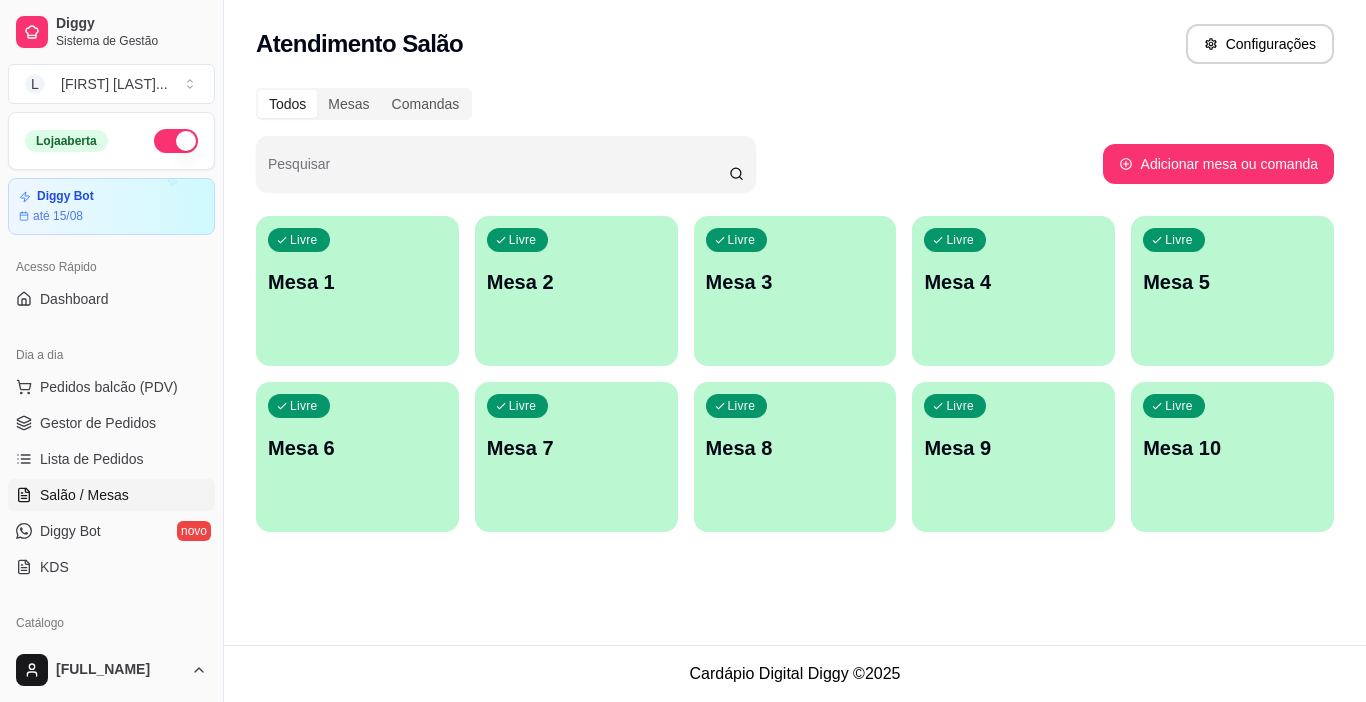 scroll, scrollTop: 0, scrollLeft: 0, axis: both 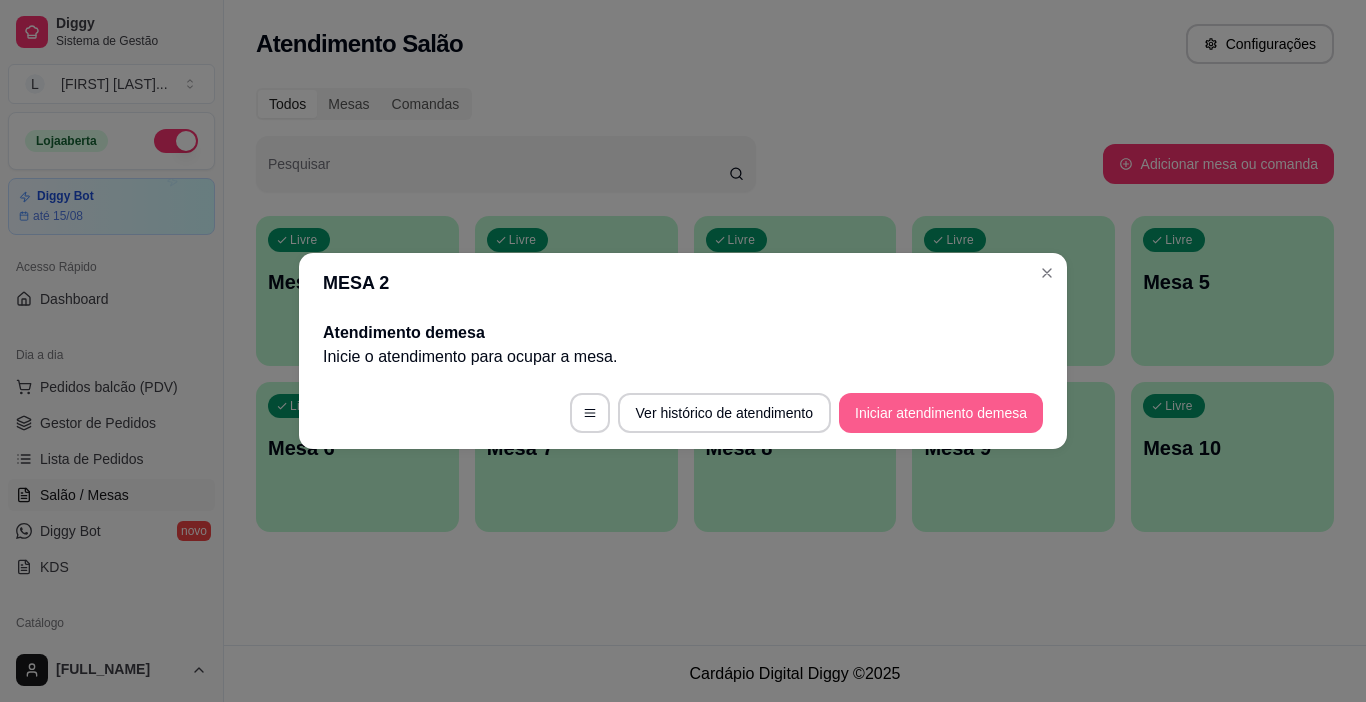 click on "Iniciar atendimento de  mesa" at bounding box center [941, 413] 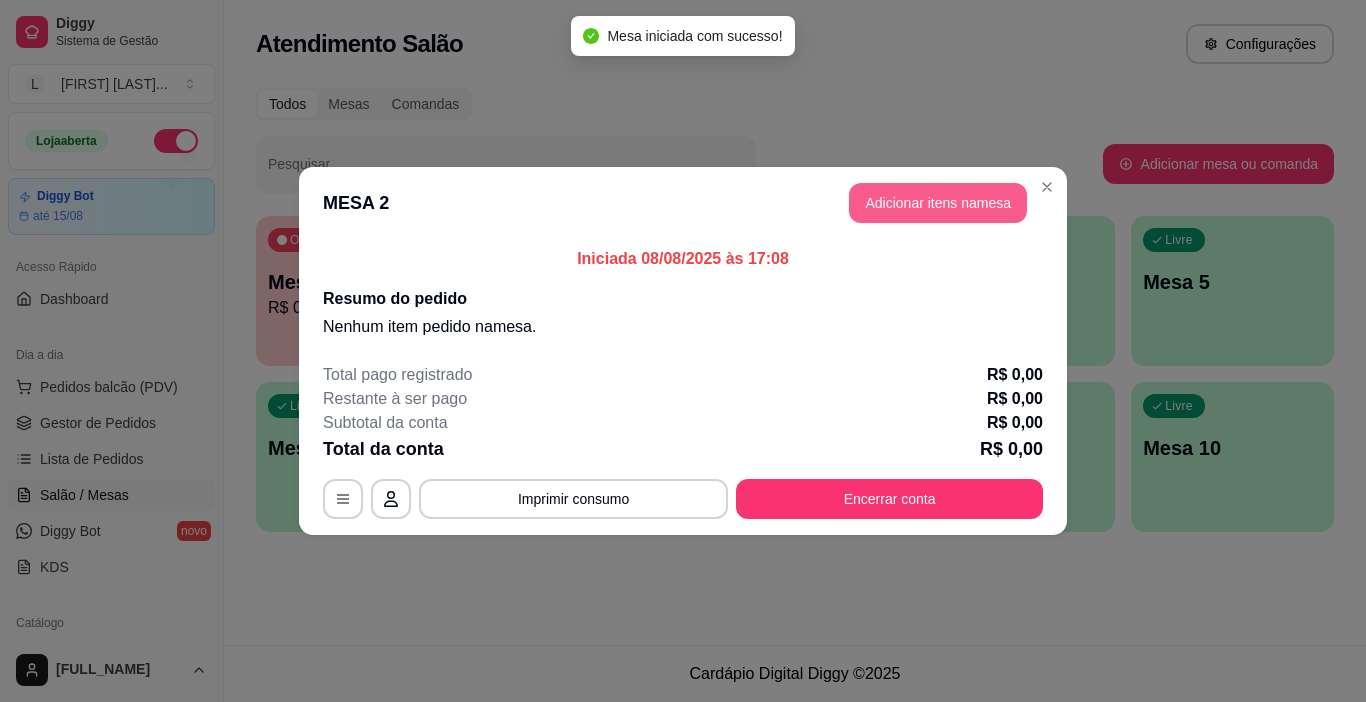 click on "Adicionar itens na  mesa" at bounding box center (938, 203) 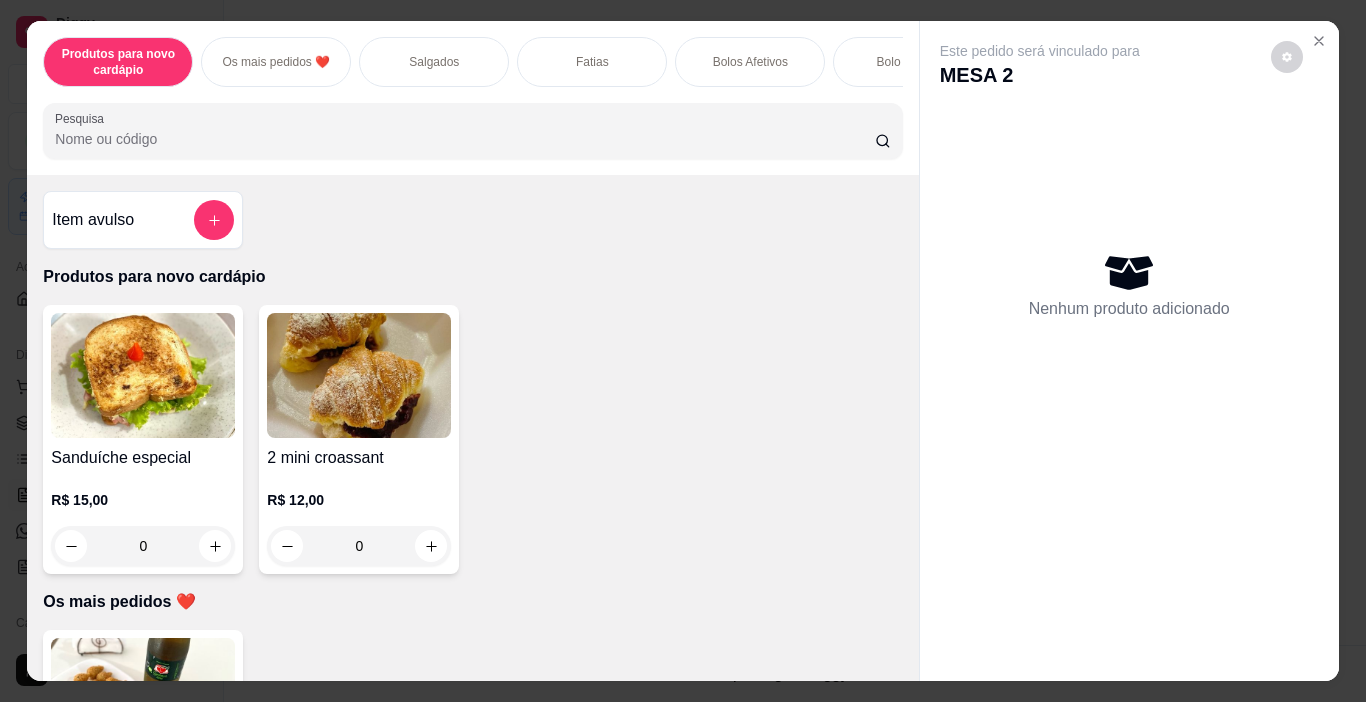 click on "Salgados" at bounding box center [434, 62] 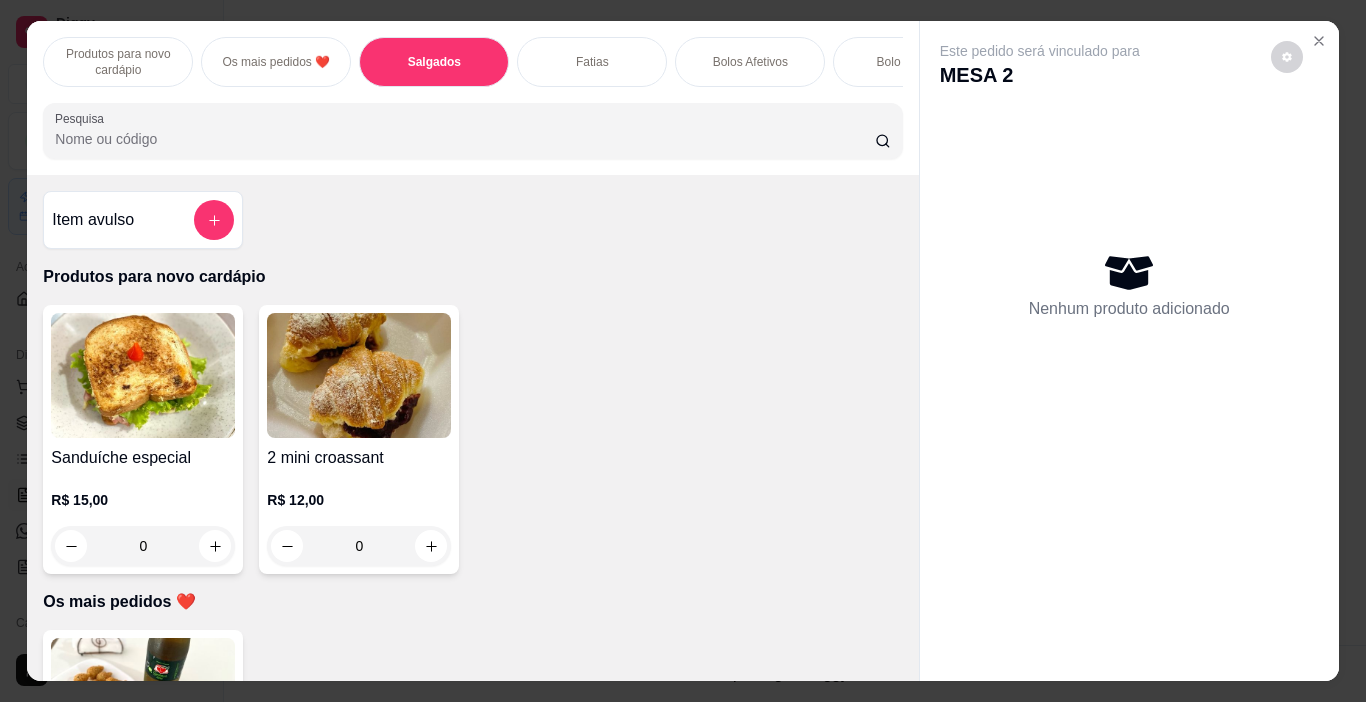 scroll, scrollTop: 740, scrollLeft: 0, axis: vertical 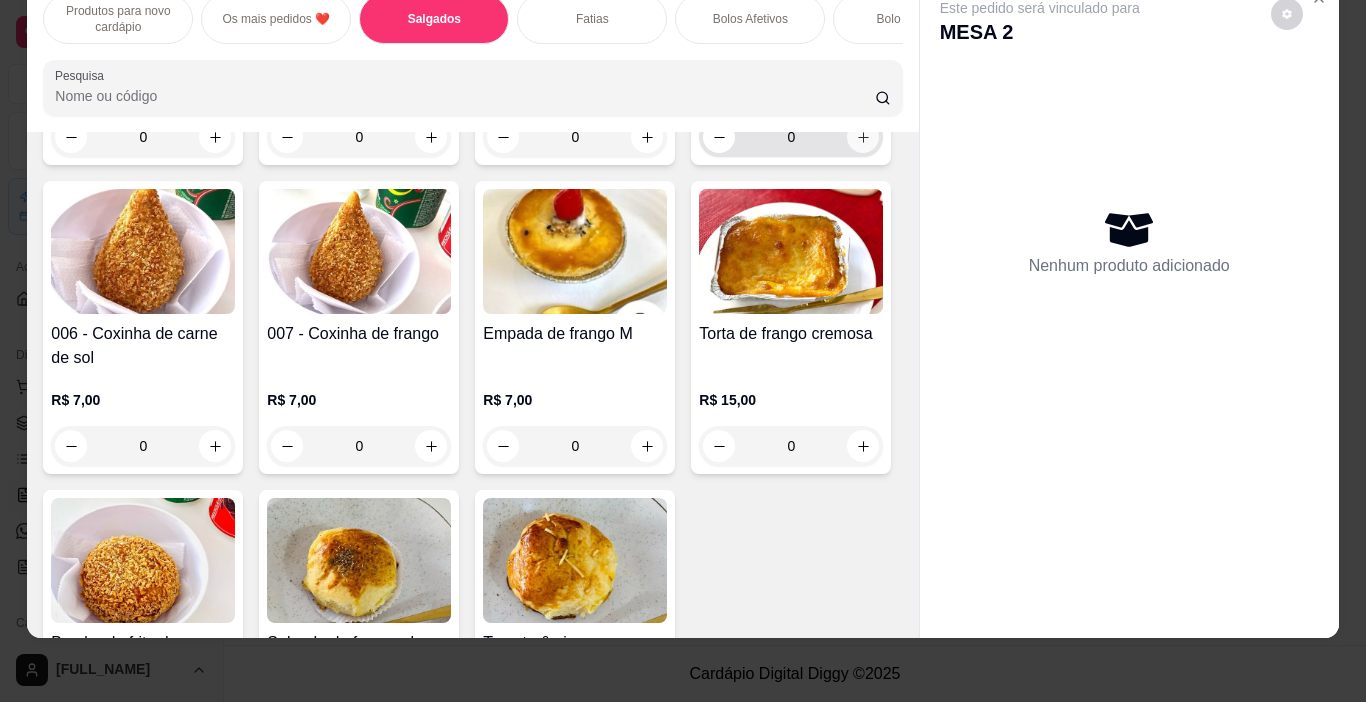 click 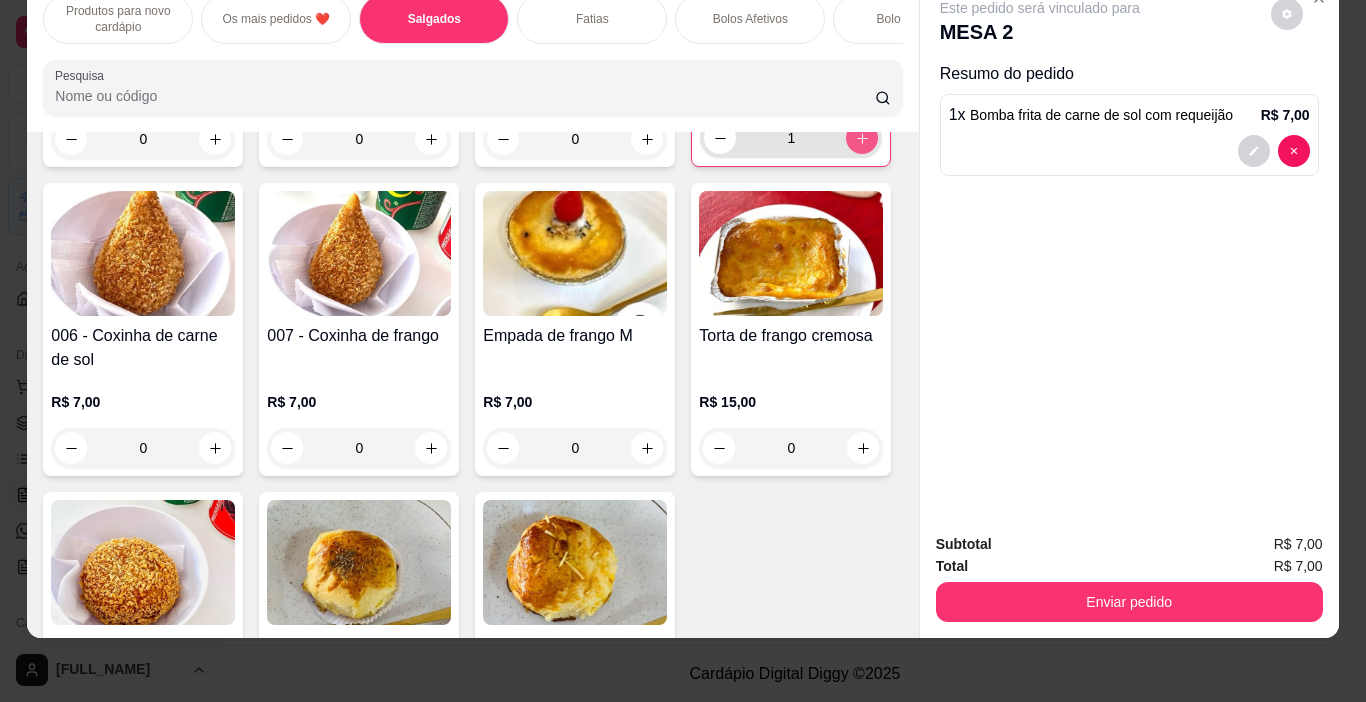 type on "1" 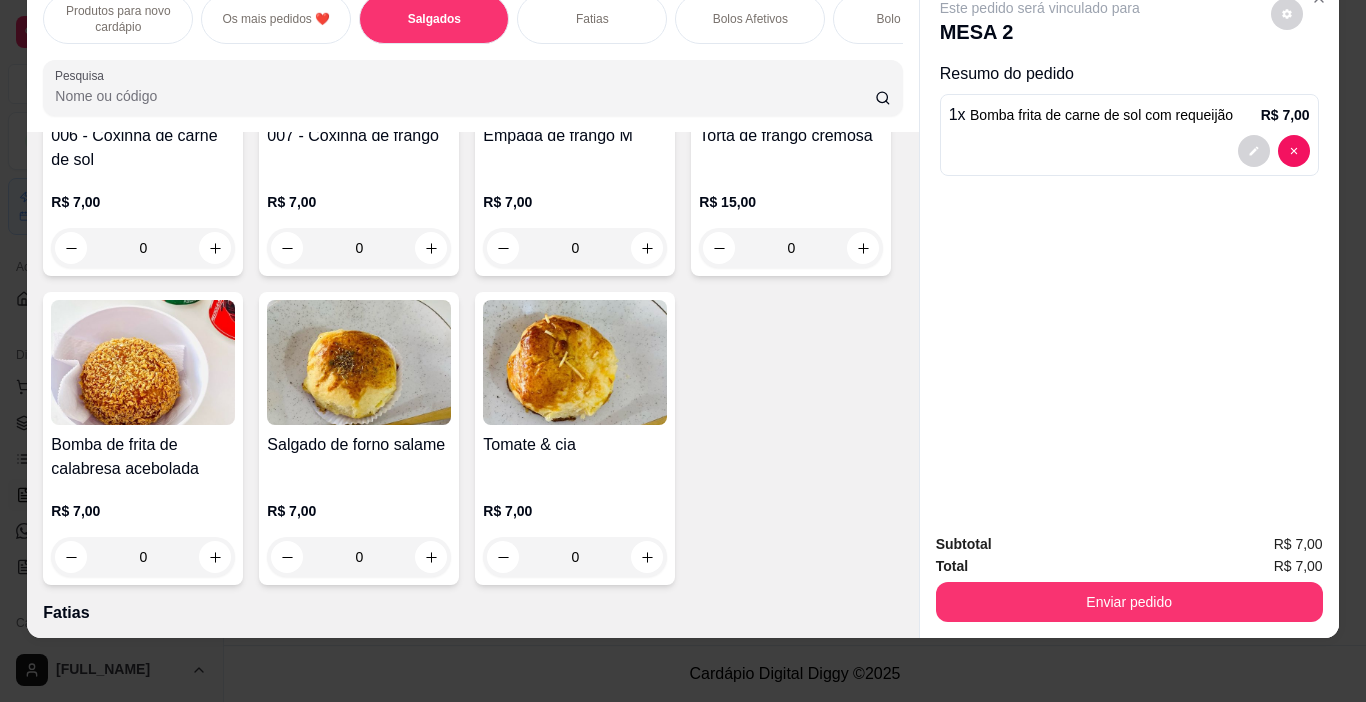 scroll, scrollTop: 1340, scrollLeft: 0, axis: vertical 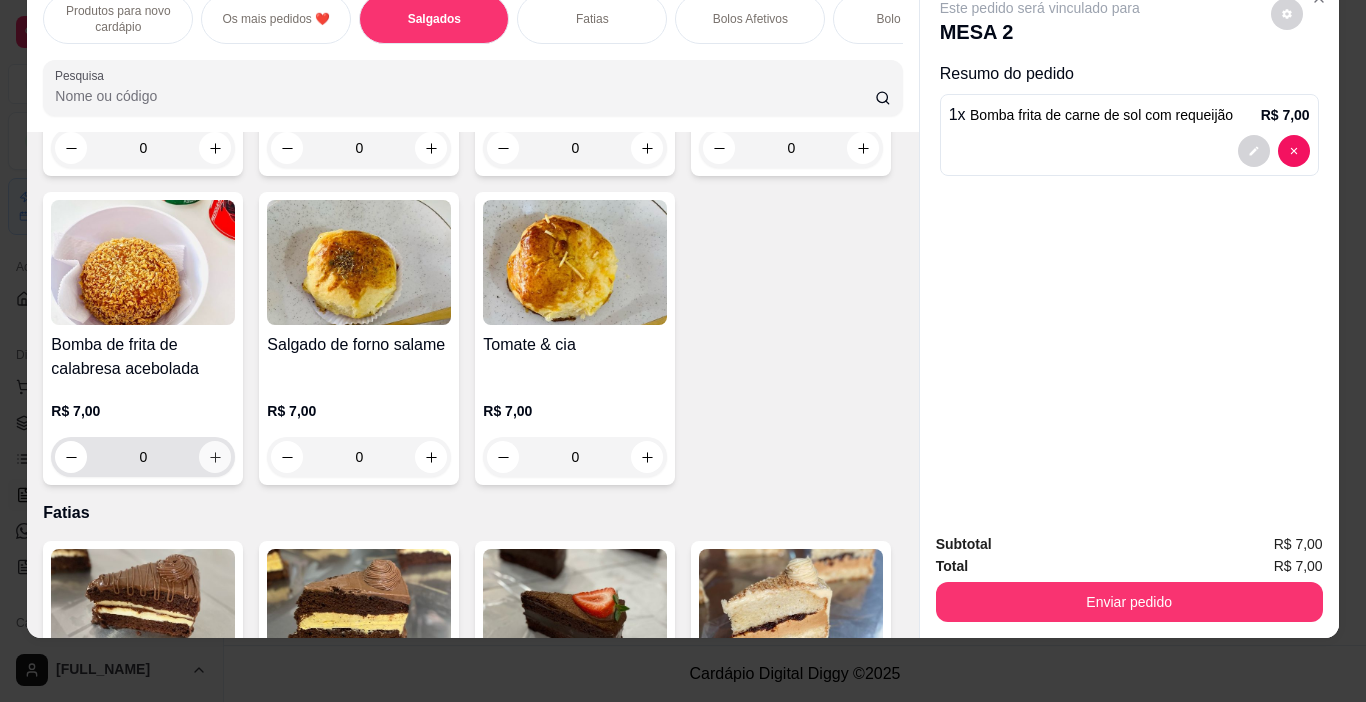 click 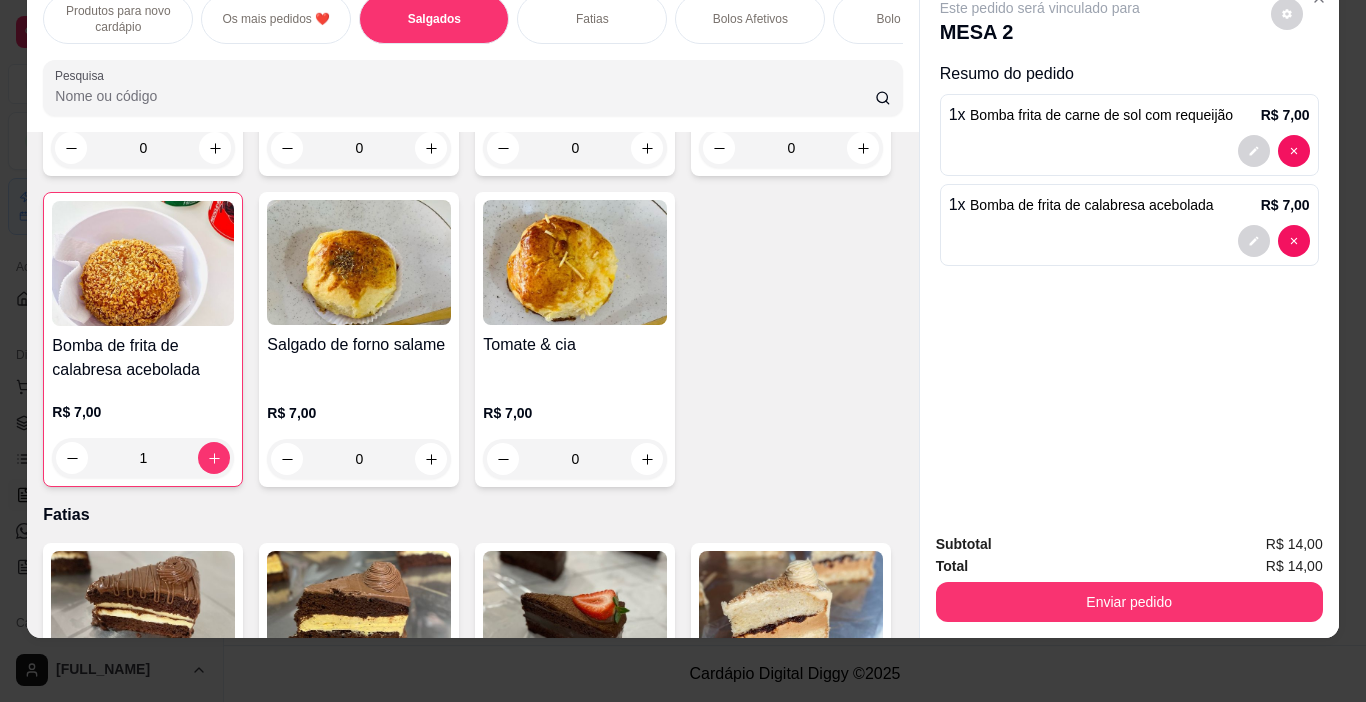 type on "1" 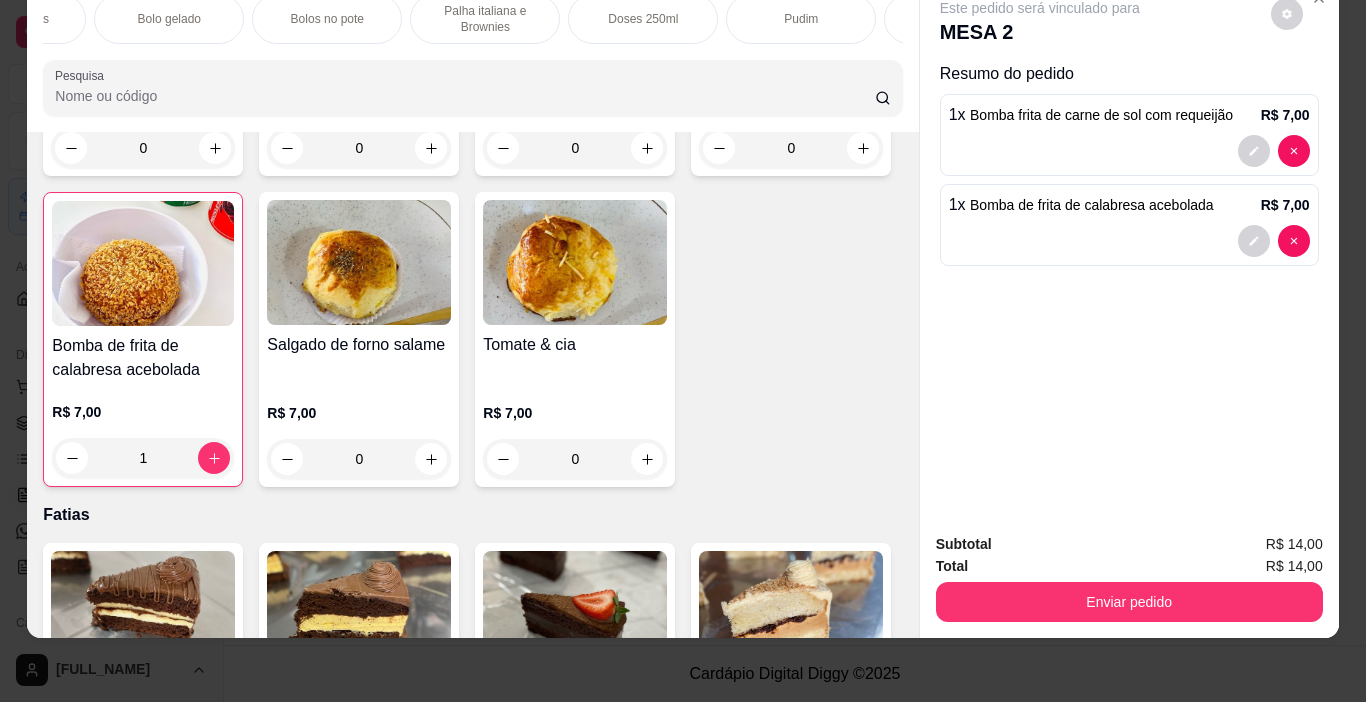 scroll, scrollTop: 0, scrollLeft: 758, axis: horizontal 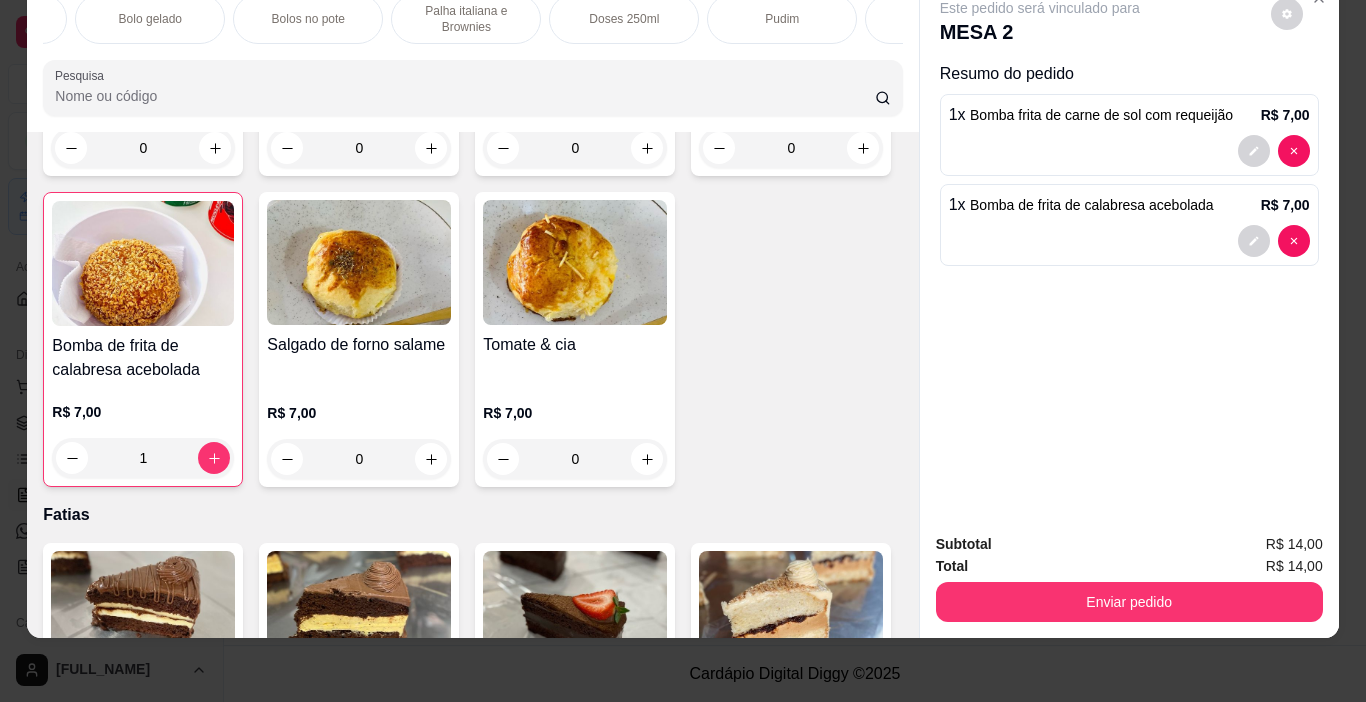 click on "Bolos no pote" at bounding box center (308, 19) 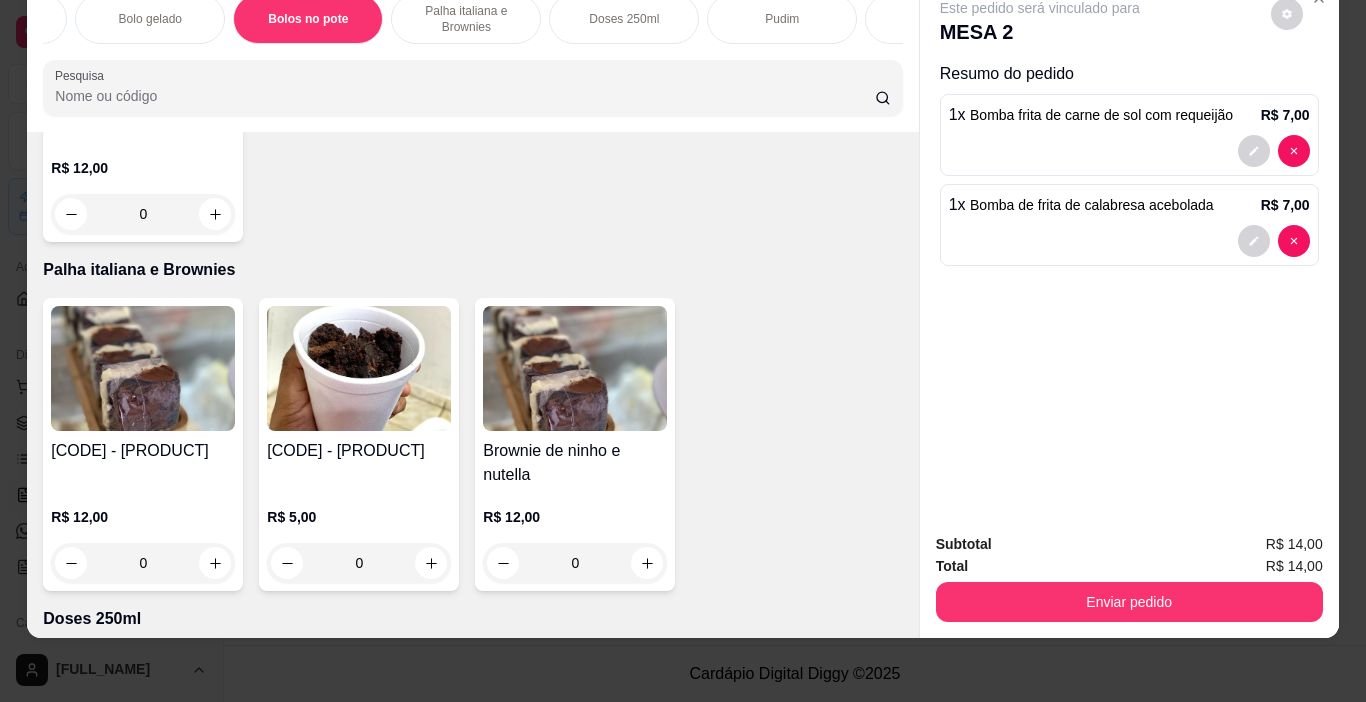 scroll, scrollTop: 3913, scrollLeft: 0, axis: vertical 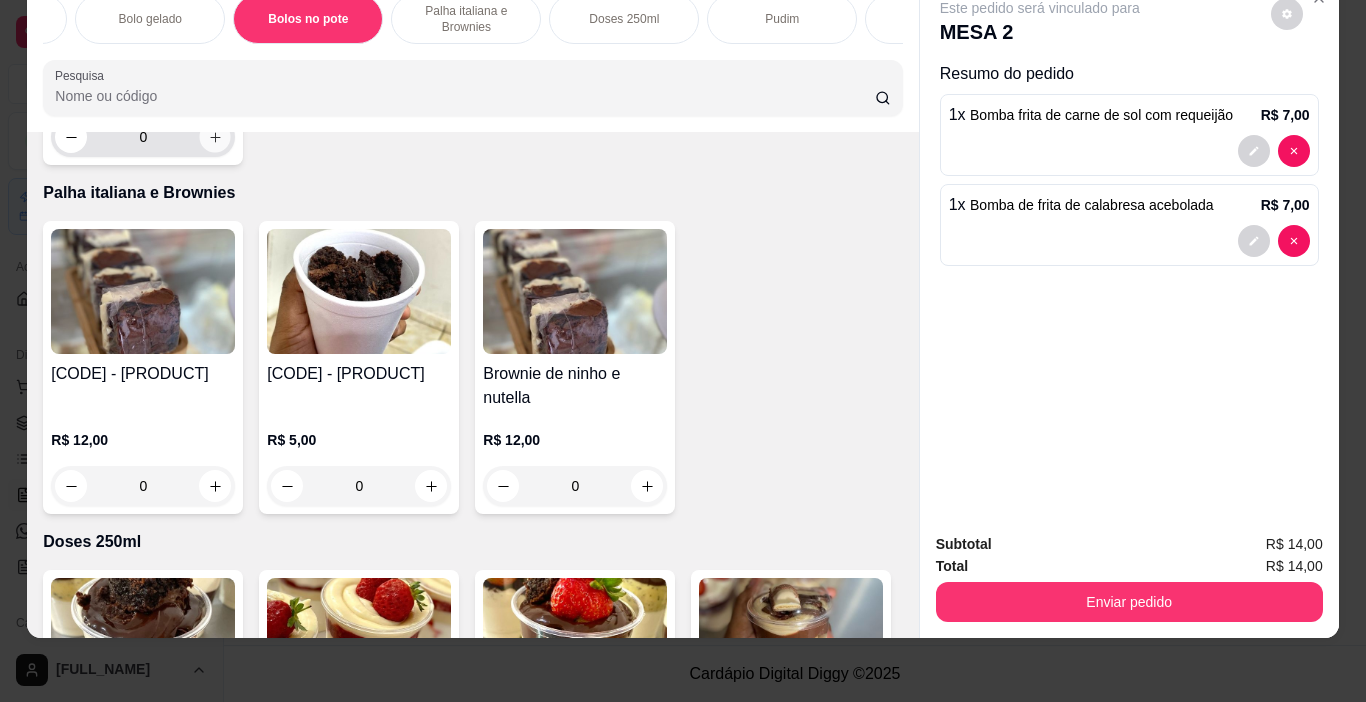 click 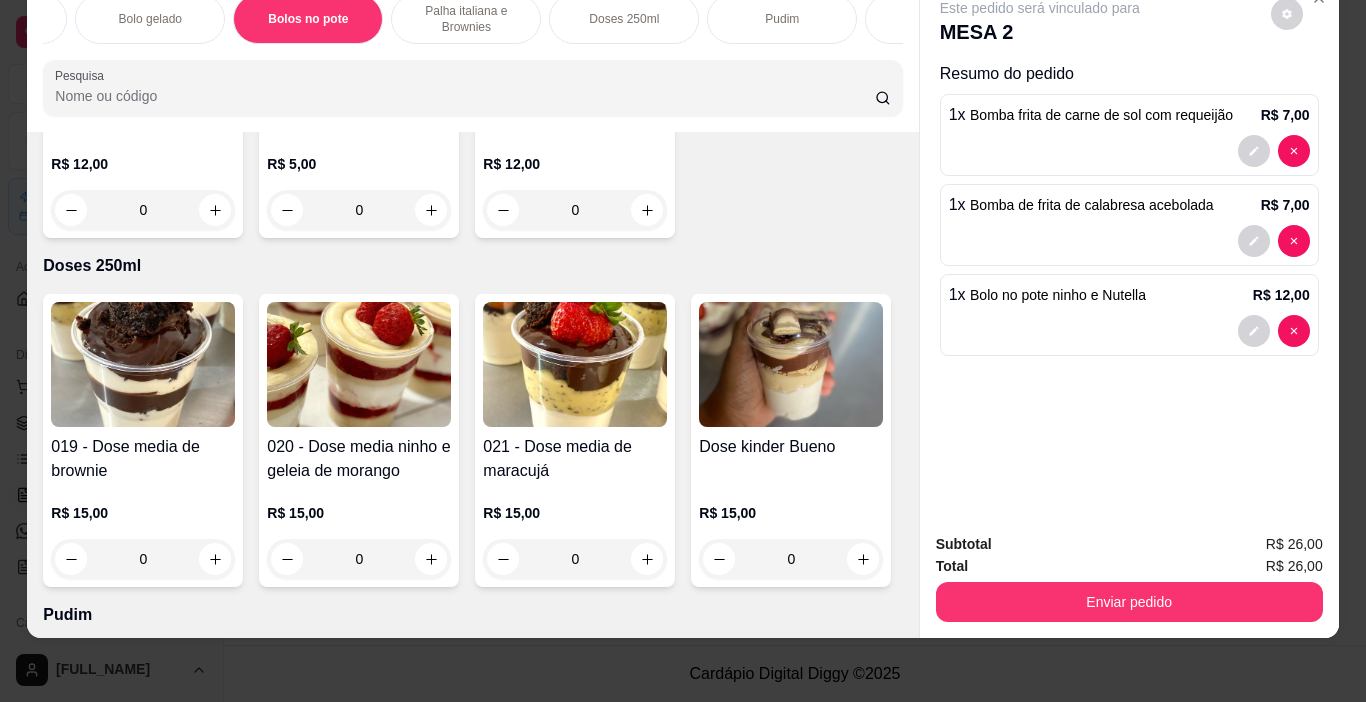 scroll, scrollTop: 4413, scrollLeft: 0, axis: vertical 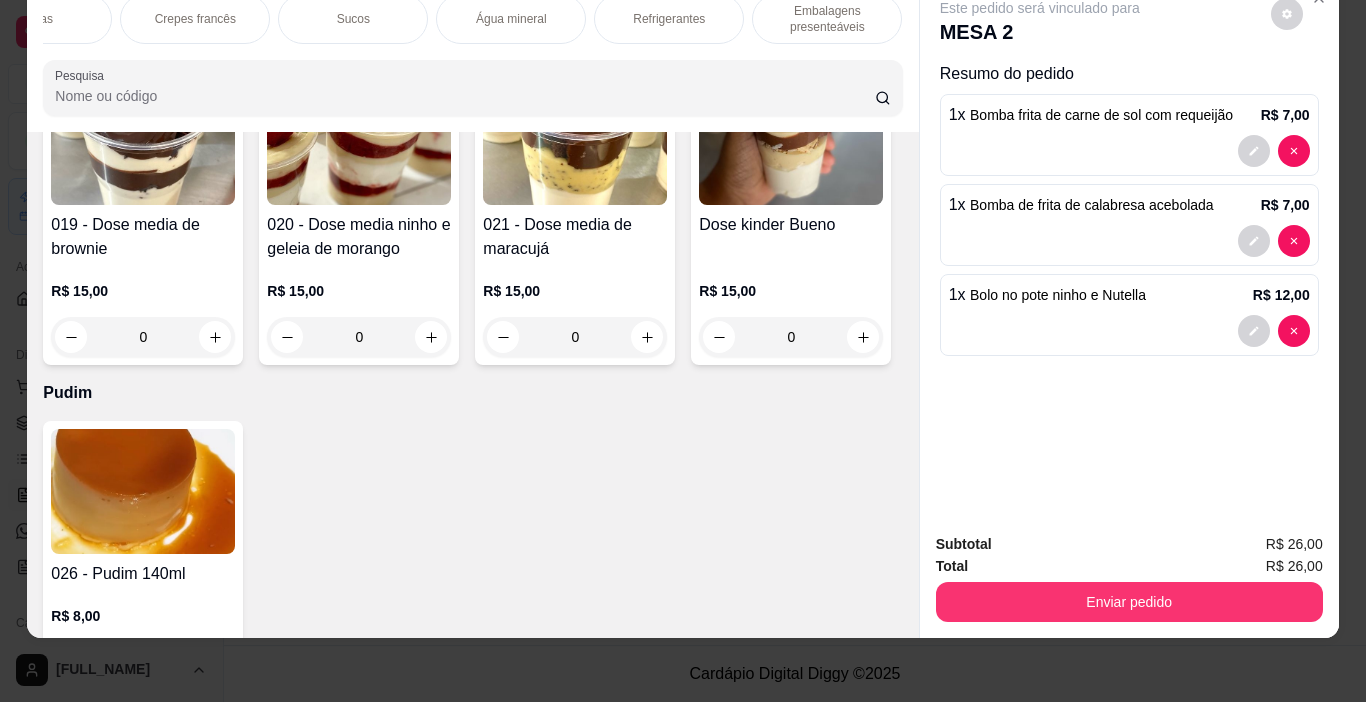 click on "Refrigerantes" at bounding box center [669, 19] 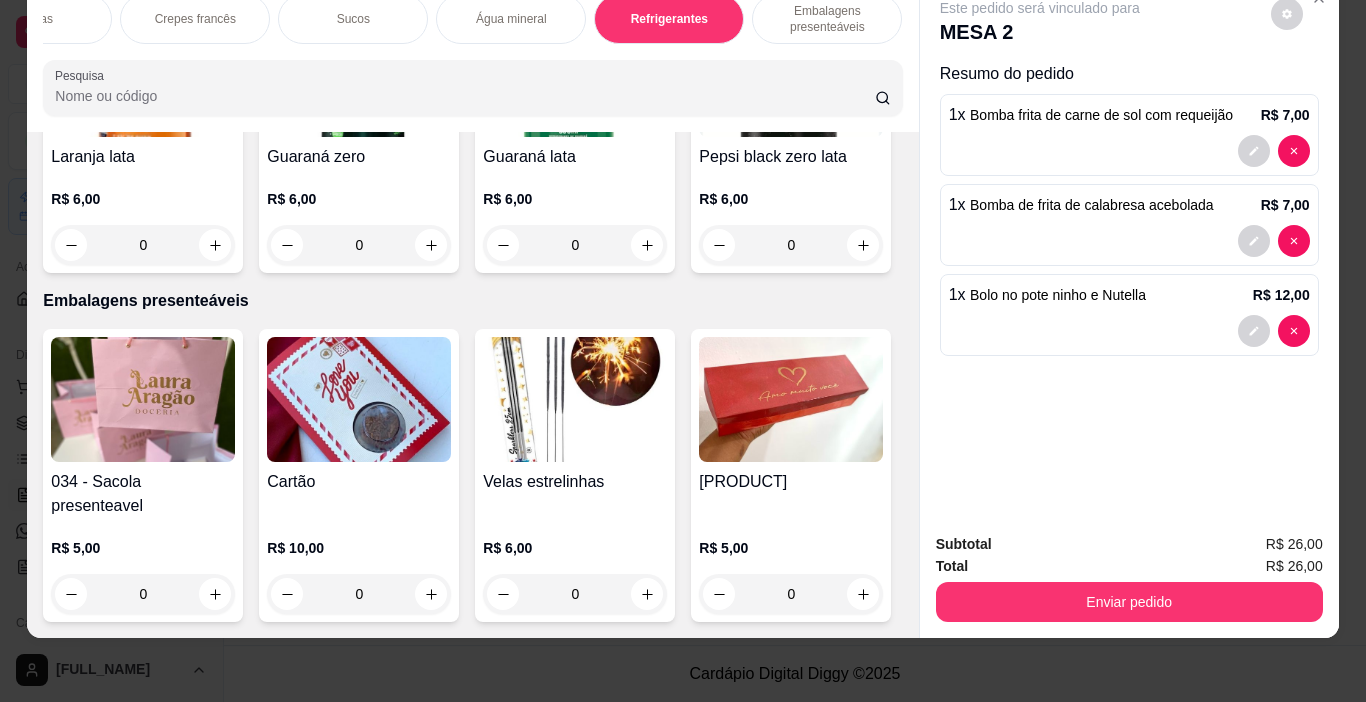 scroll, scrollTop: 8995, scrollLeft: 0, axis: vertical 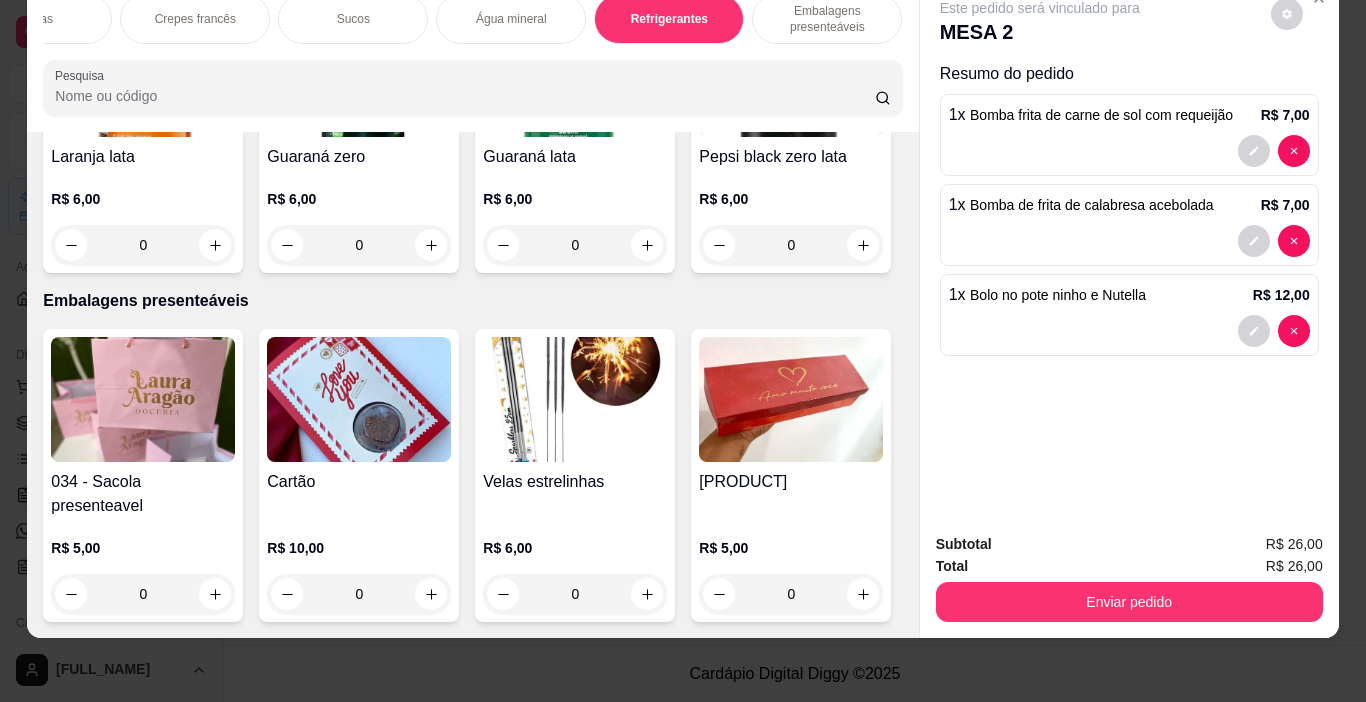 click 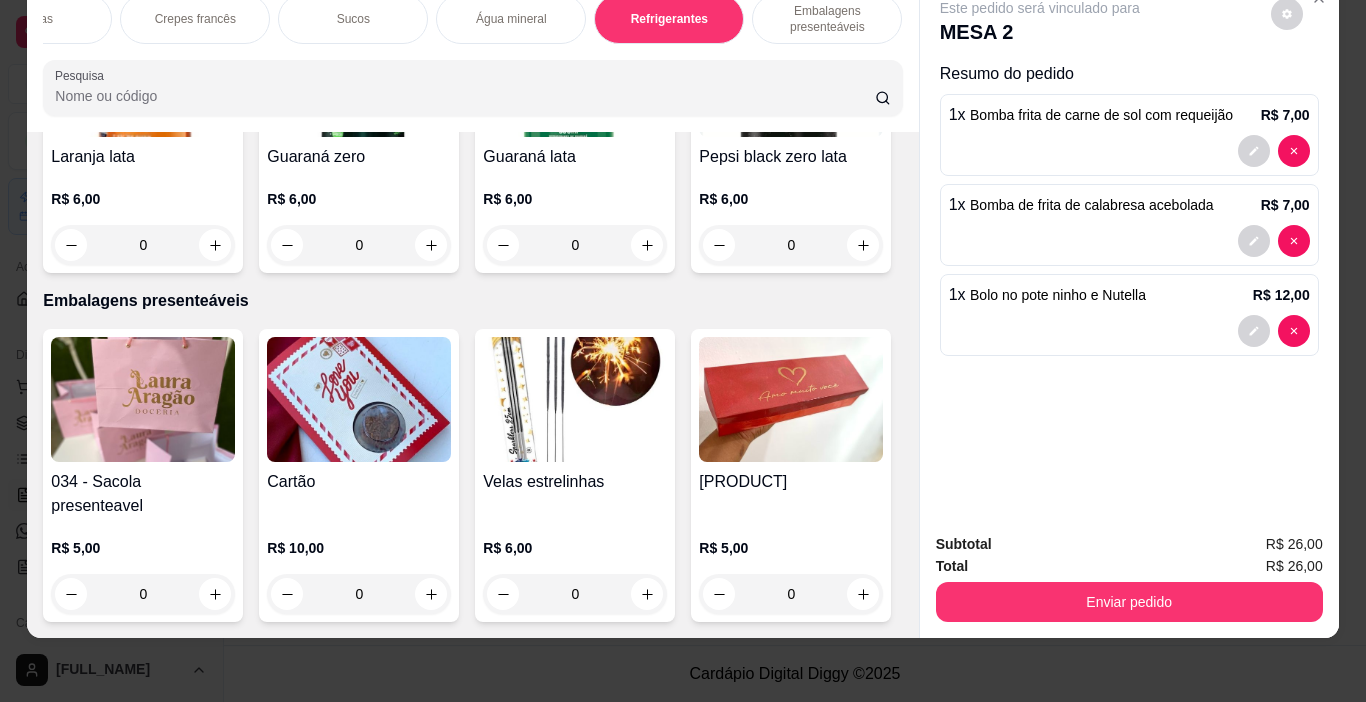 type on "1" 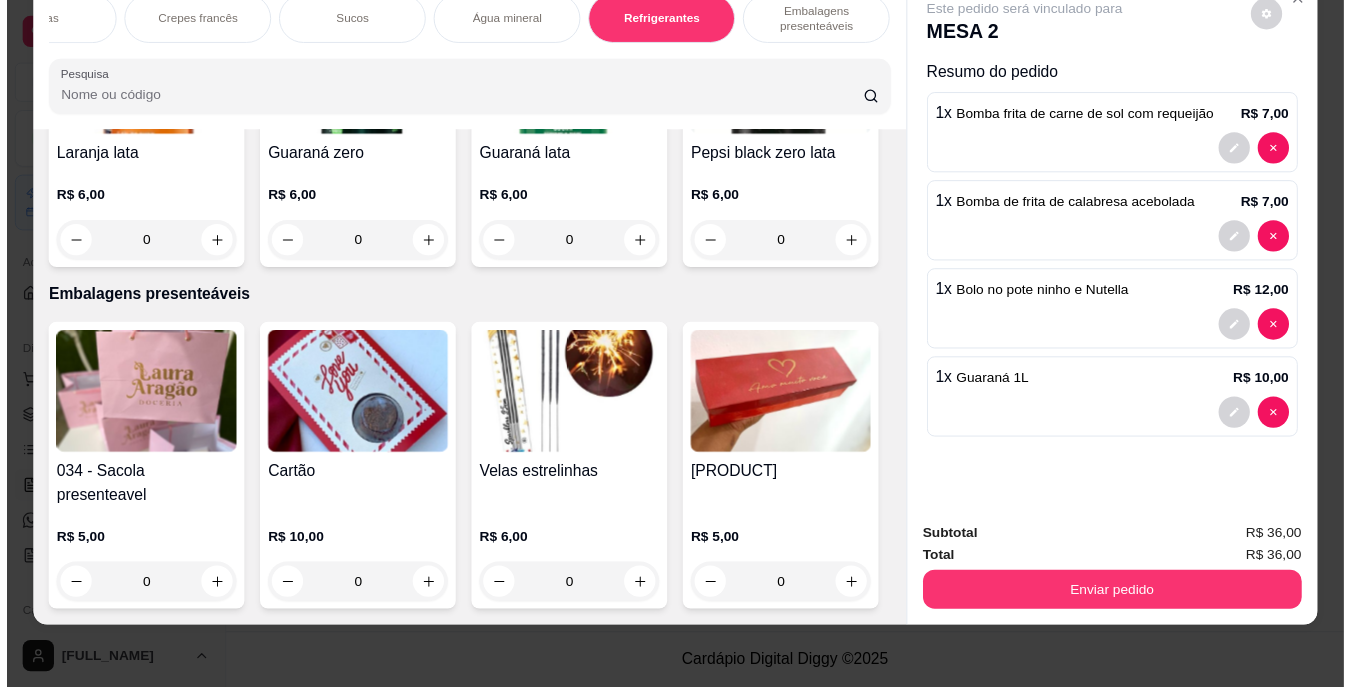 scroll, scrollTop: 8996, scrollLeft: 0, axis: vertical 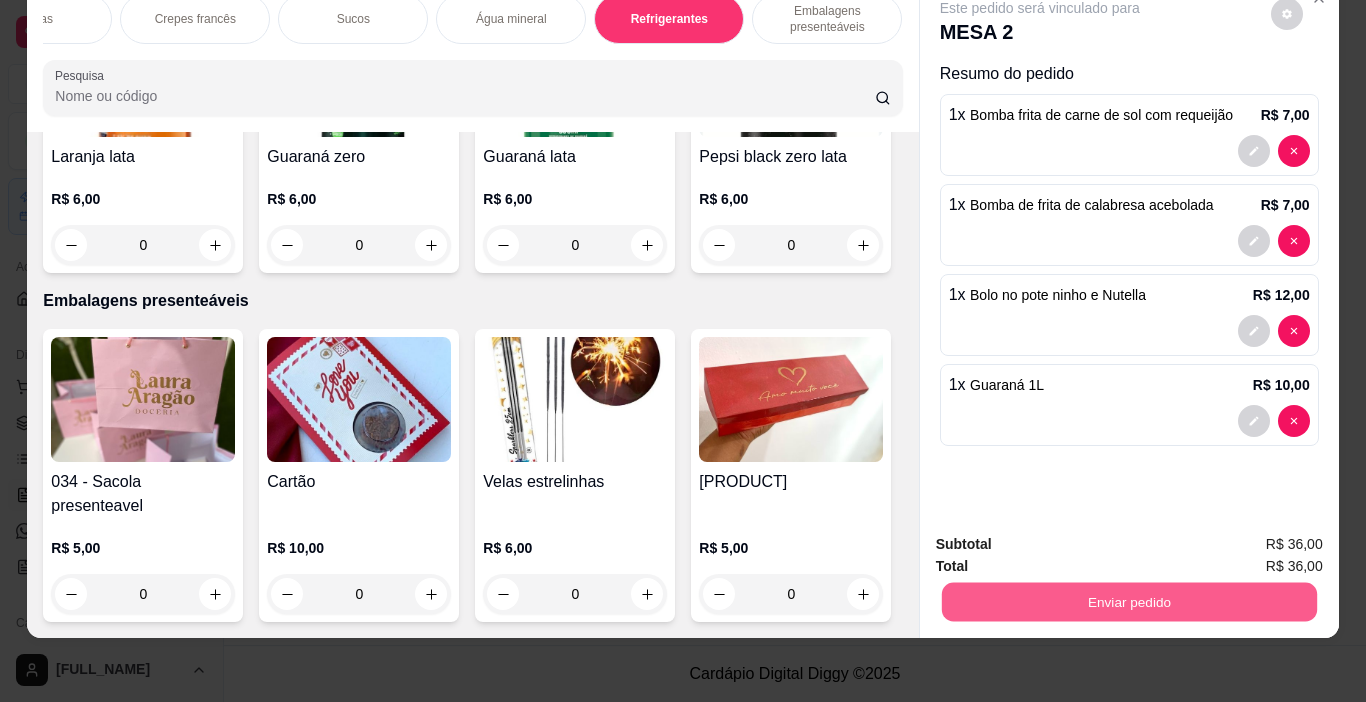 click on "Enviar pedido" at bounding box center [1128, 602] 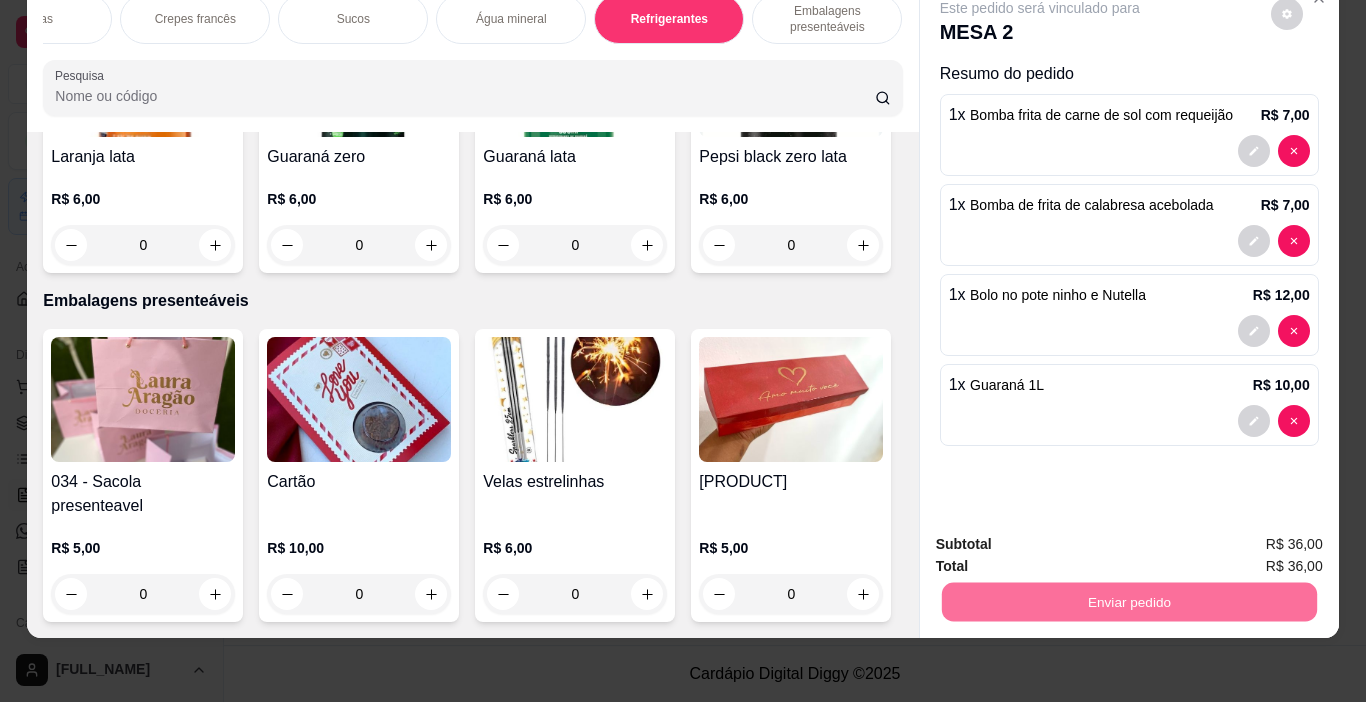 click on "Não registrar e enviar pedido" at bounding box center (1063, 538) 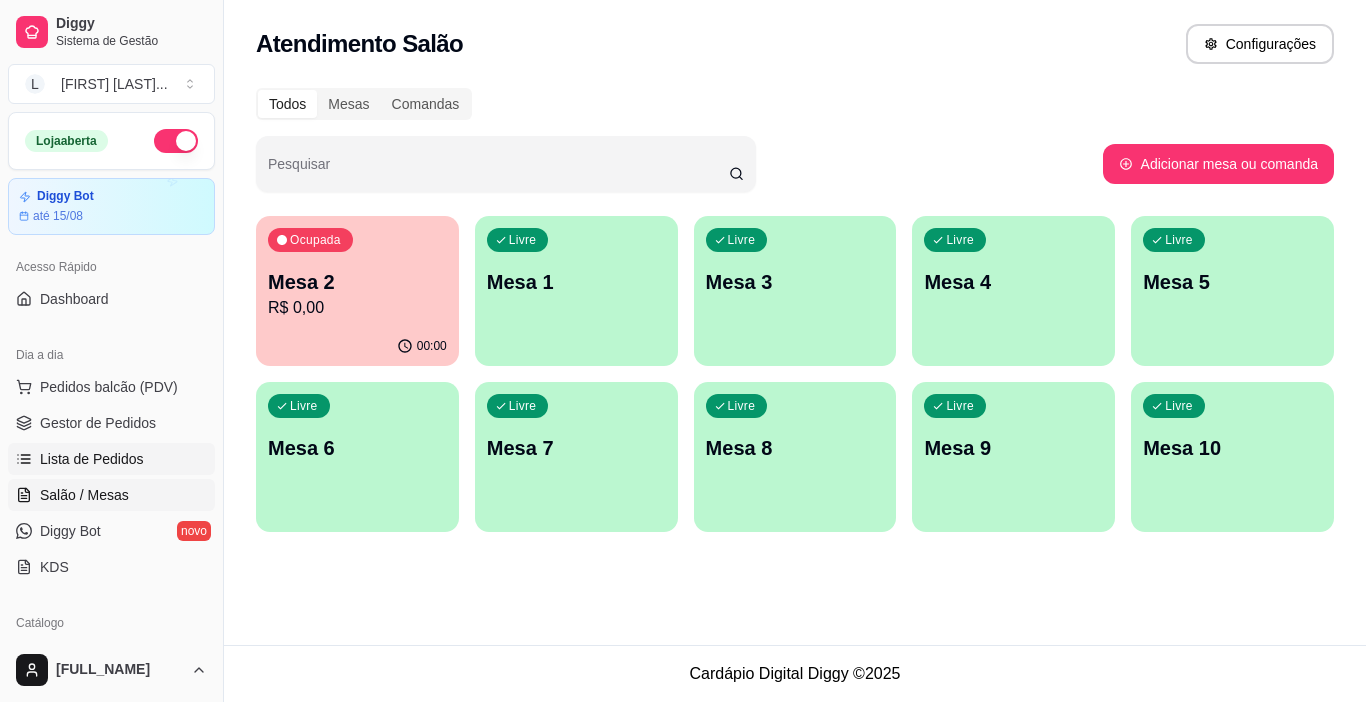 click on "Lista de Pedidos" at bounding box center (92, 459) 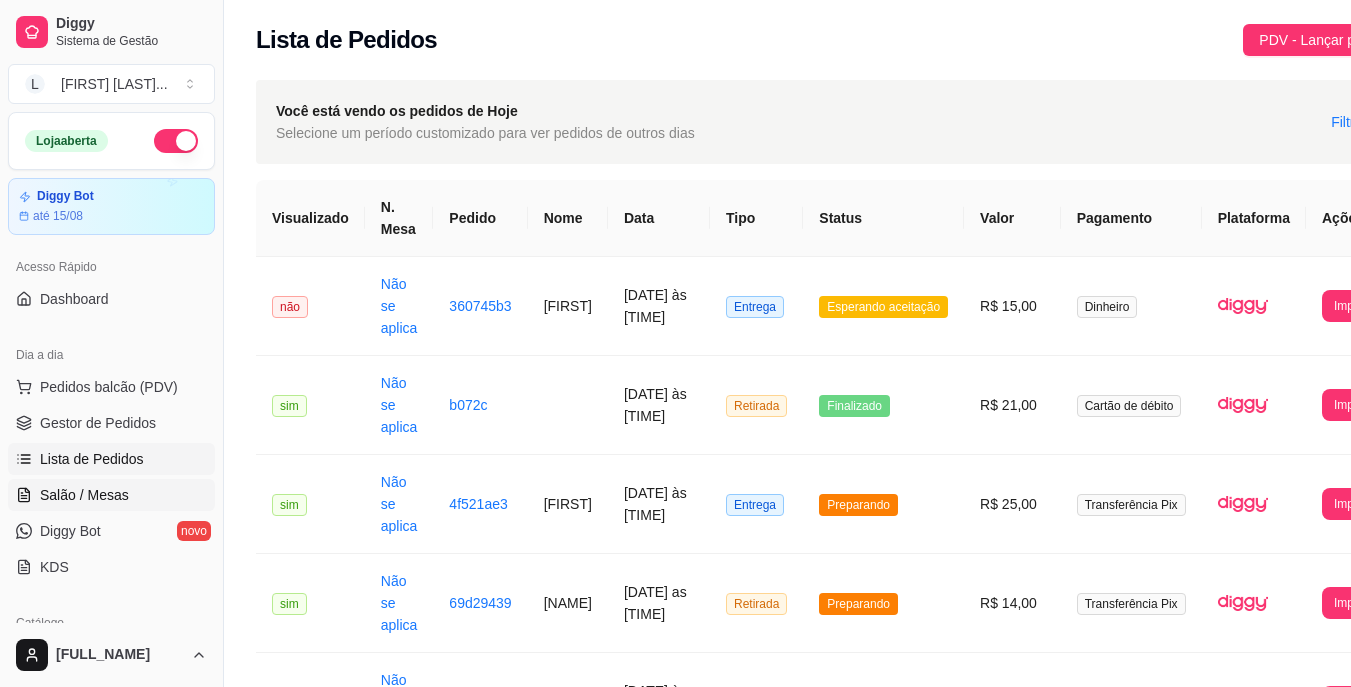 click on "Salão / Mesas" at bounding box center [84, 495] 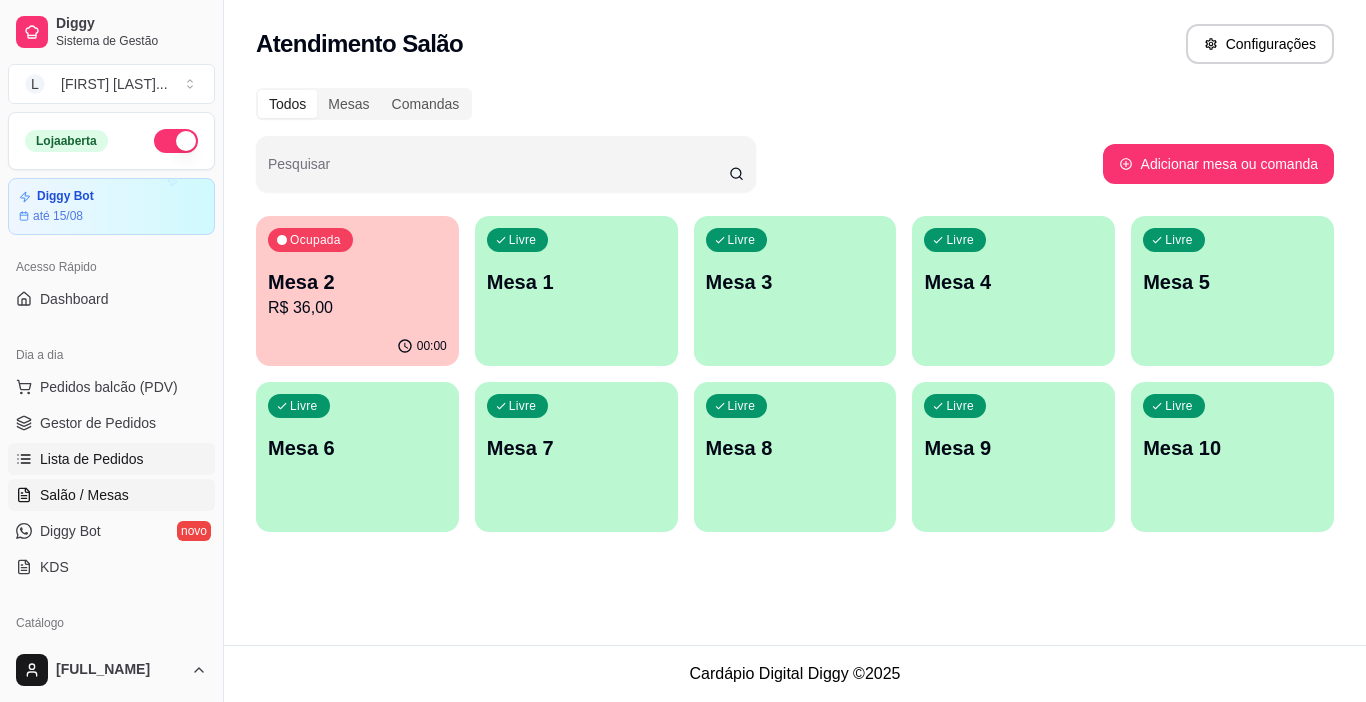 click on "Lista de Pedidos" at bounding box center (92, 459) 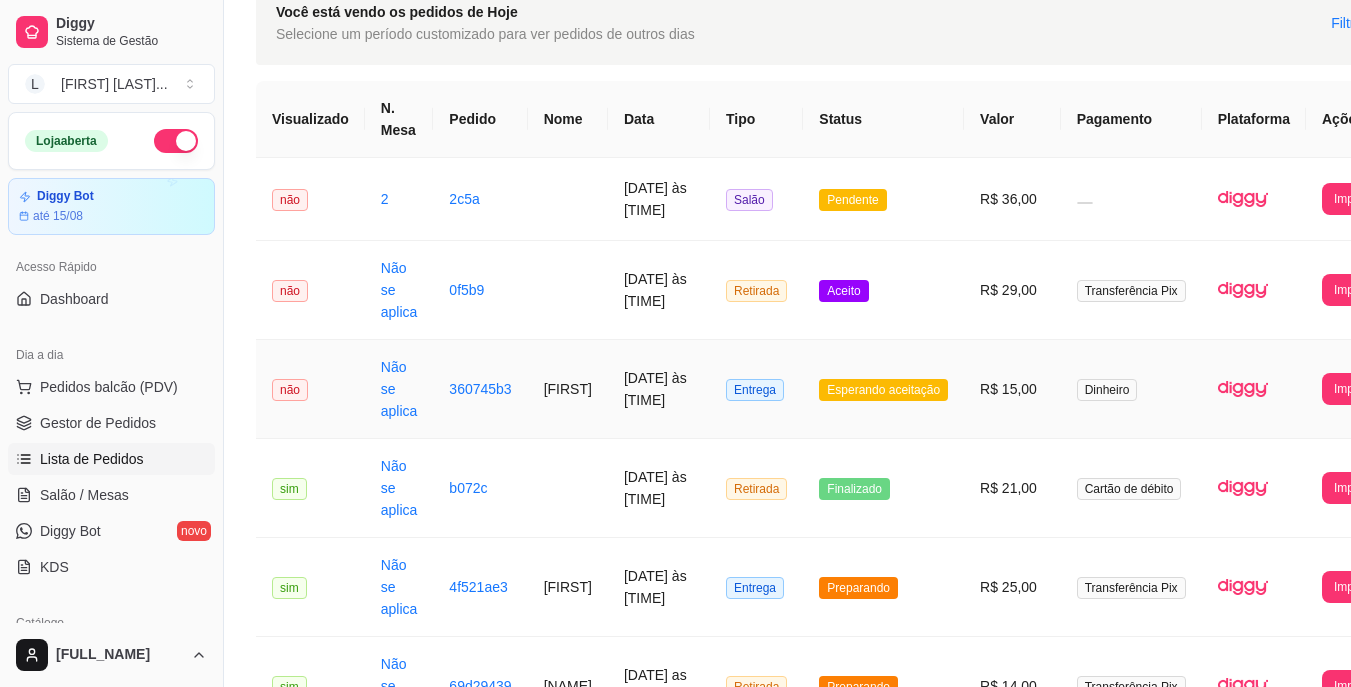 scroll, scrollTop: 100, scrollLeft: 0, axis: vertical 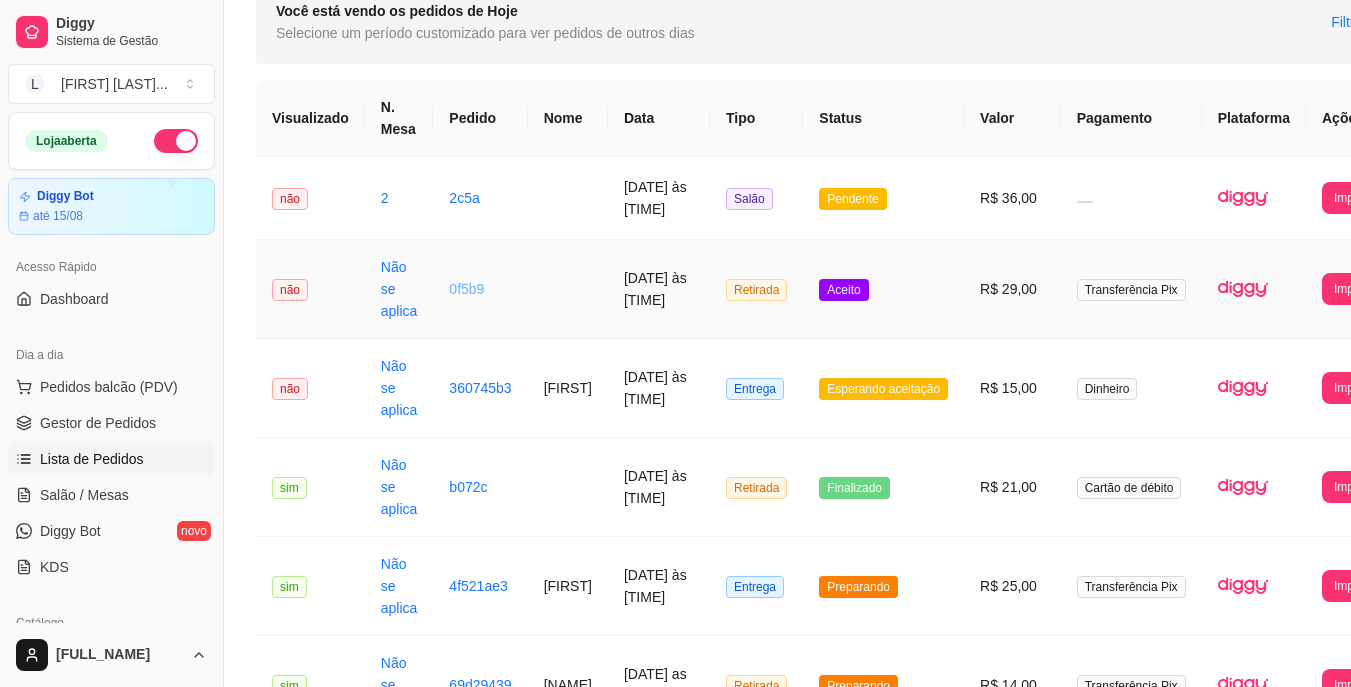 click on "0f5b9" at bounding box center [466, 289] 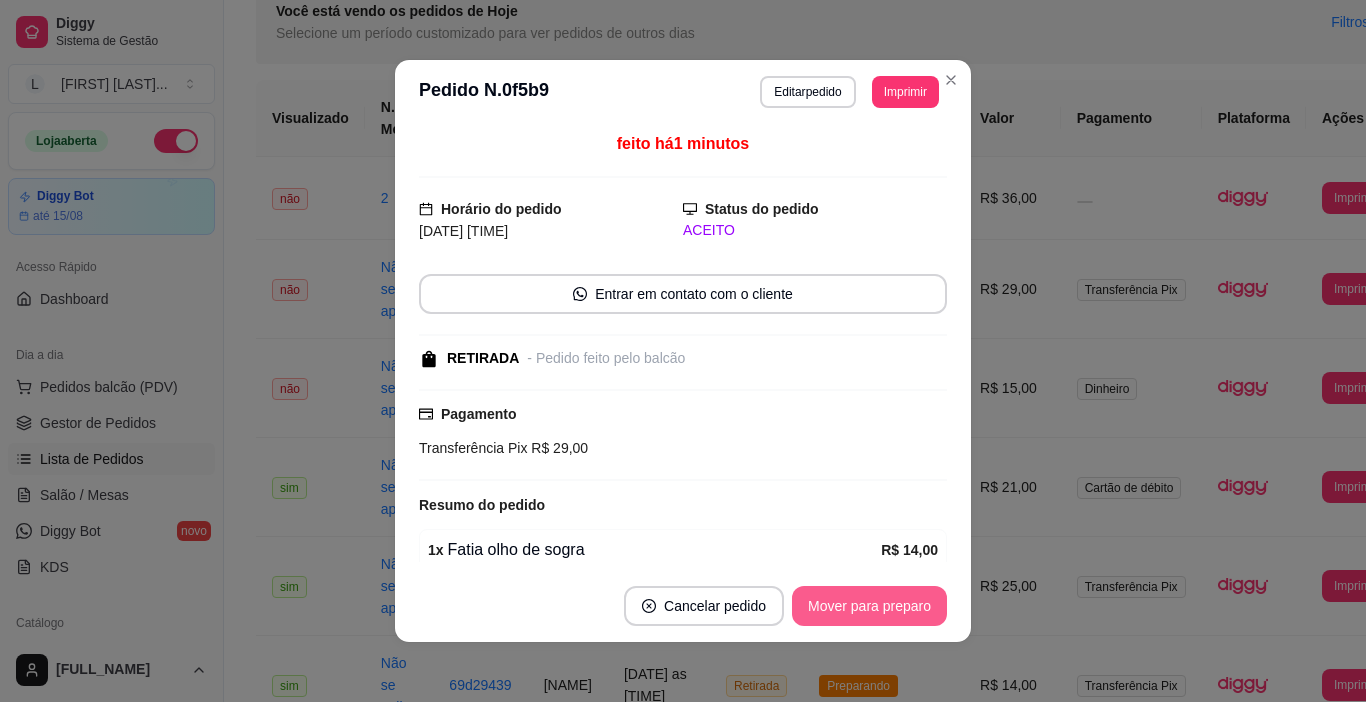 click on "Mover para preparo" at bounding box center (869, 606) 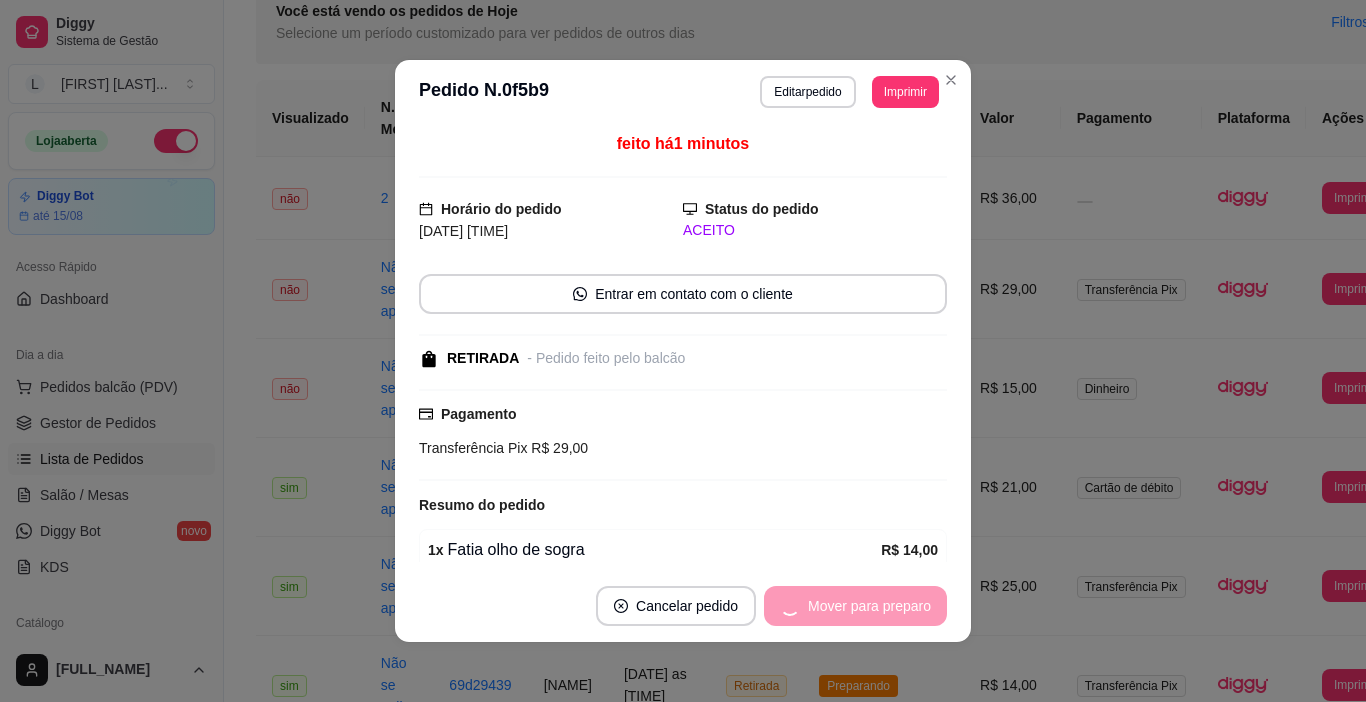 click on "Mover para preparo" at bounding box center (855, 606) 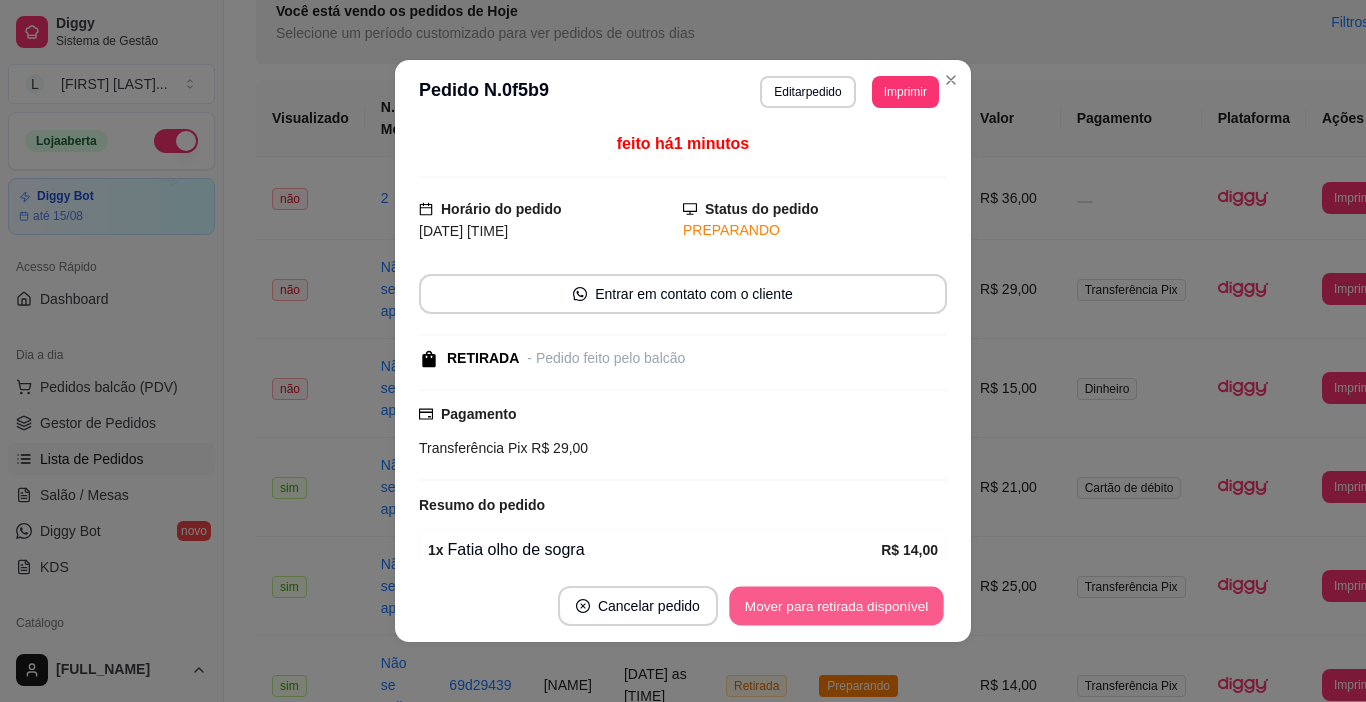 click on "Mover para retirada disponível" at bounding box center (836, 606) 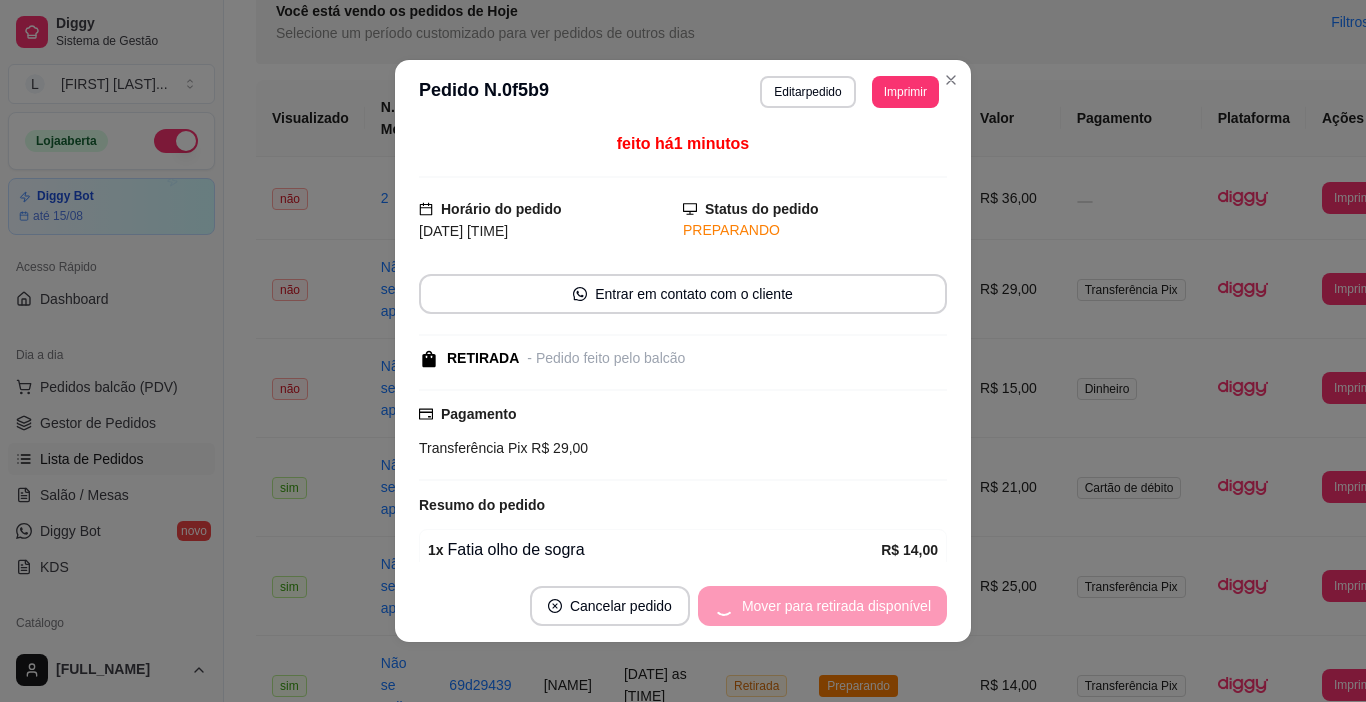 click on "Mover para retirada disponível" at bounding box center (822, 606) 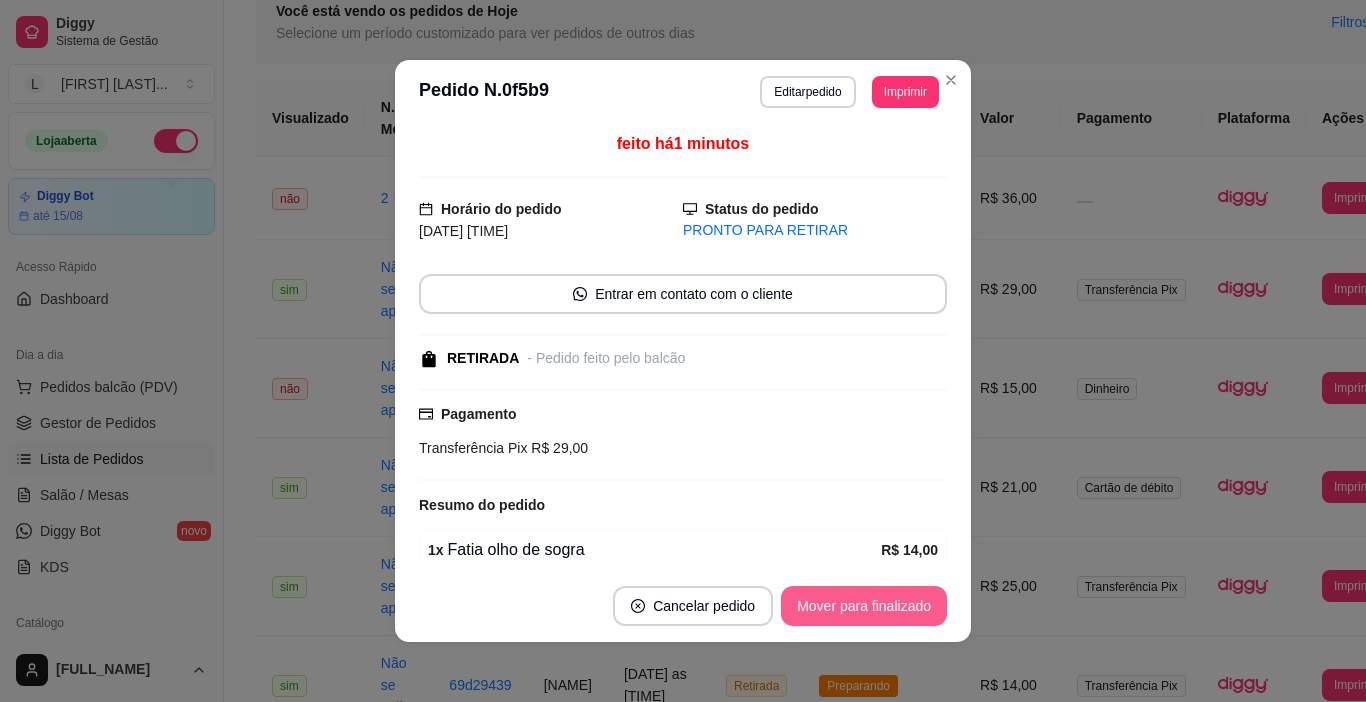 click on "Mover para finalizado" at bounding box center (864, 606) 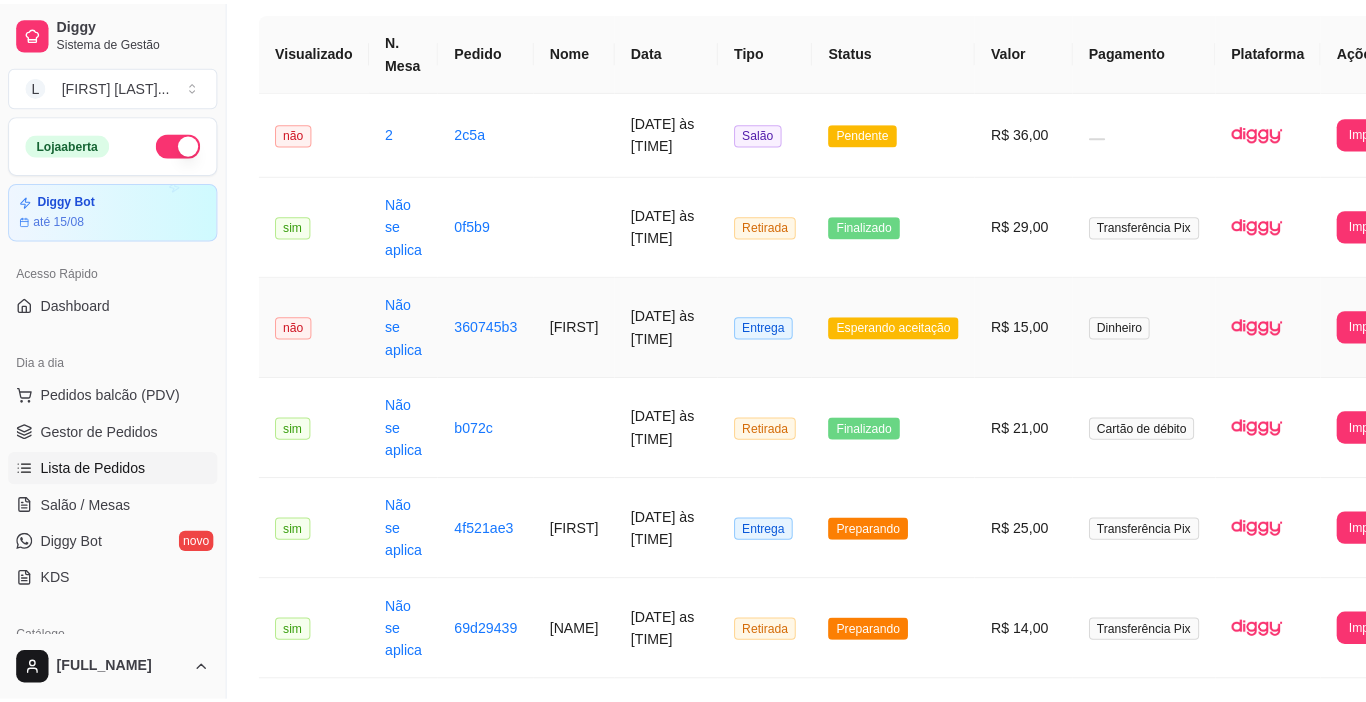 scroll, scrollTop: 200, scrollLeft: 0, axis: vertical 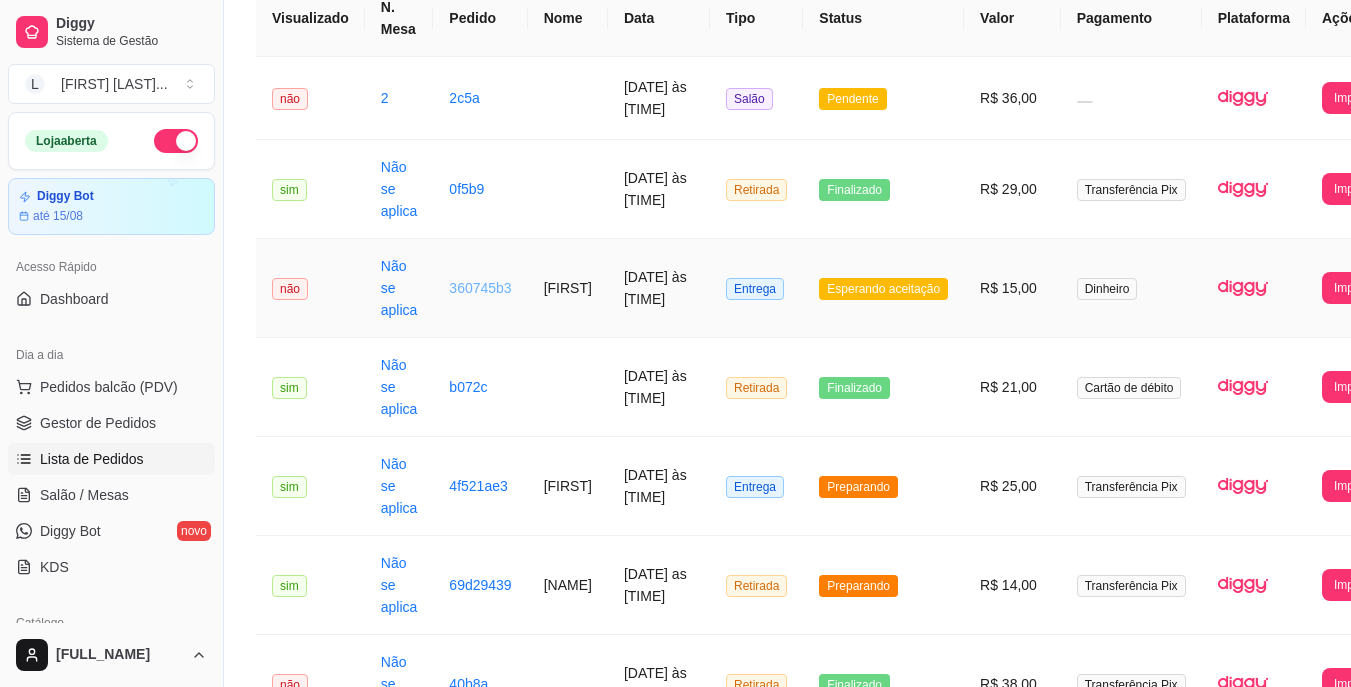 click on "360745b3" at bounding box center (480, 288) 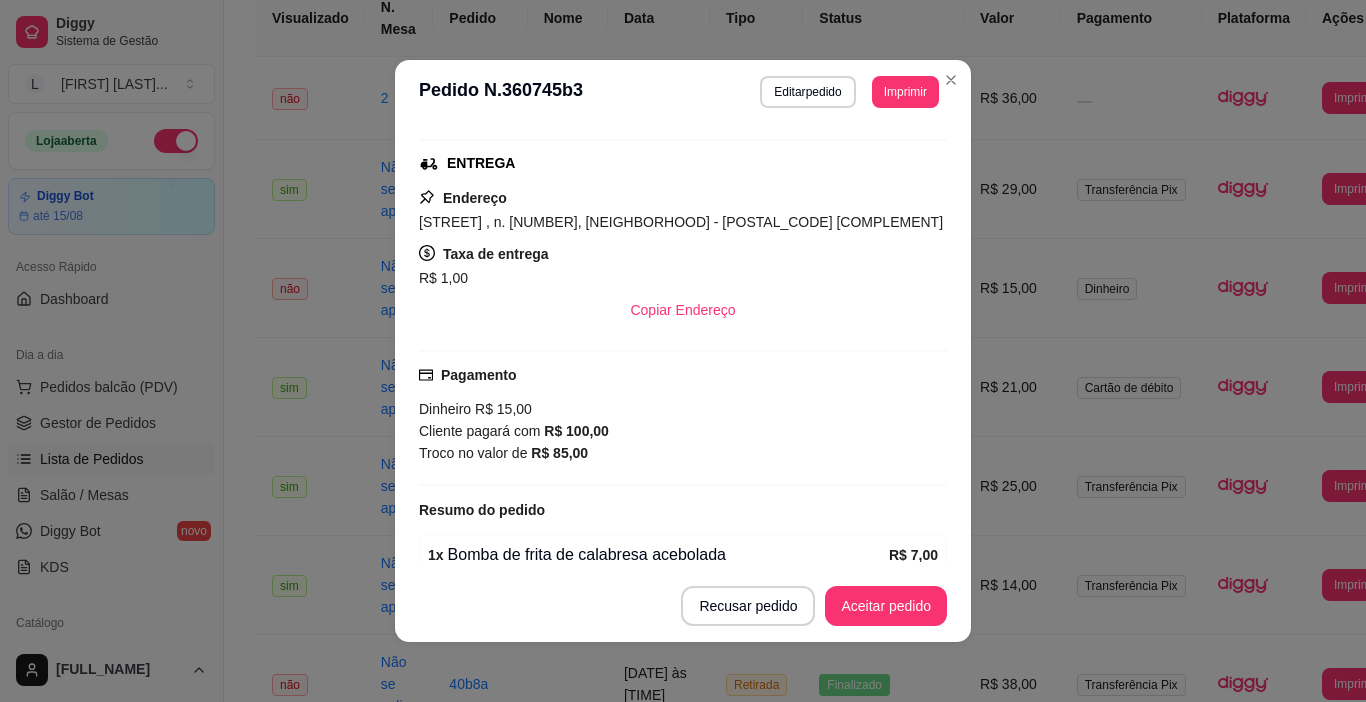 scroll, scrollTop: 453, scrollLeft: 0, axis: vertical 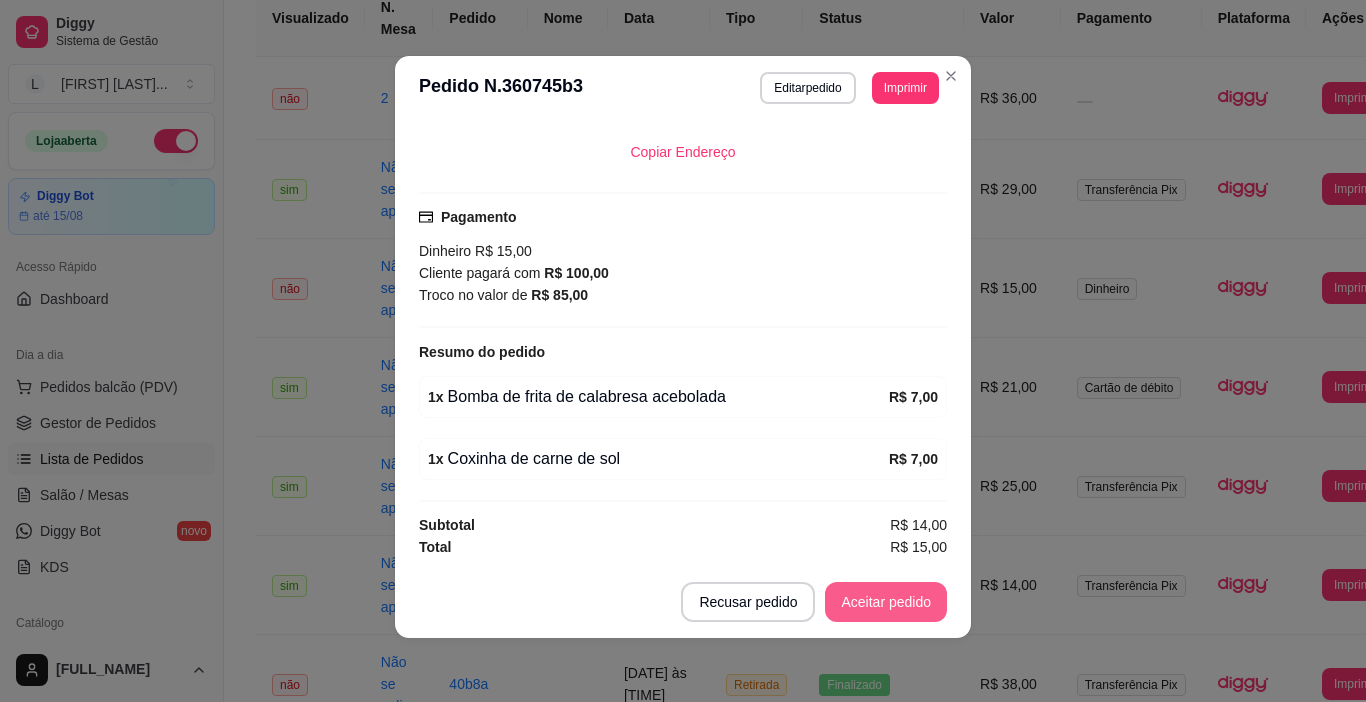 click on "Aceitar pedido" at bounding box center (886, 602) 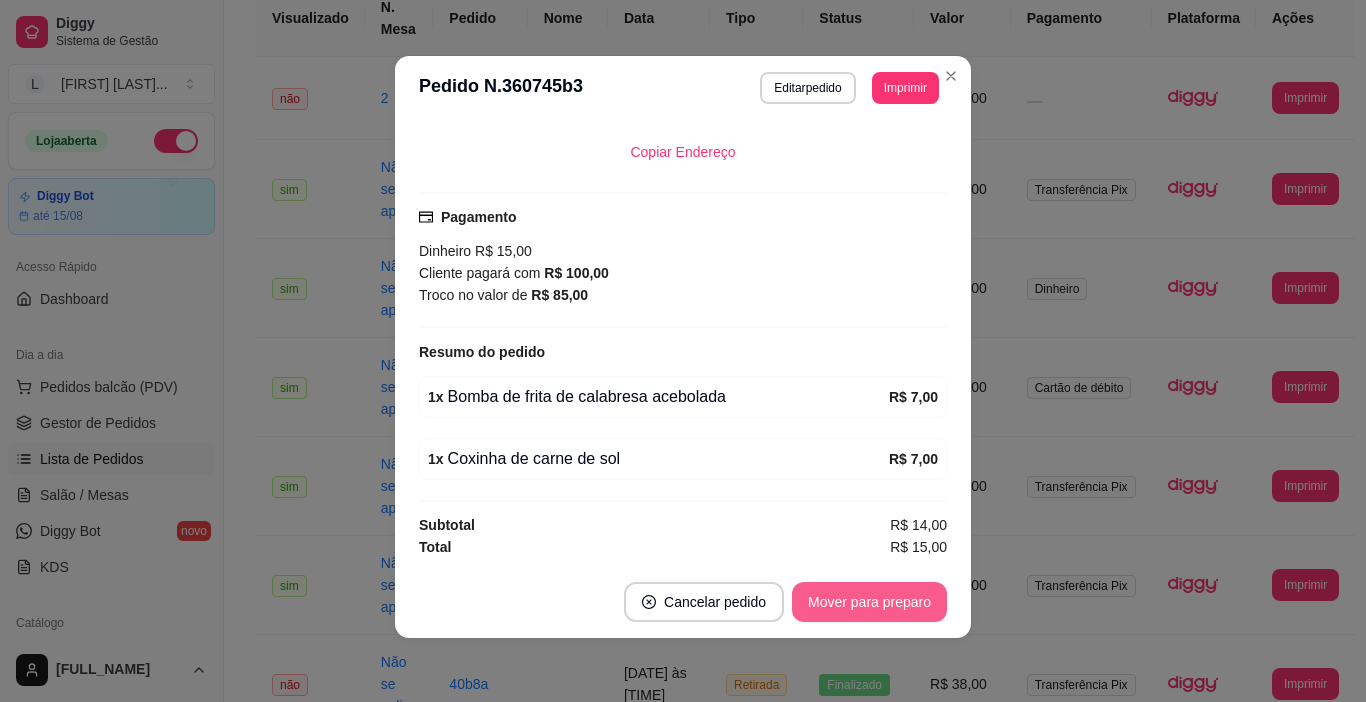 click on "Mover para preparo" at bounding box center (869, 602) 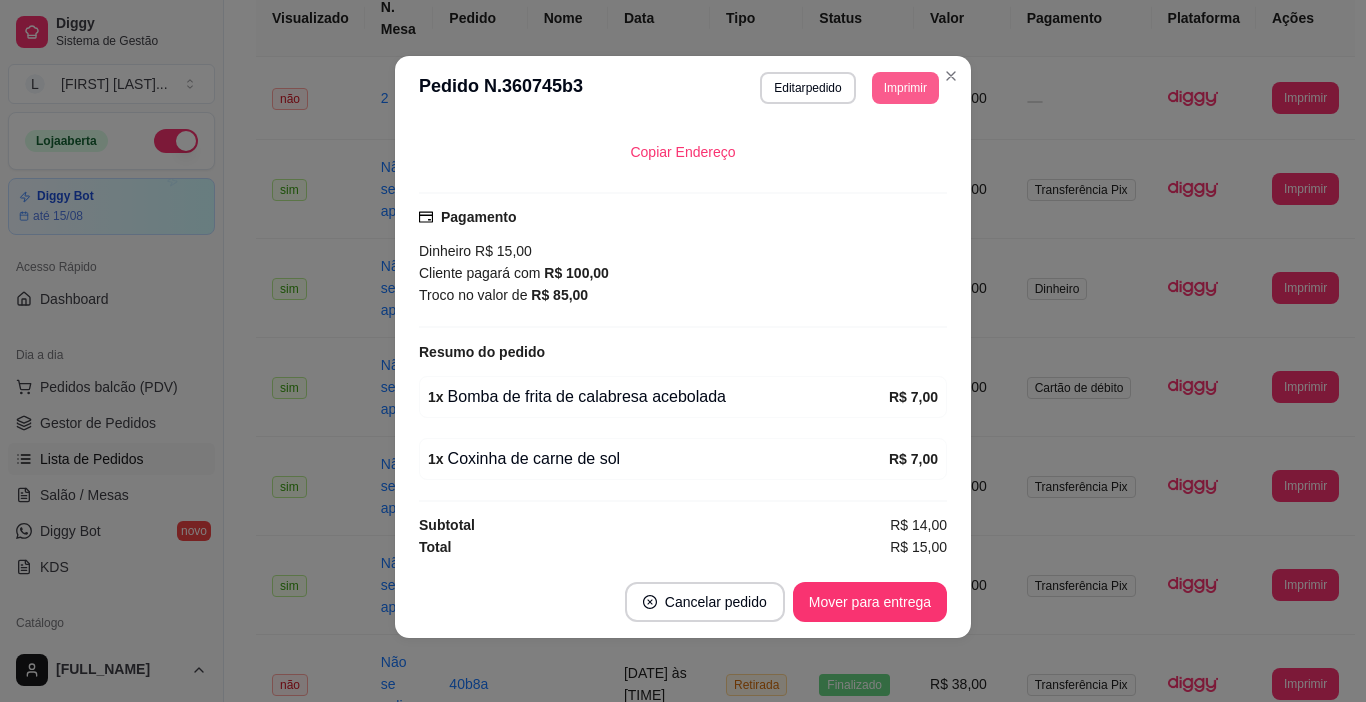 click on "Imprimir" at bounding box center (905, 88) 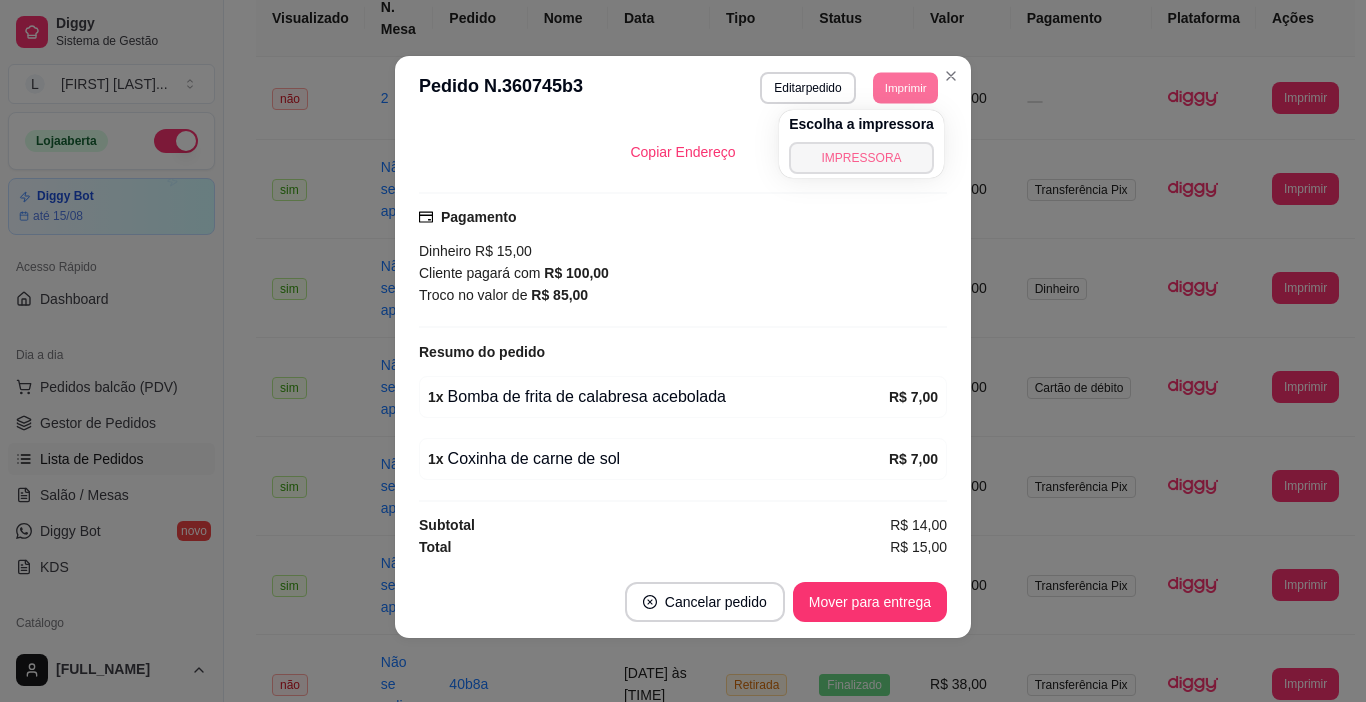 click on "IMPRESSORA" at bounding box center (861, 158) 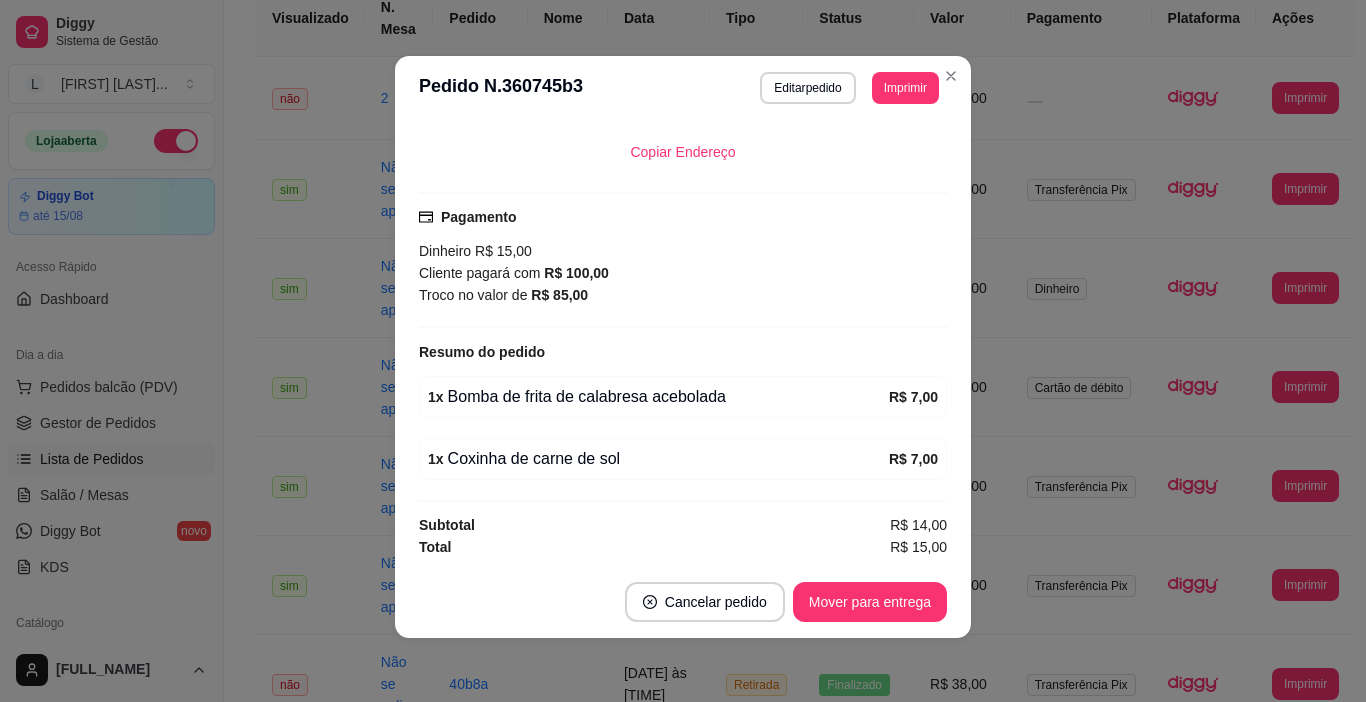type 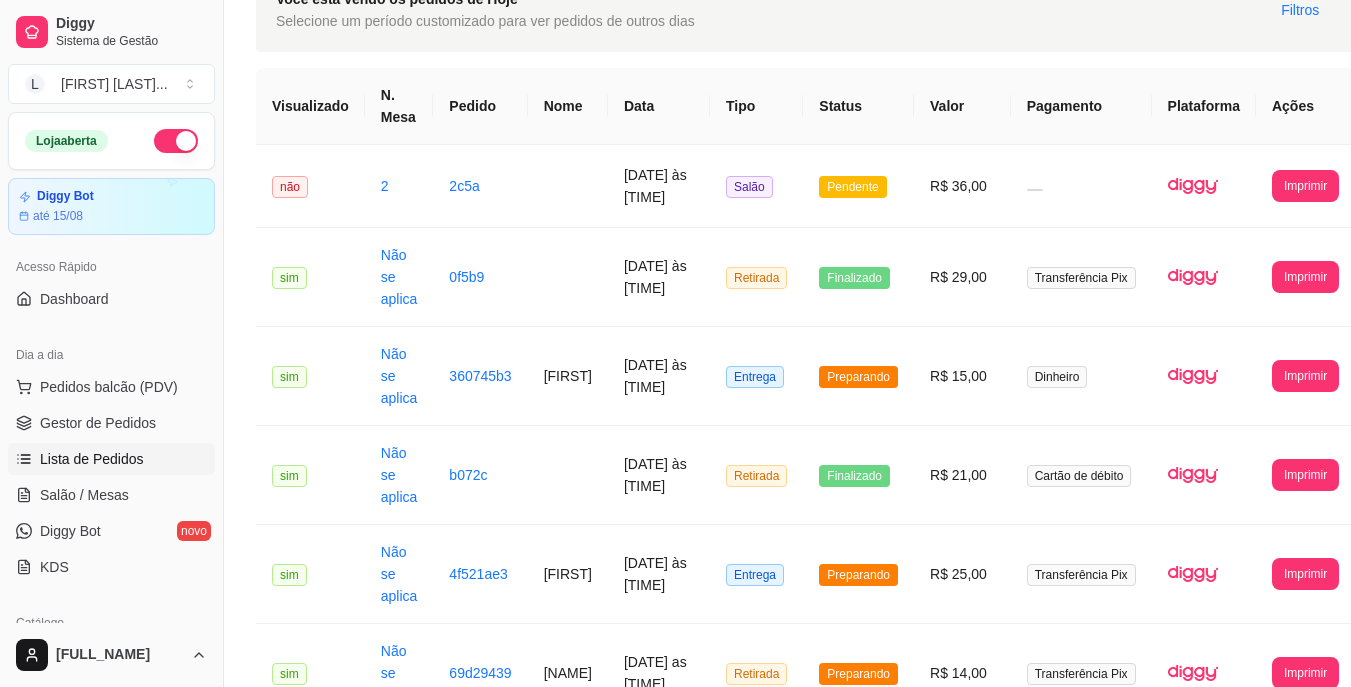 scroll, scrollTop: 200, scrollLeft: 0, axis: vertical 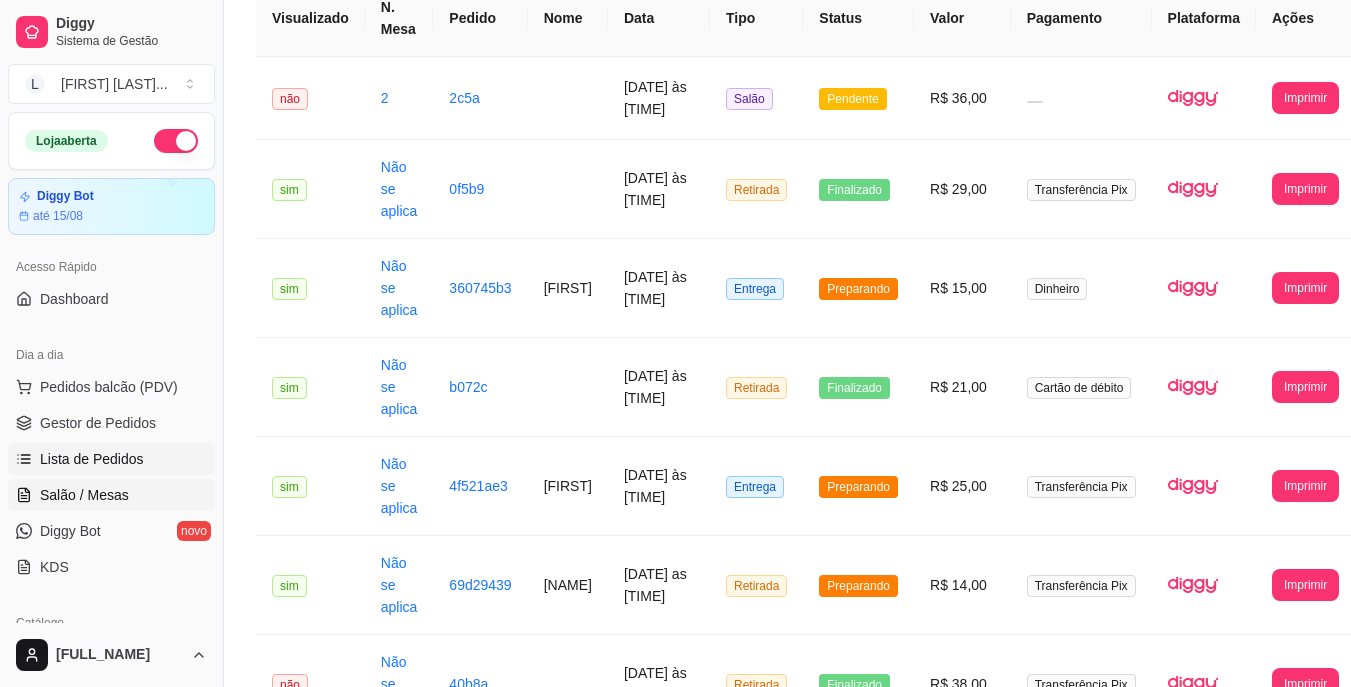 click on "Salão / Mesas" at bounding box center (84, 495) 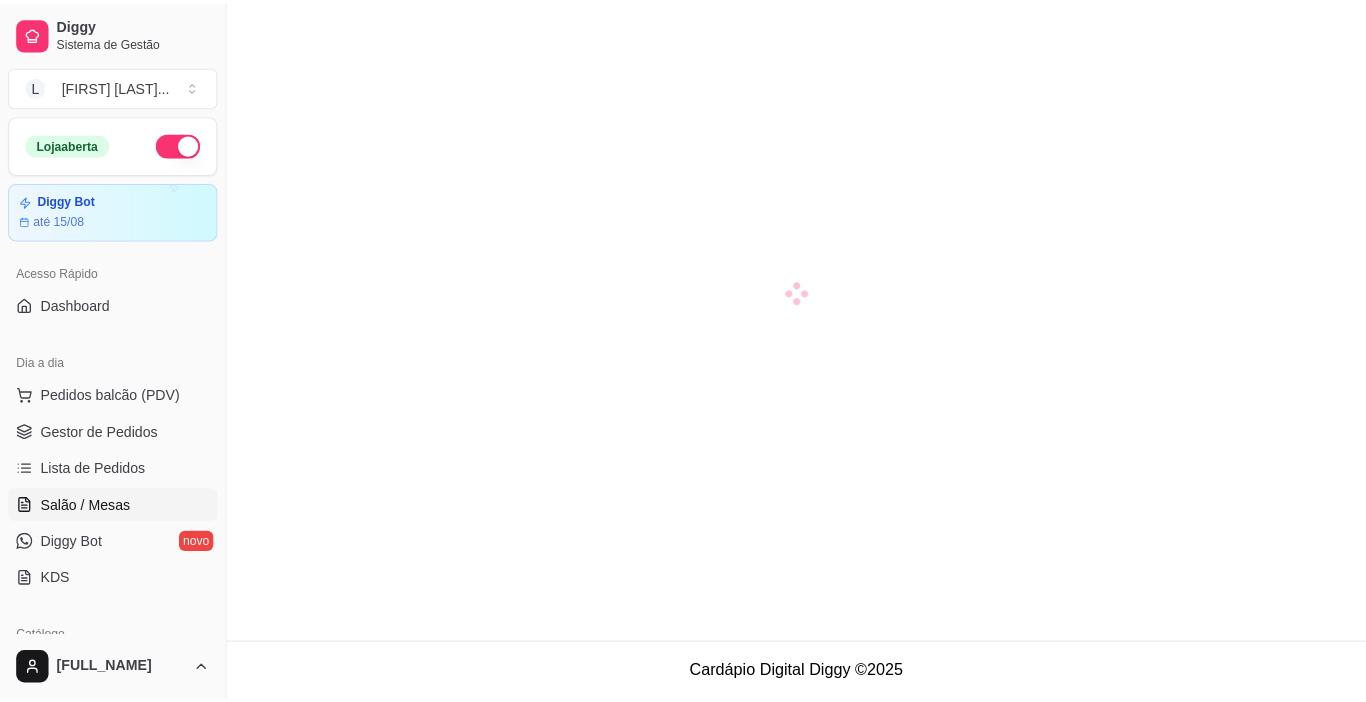 scroll, scrollTop: 0, scrollLeft: 0, axis: both 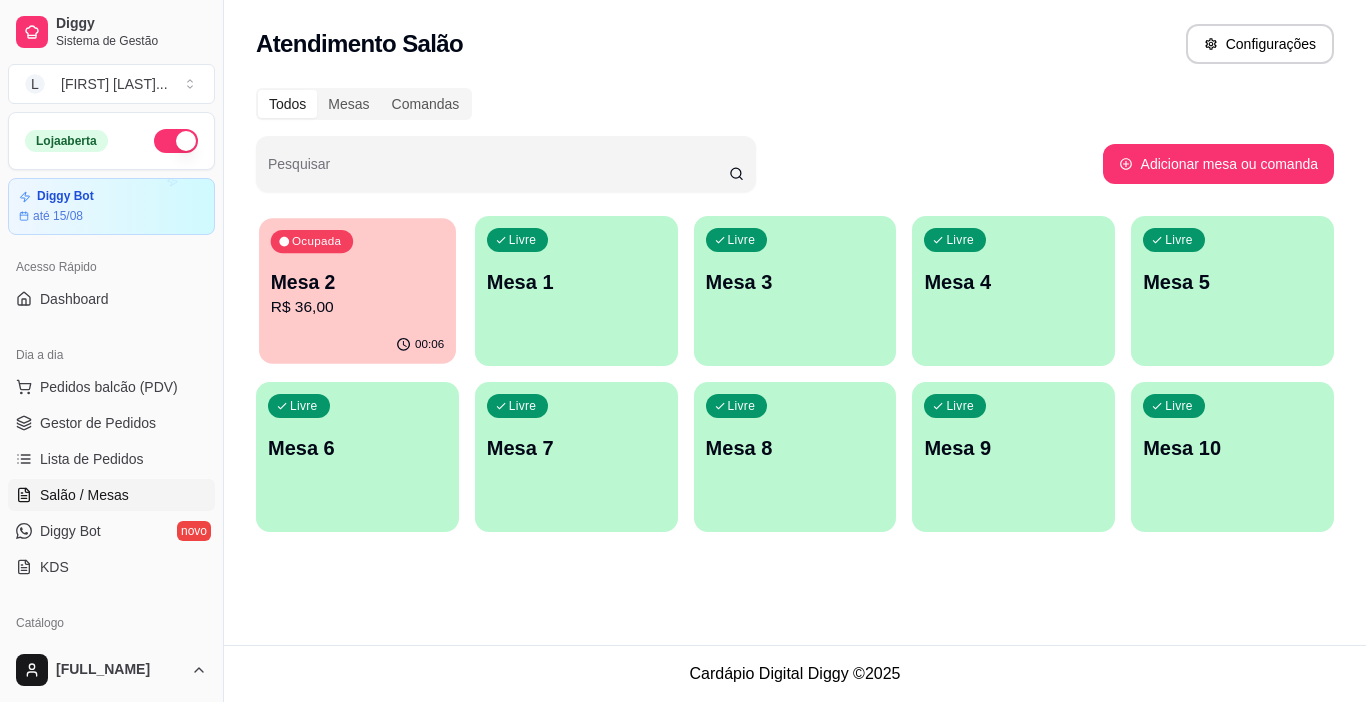 click on "Ocupada Mesa 2 R$ 36,00" at bounding box center [357, 272] 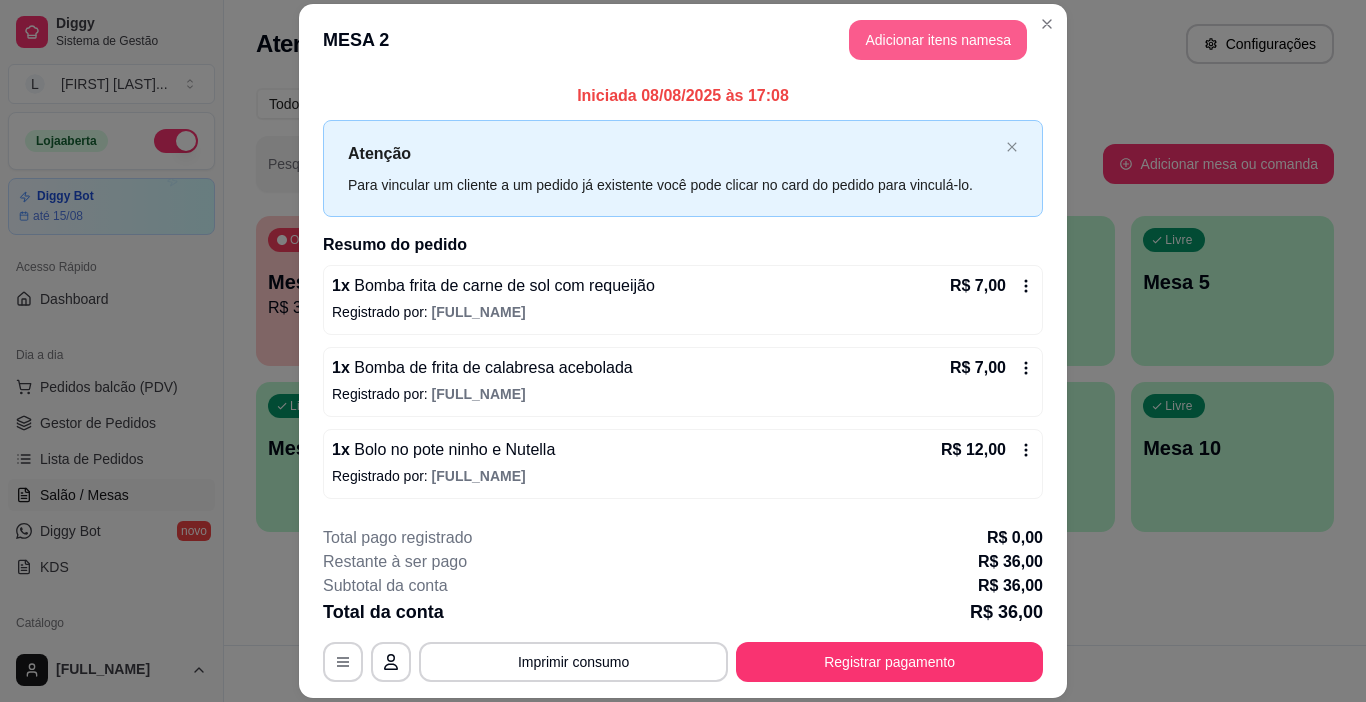 click on "Adicionar itens na  mesa" at bounding box center (938, 40) 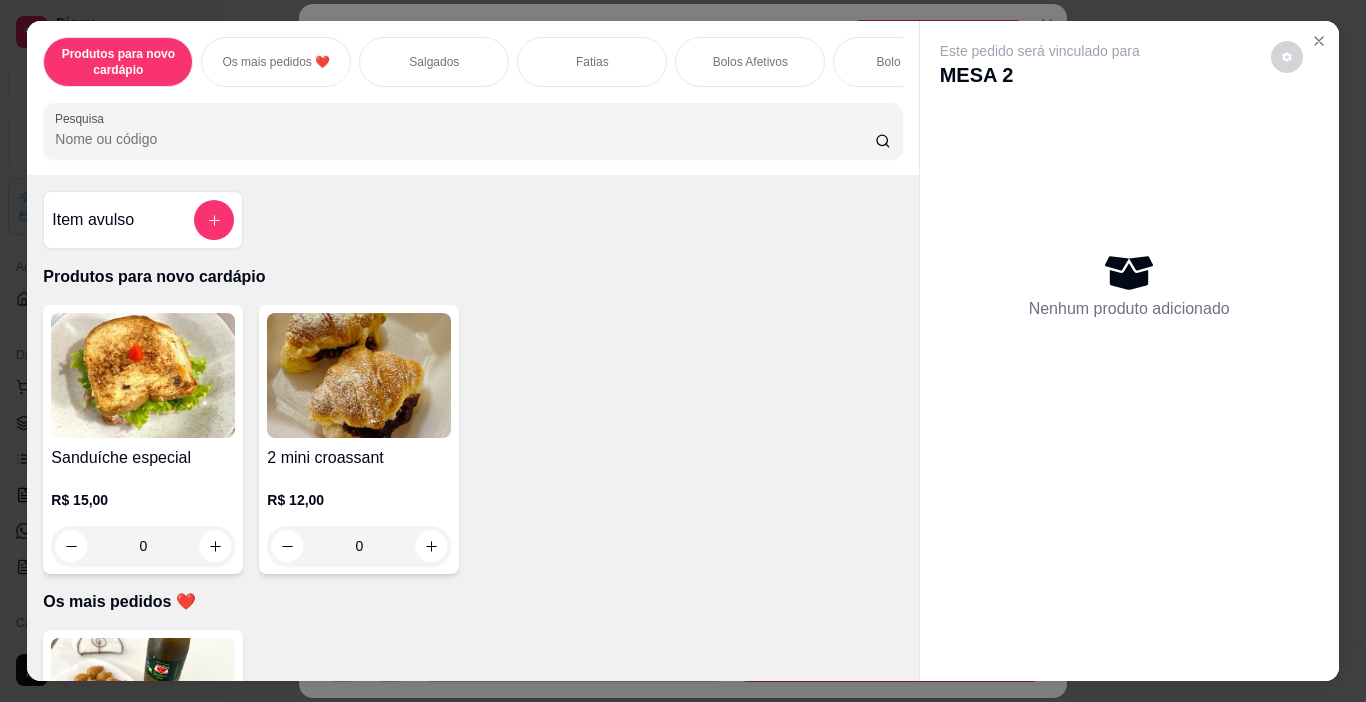 click on "Salgados" at bounding box center (434, 62) 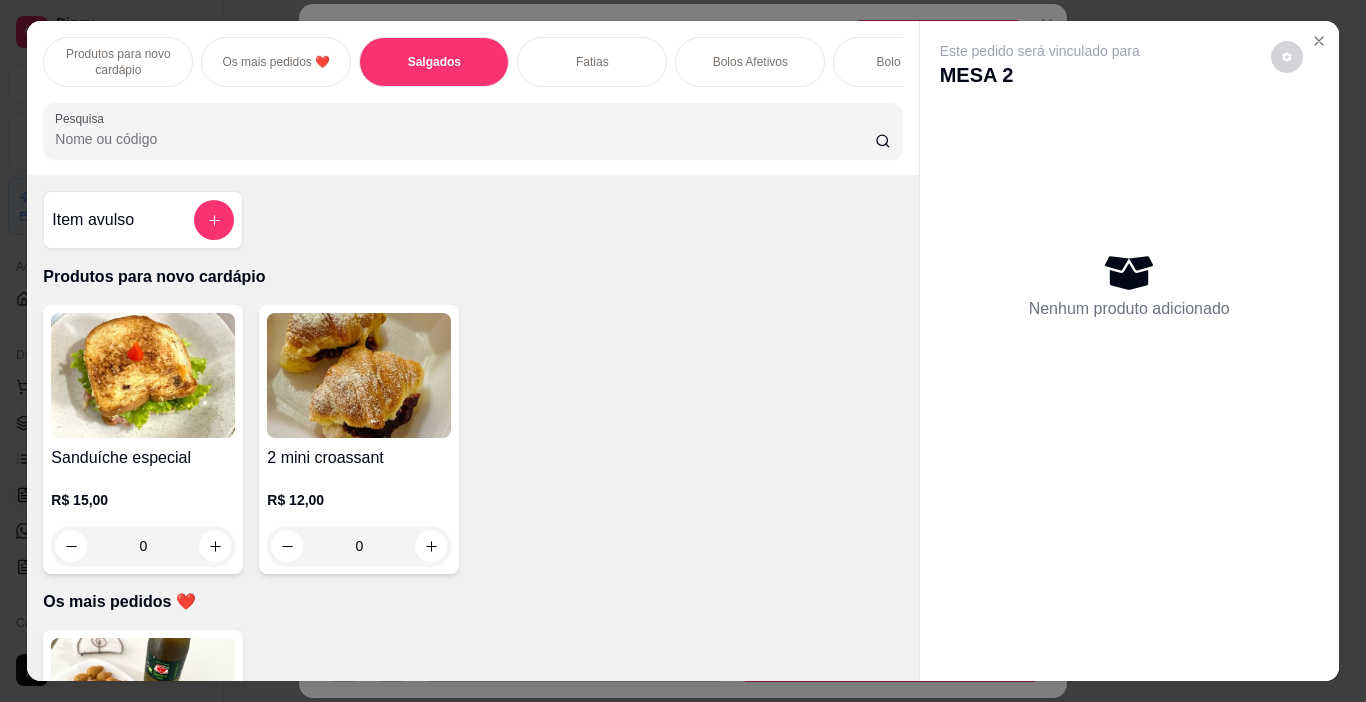 scroll, scrollTop: 740, scrollLeft: 0, axis: vertical 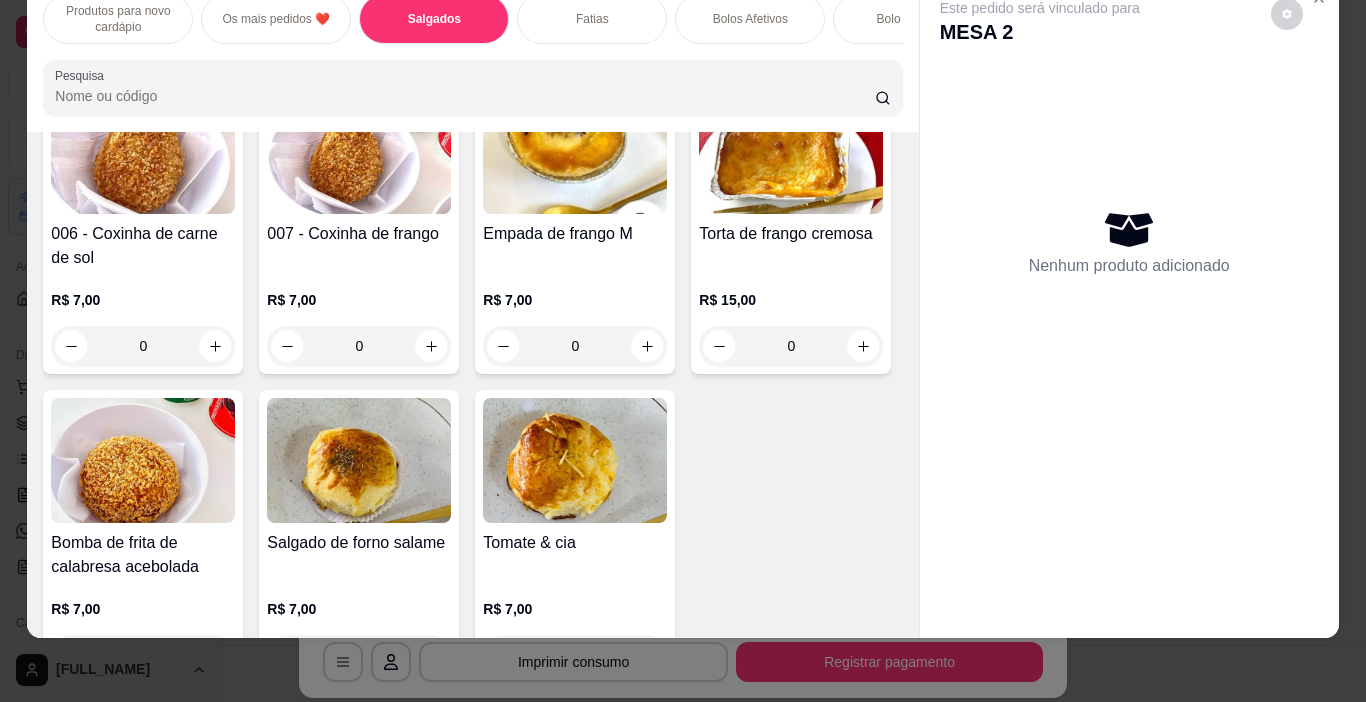 click 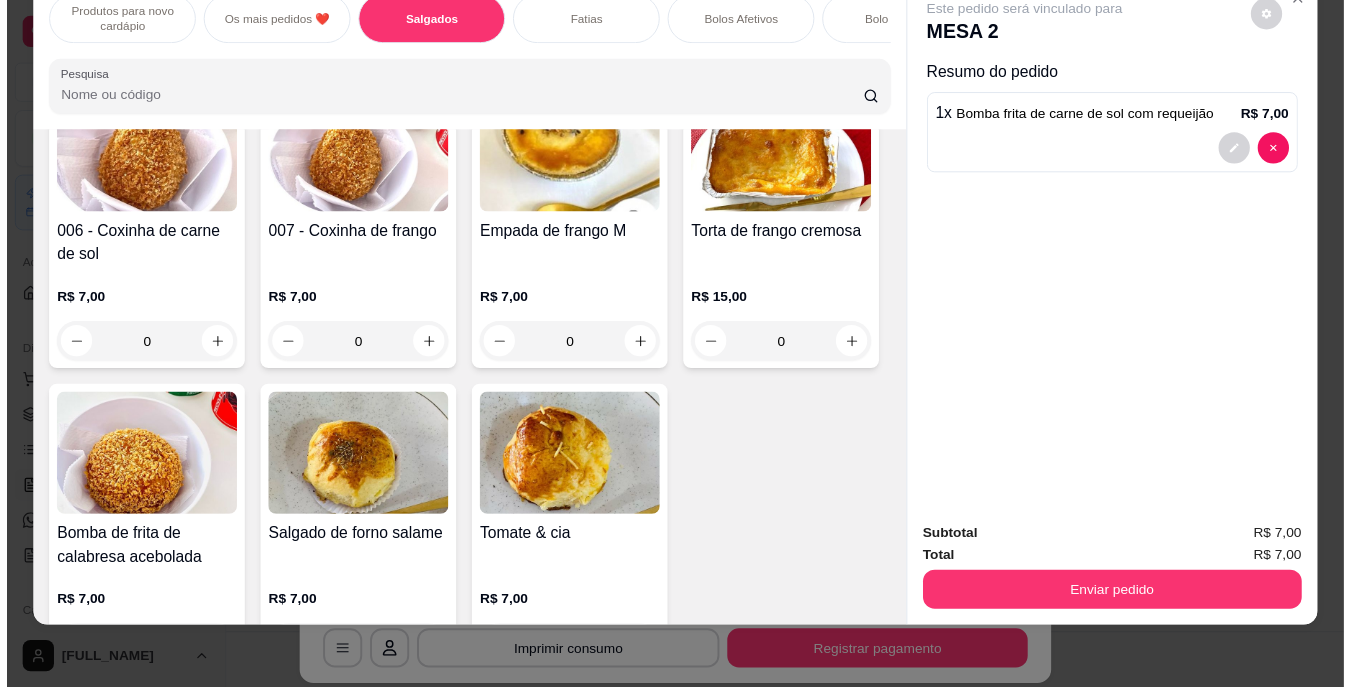 scroll, scrollTop: 1141, scrollLeft: 0, axis: vertical 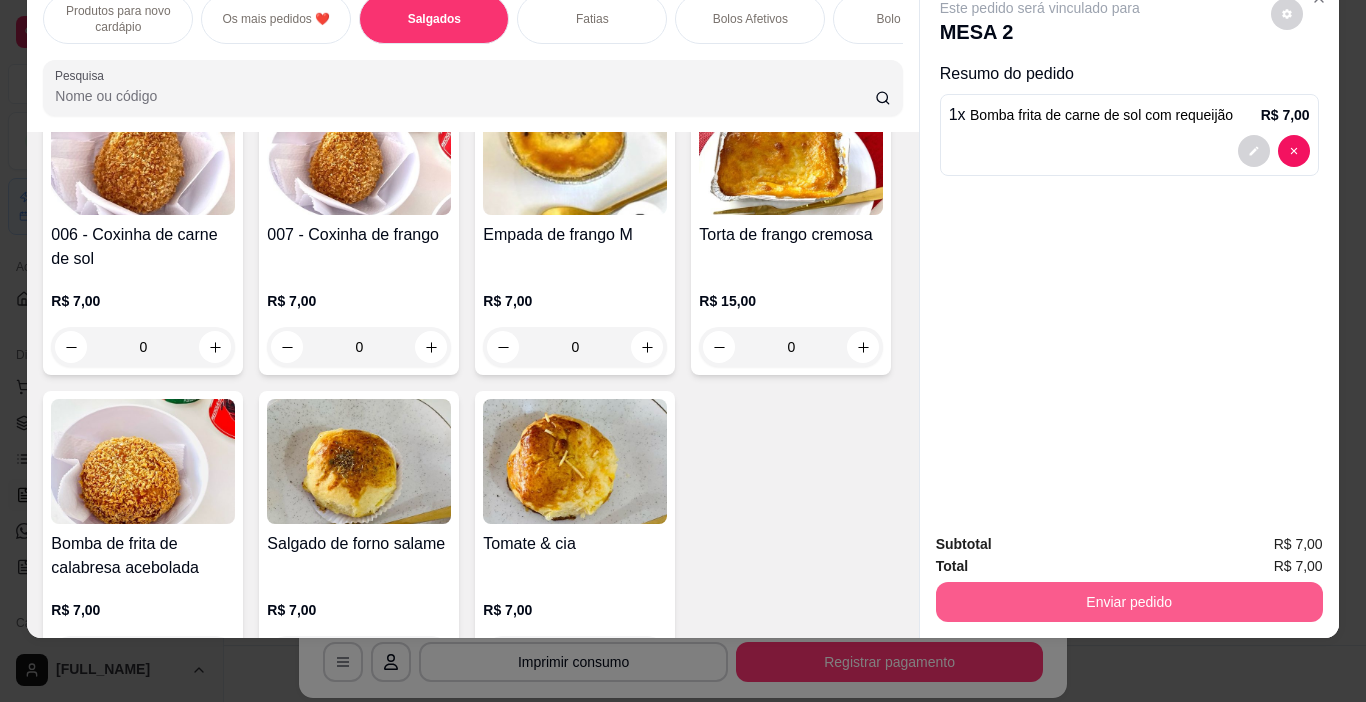 click on "Enviar pedido" at bounding box center (1129, 602) 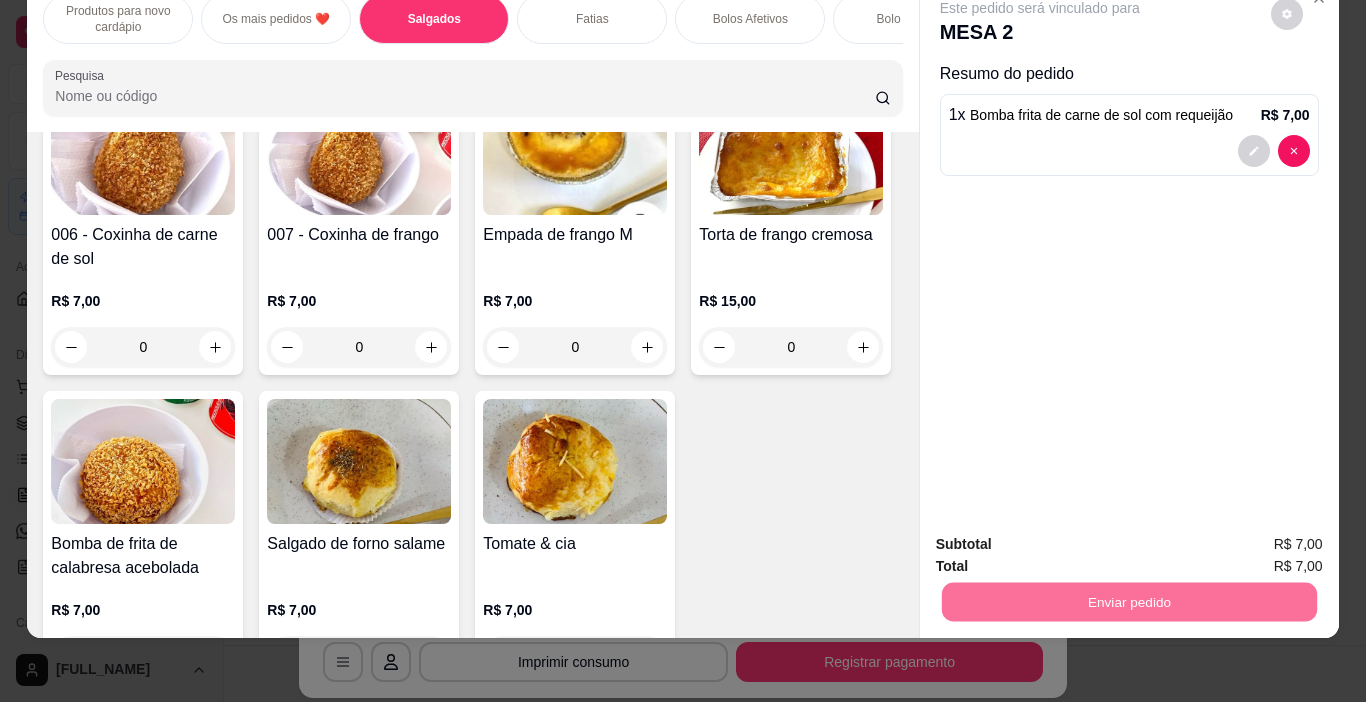 click on "Não registrar e enviar pedido" at bounding box center (1063, 537) 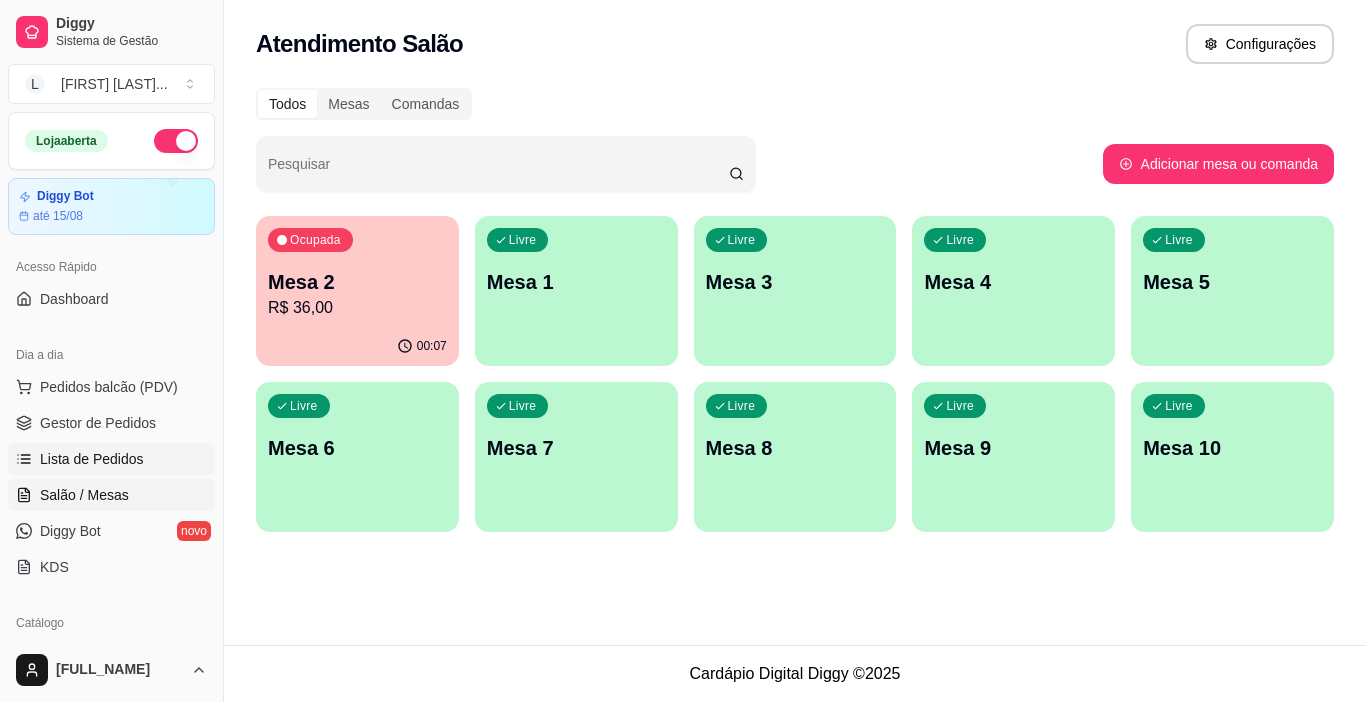 click on "Lista de Pedidos" at bounding box center [92, 459] 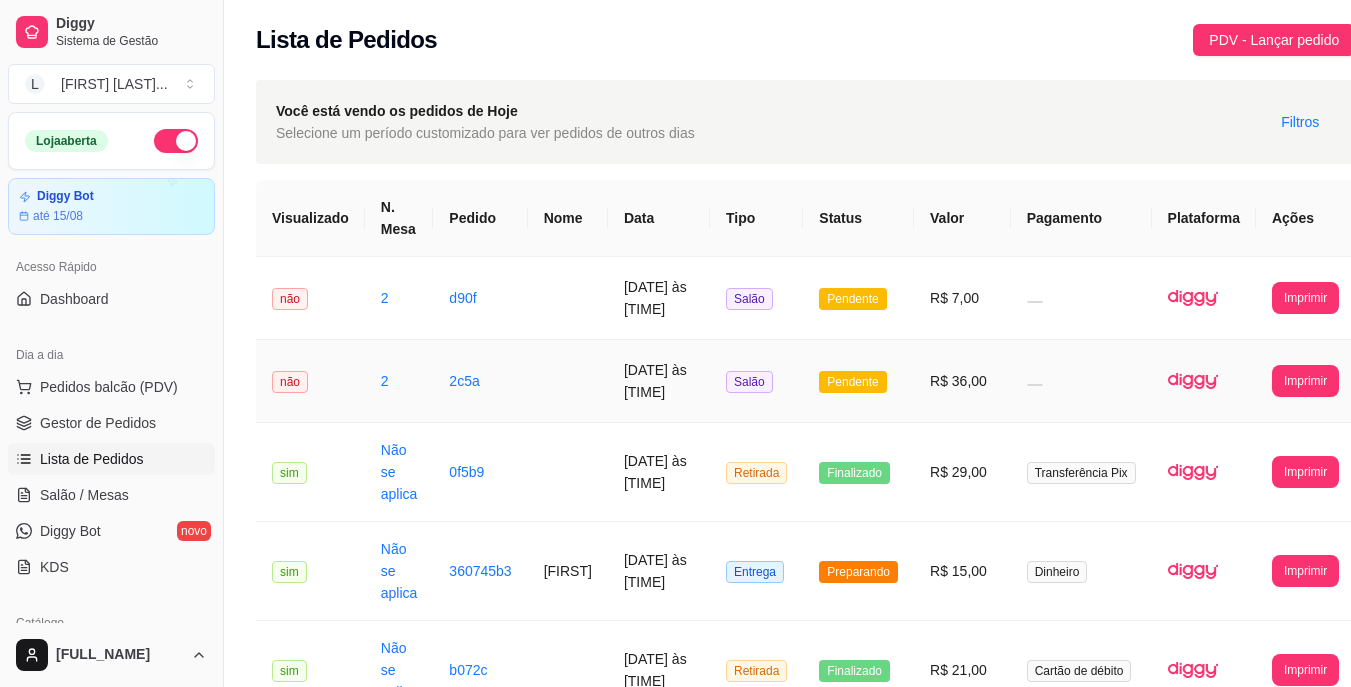 scroll, scrollTop: 200, scrollLeft: 0, axis: vertical 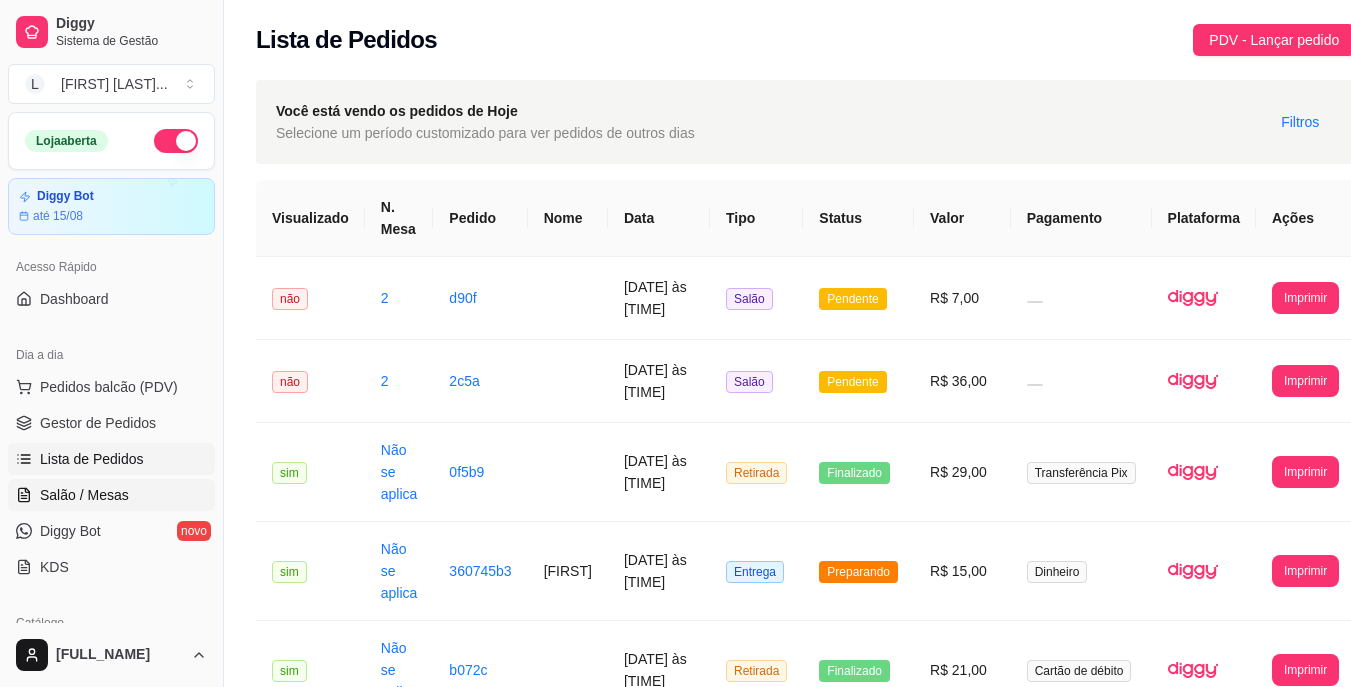 click on "Salão / Mesas" at bounding box center (84, 495) 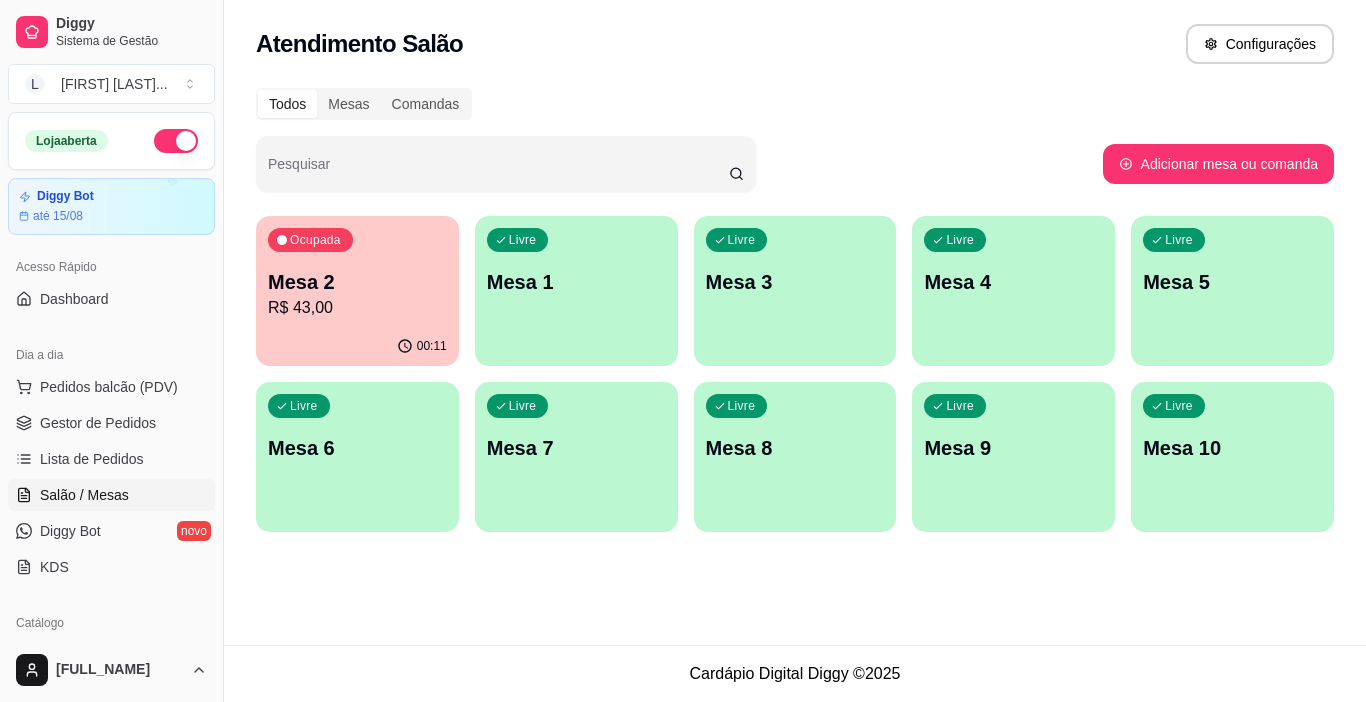 click on "Mesa 2" at bounding box center (357, 282) 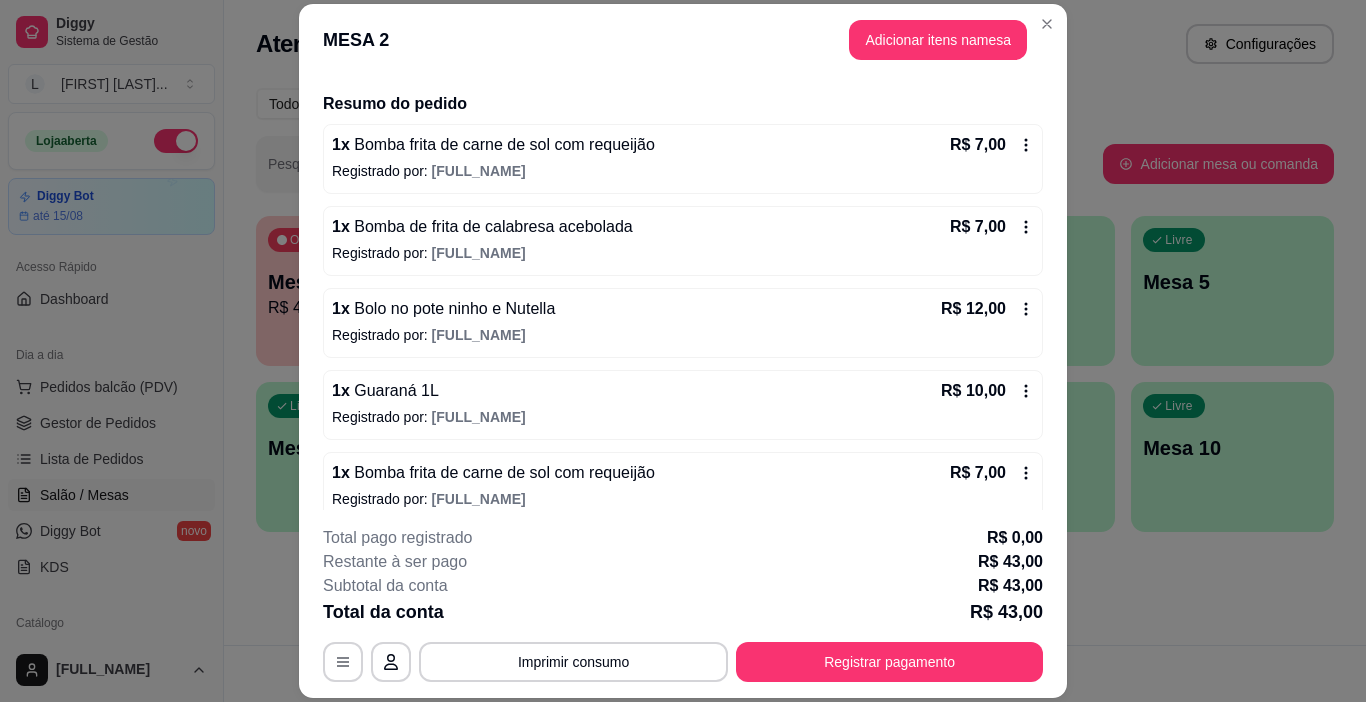 scroll, scrollTop: 160, scrollLeft: 0, axis: vertical 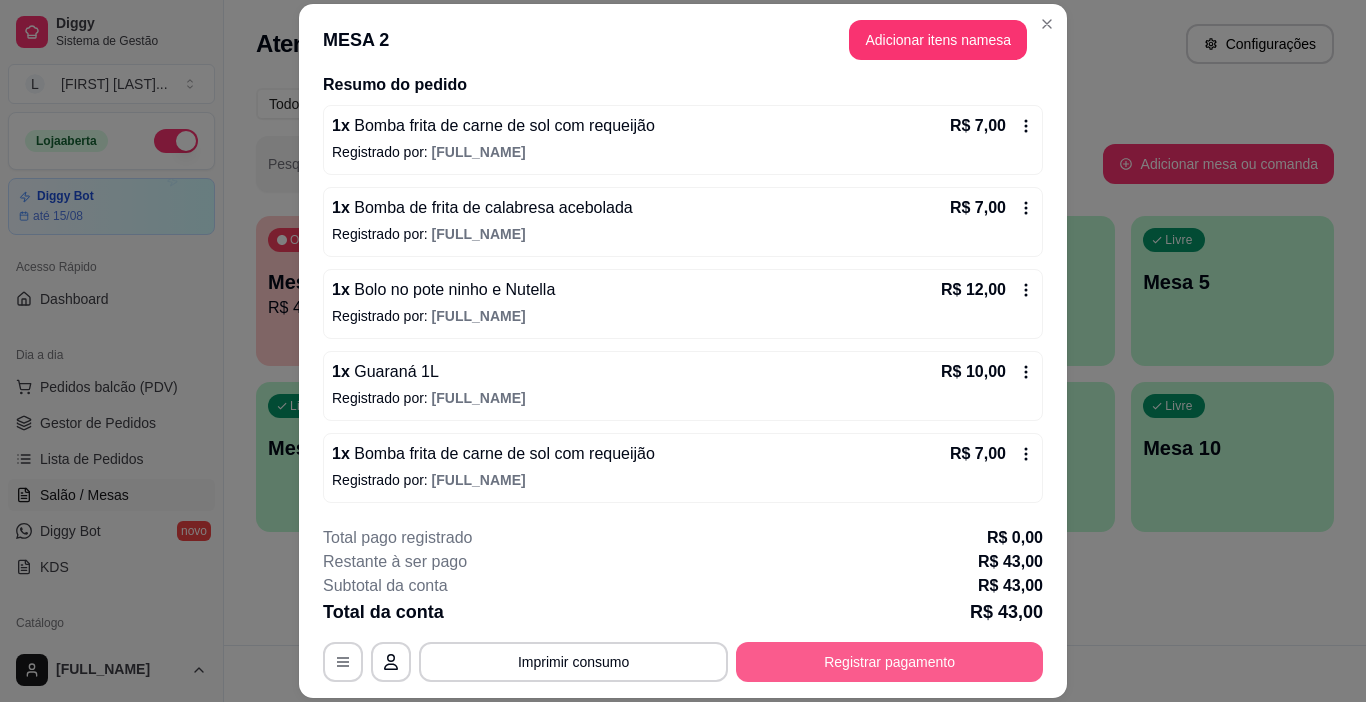 click on "Registrar pagamento" at bounding box center [889, 662] 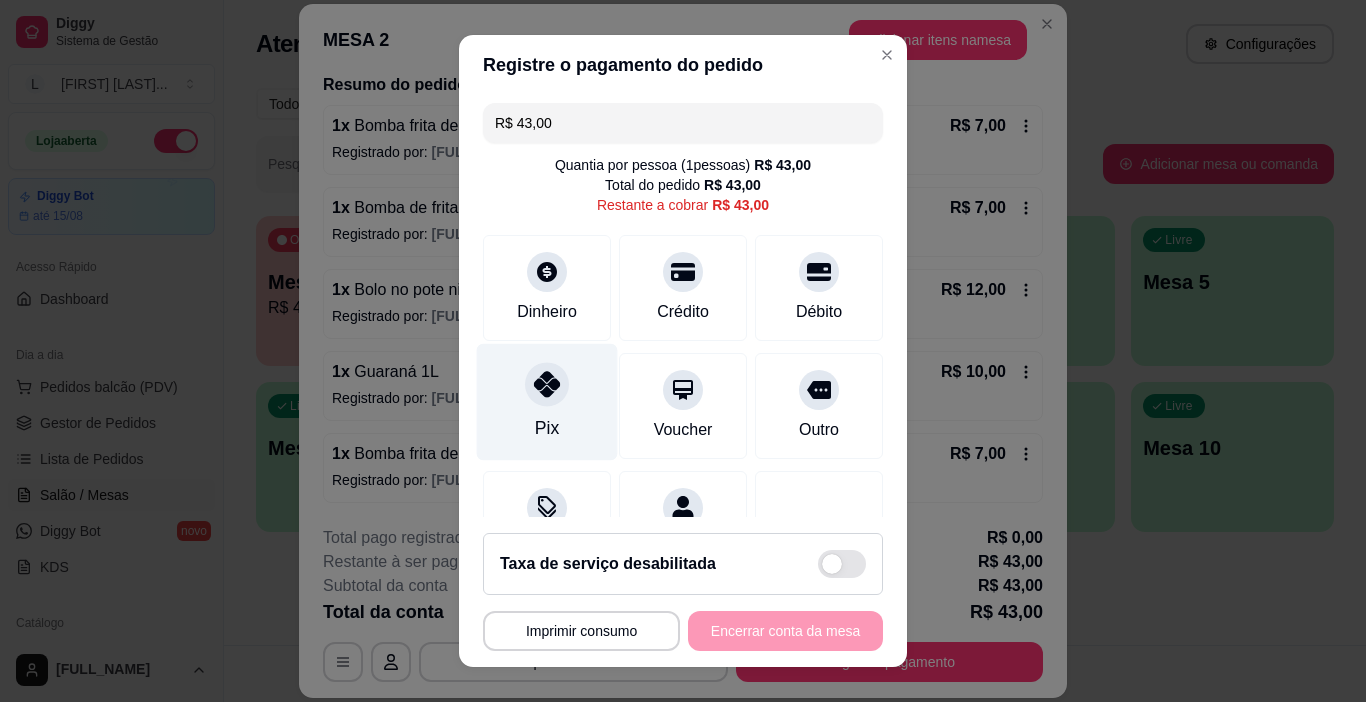 click on "Pix" at bounding box center (547, 402) 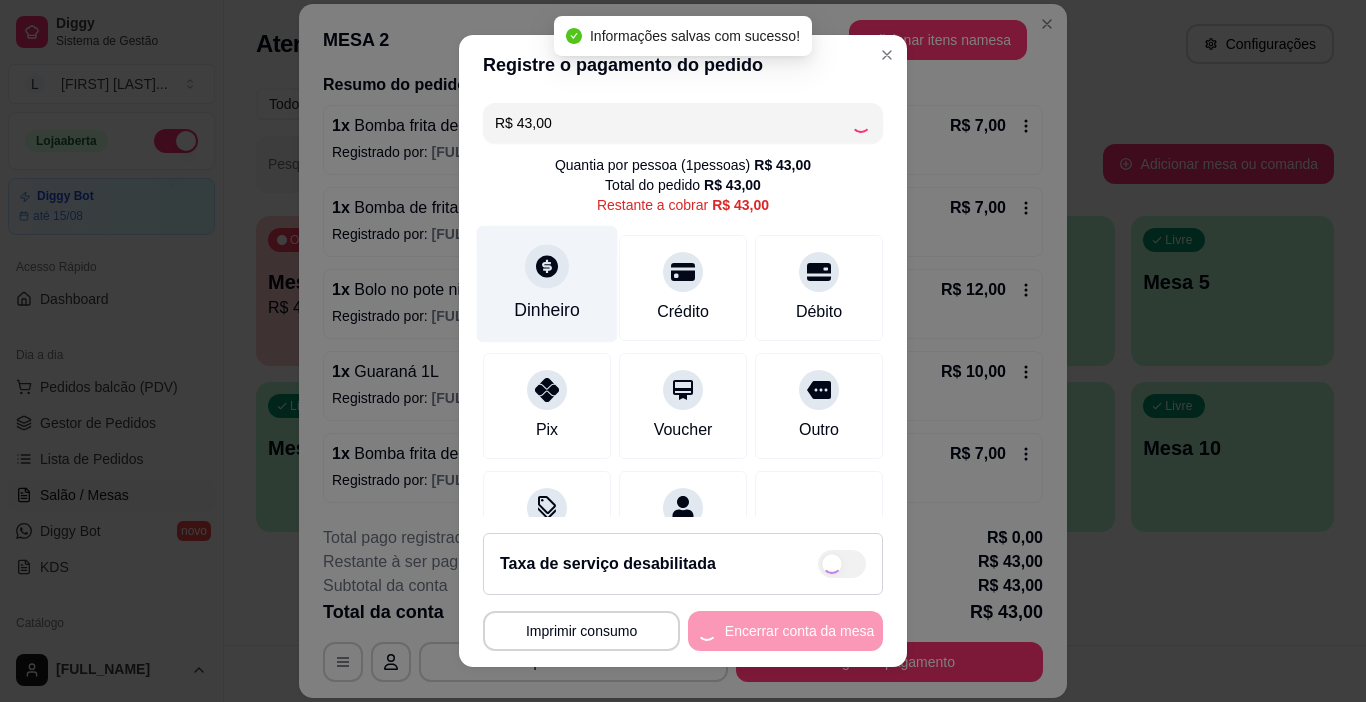 type on "R$ 0,00" 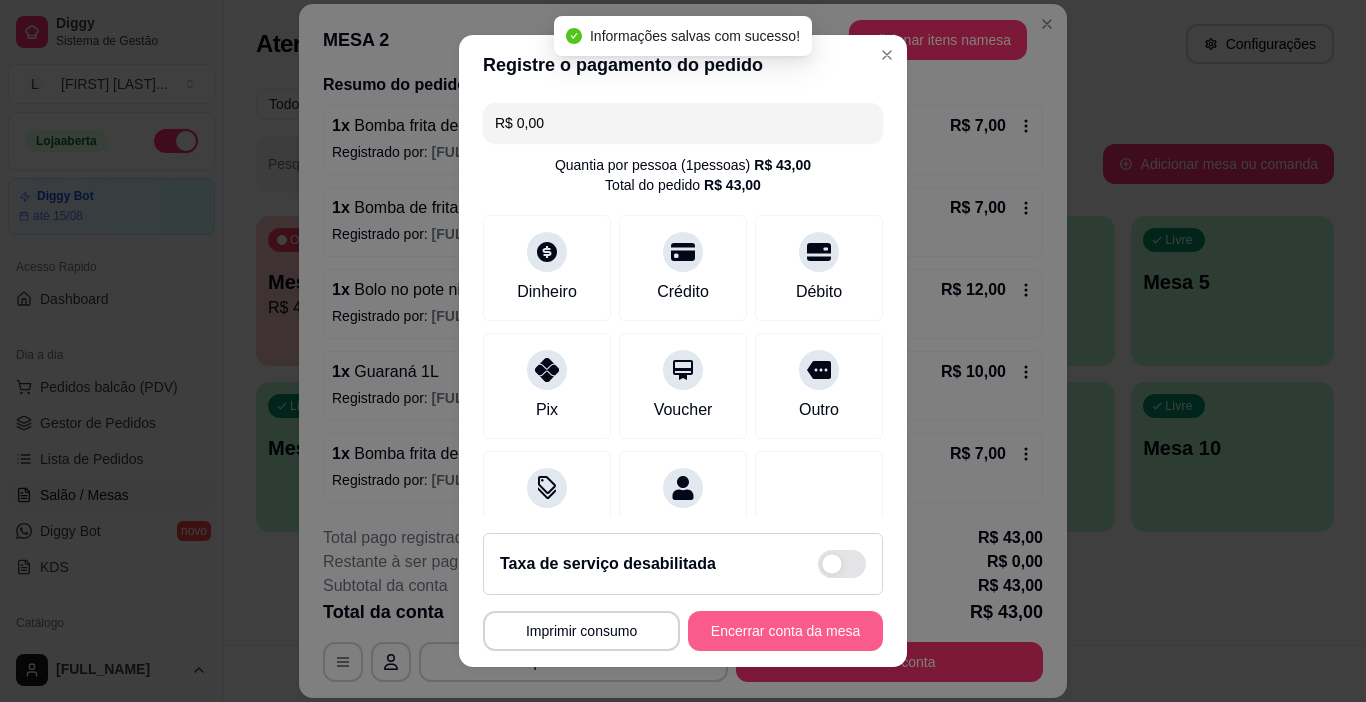 click on "Encerrar conta da mesa" at bounding box center (785, 631) 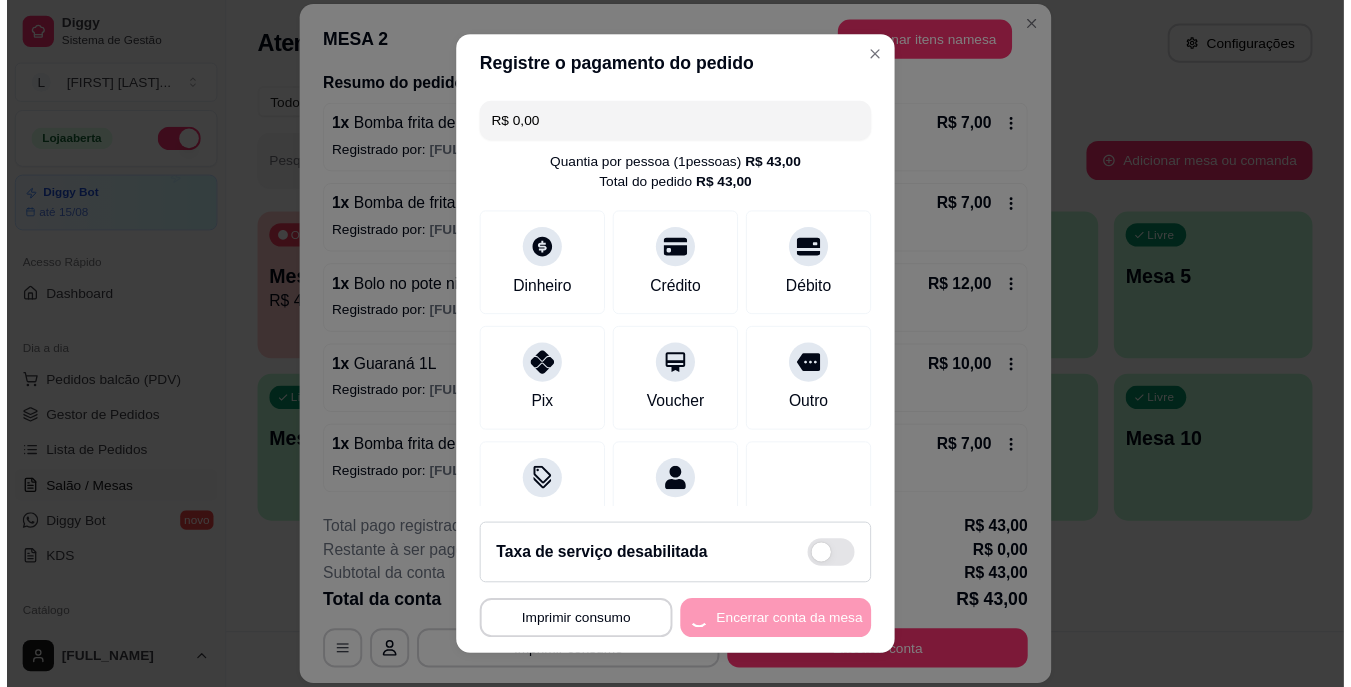 scroll, scrollTop: 0, scrollLeft: 0, axis: both 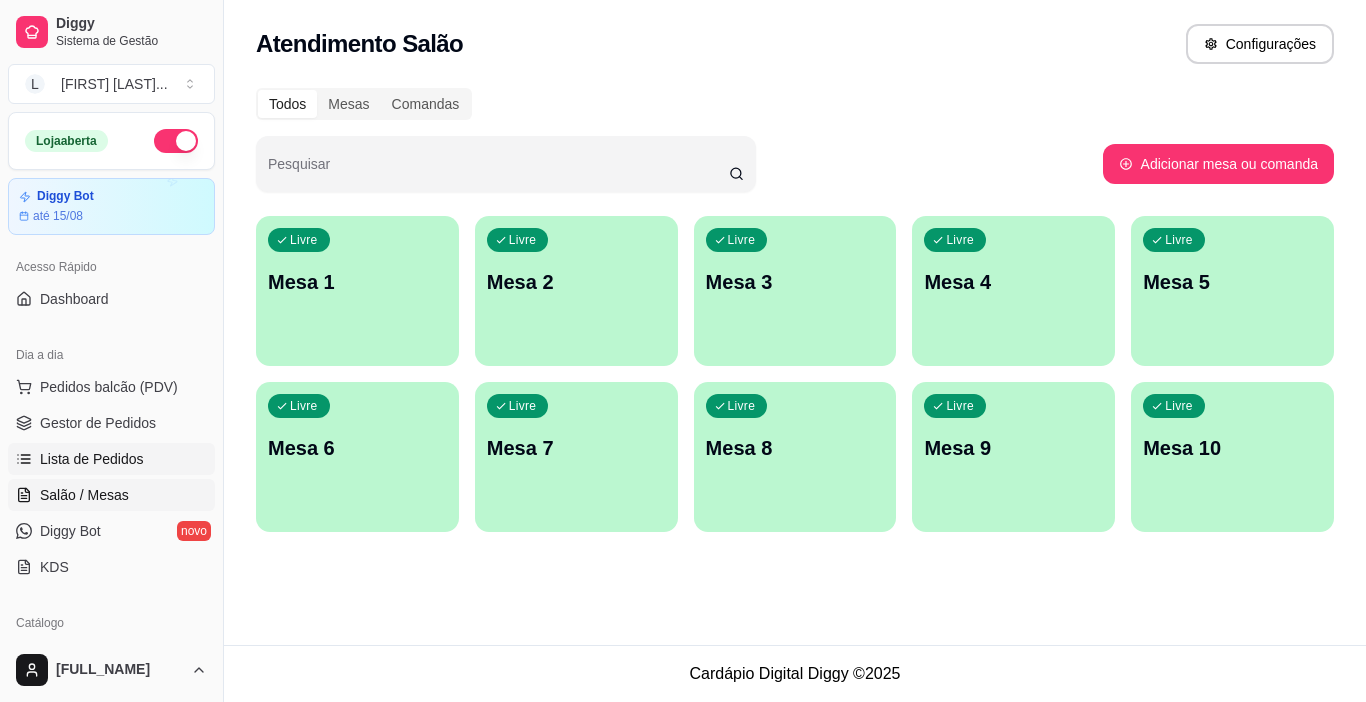 click on "Lista de Pedidos" at bounding box center (111, 459) 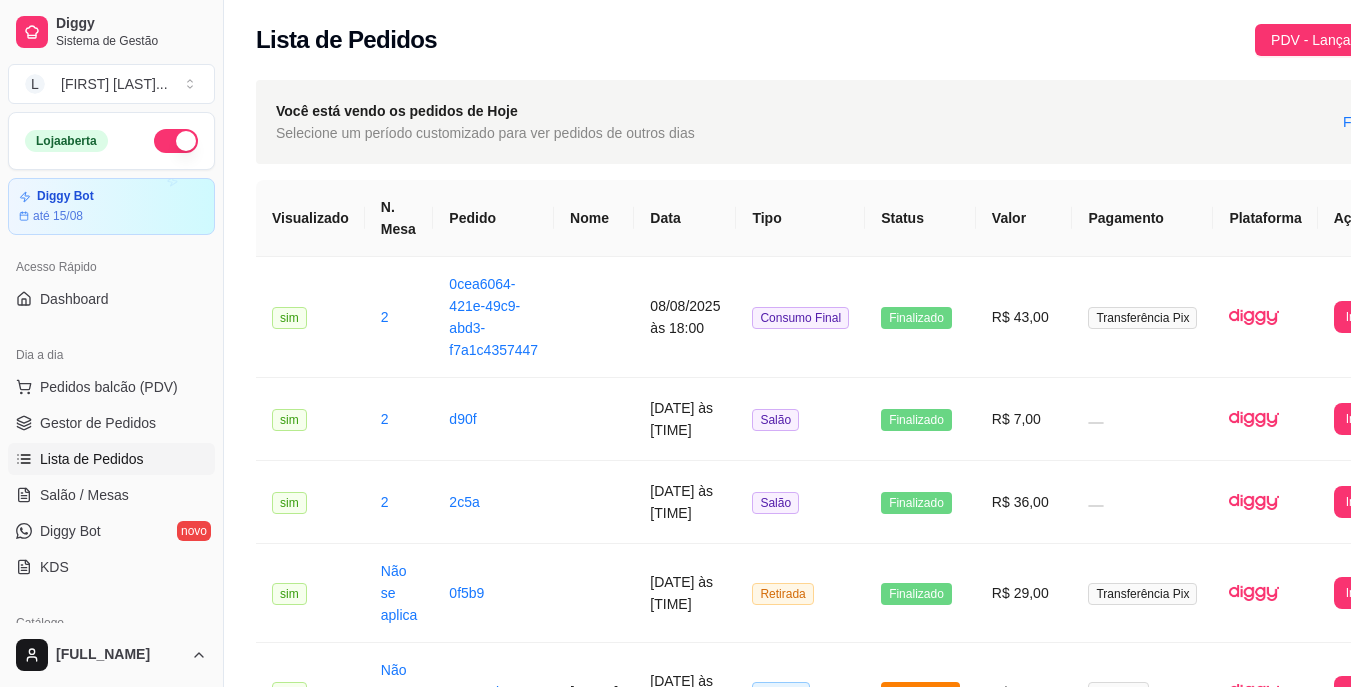 click on "Lista de Pedidos" at bounding box center [92, 459] 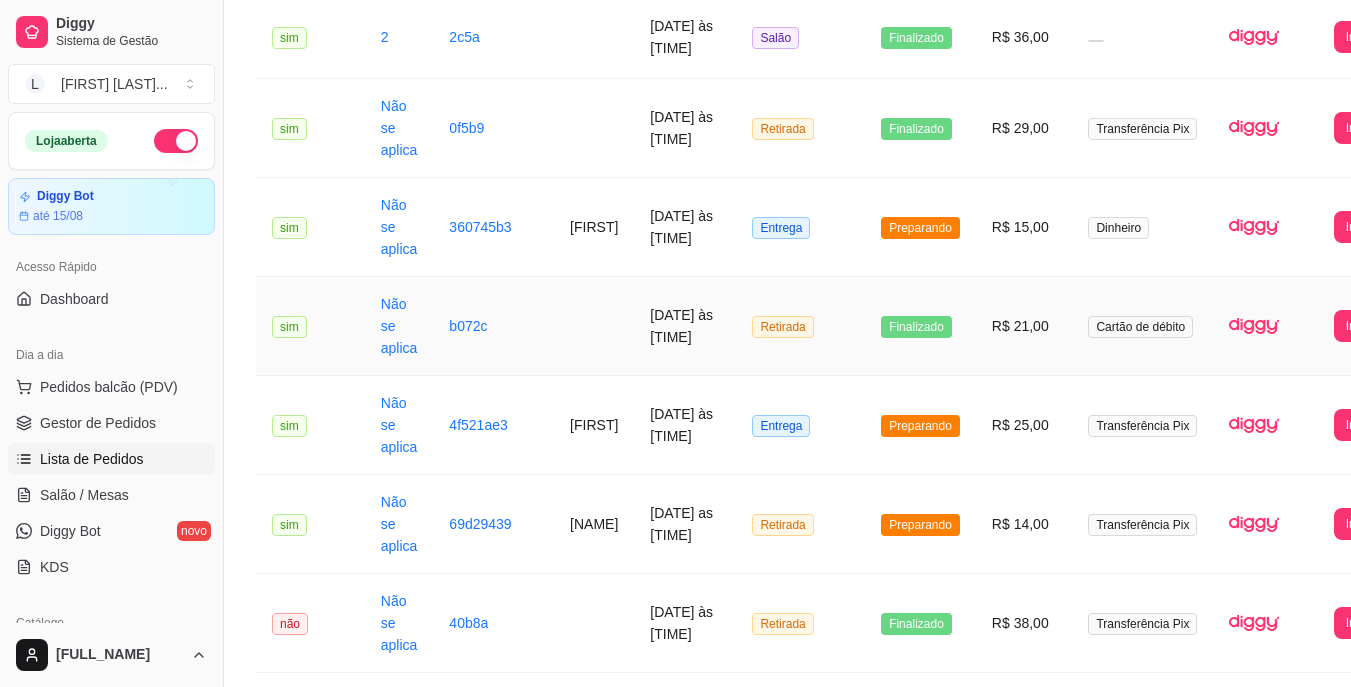 scroll, scrollTop: 500, scrollLeft: 0, axis: vertical 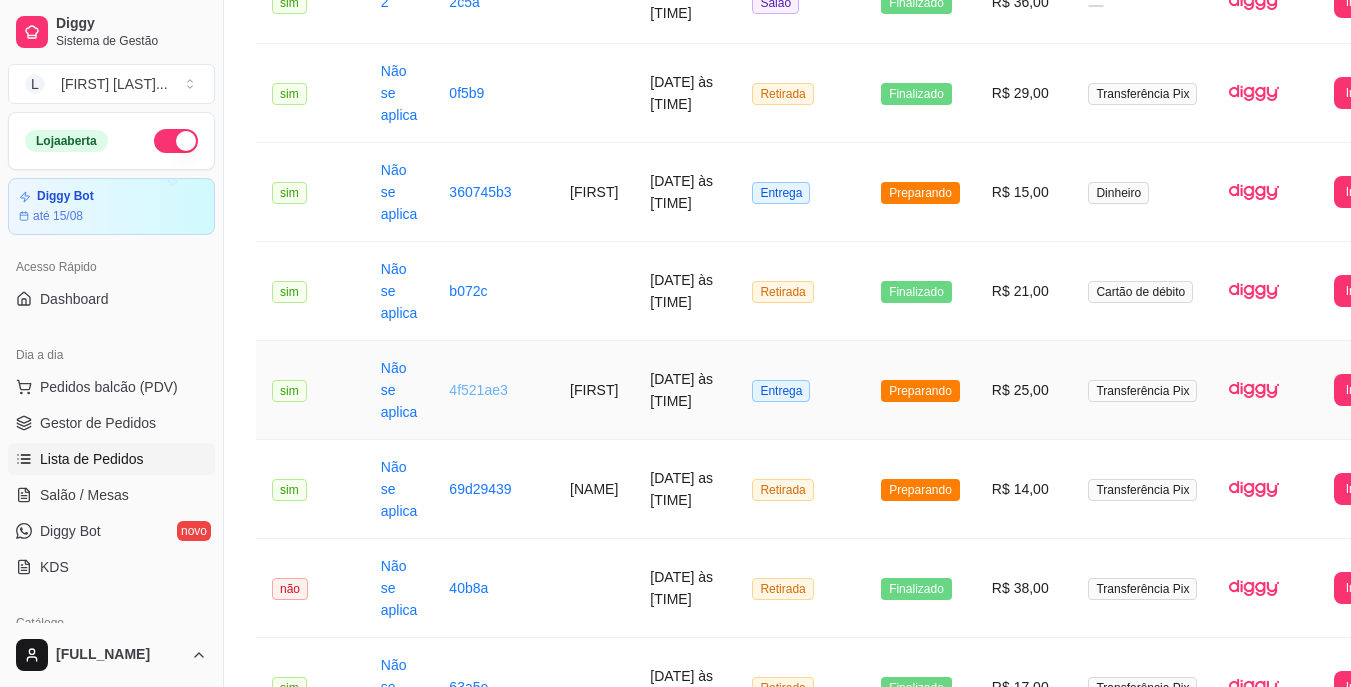 click on "4f521ae3" at bounding box center [478, 390] 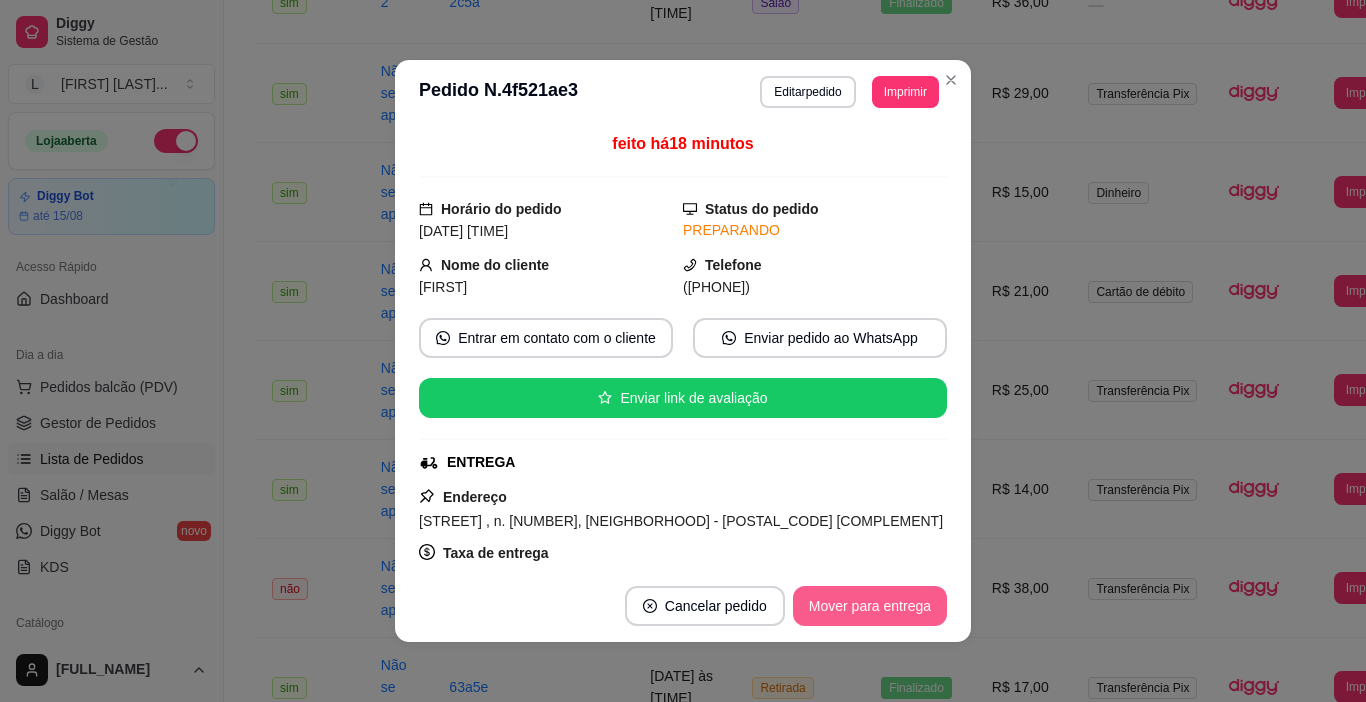 click on "Mover para entrega" at bounding box center [870, 606] 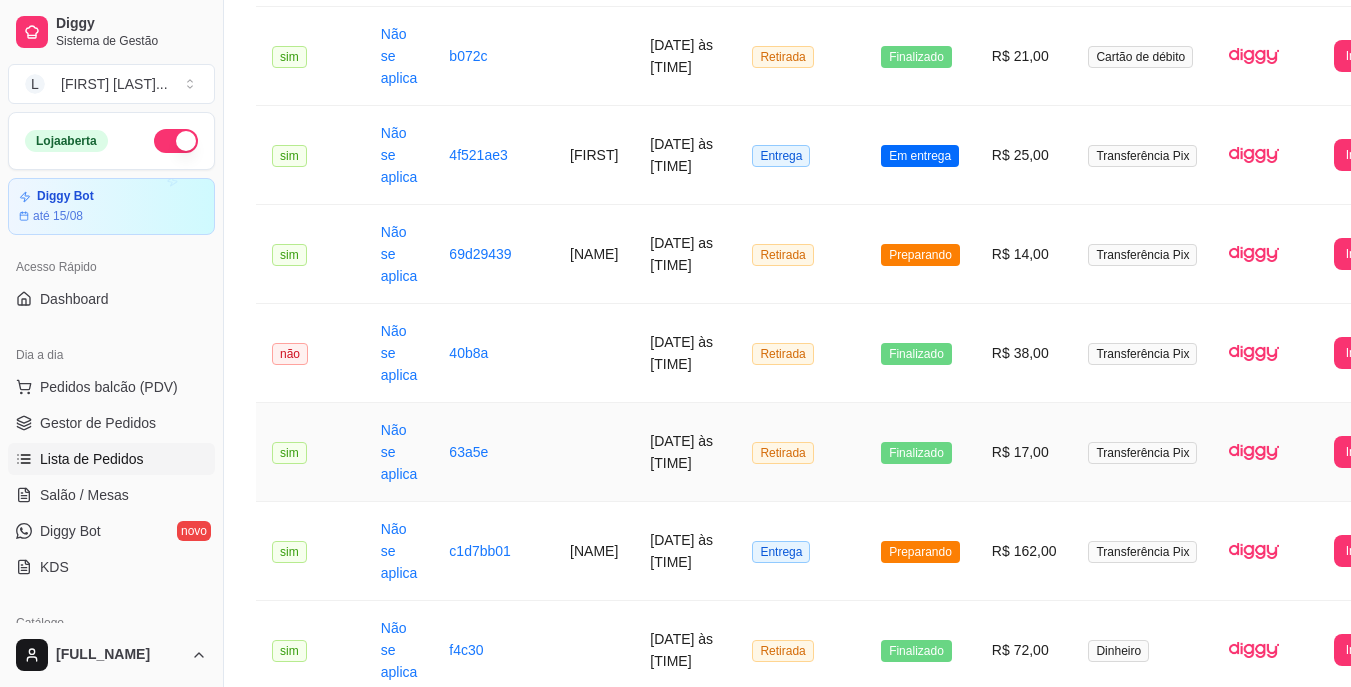 scroll, scrollTop: 700, scrollLeft: 0, axis: vertical 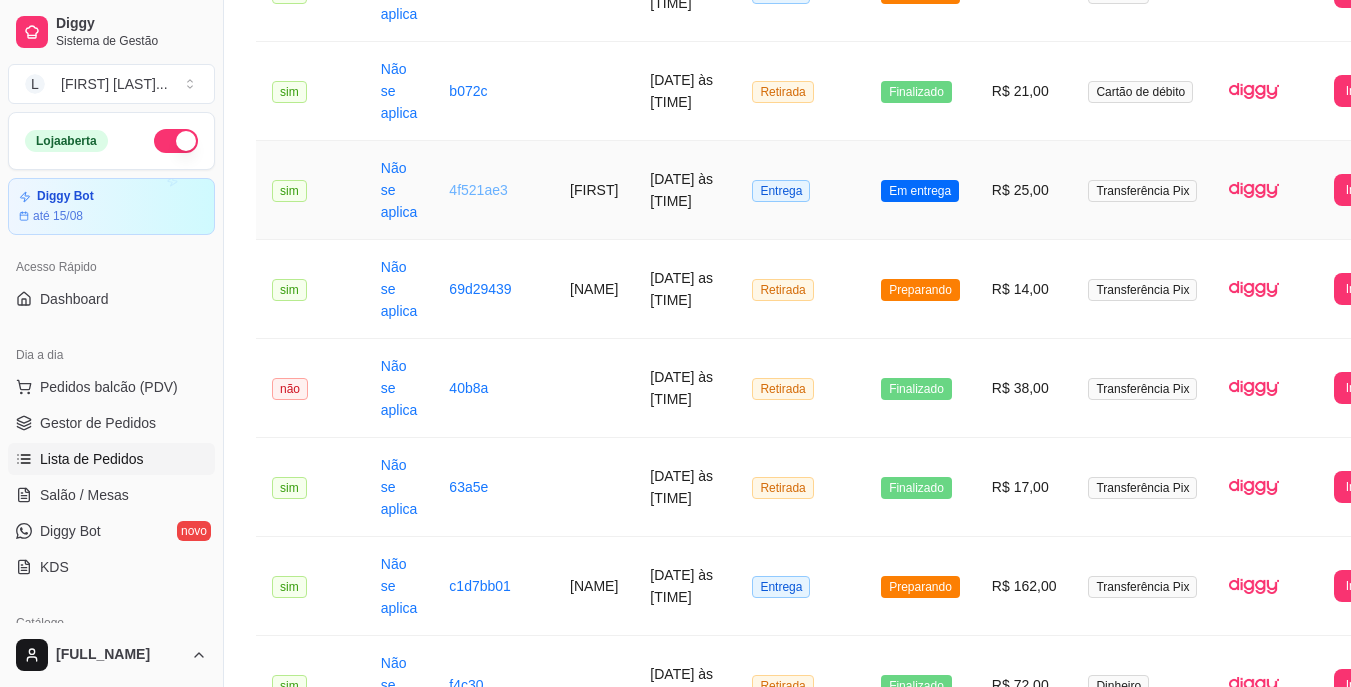 click on "4f521ae3" at bounding box center [478, 190] 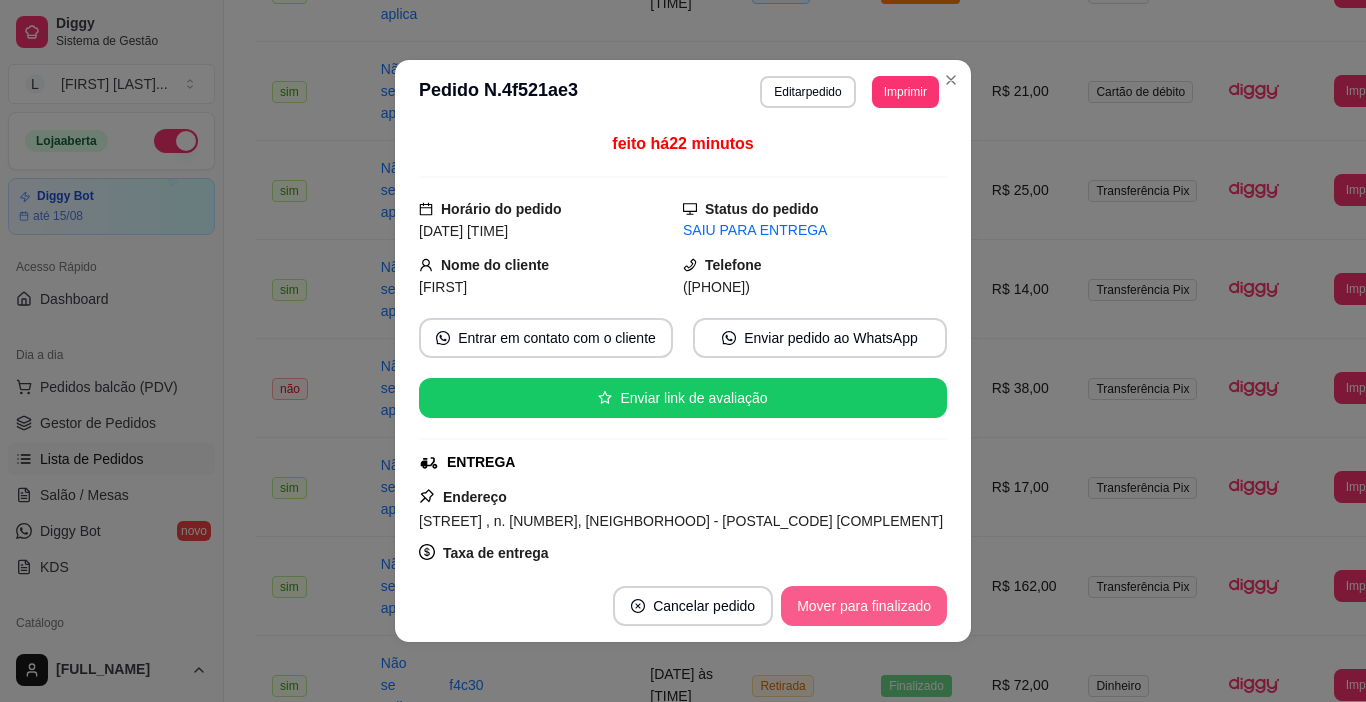click on "Mover para finalizado" at bounding box center [864, 606] 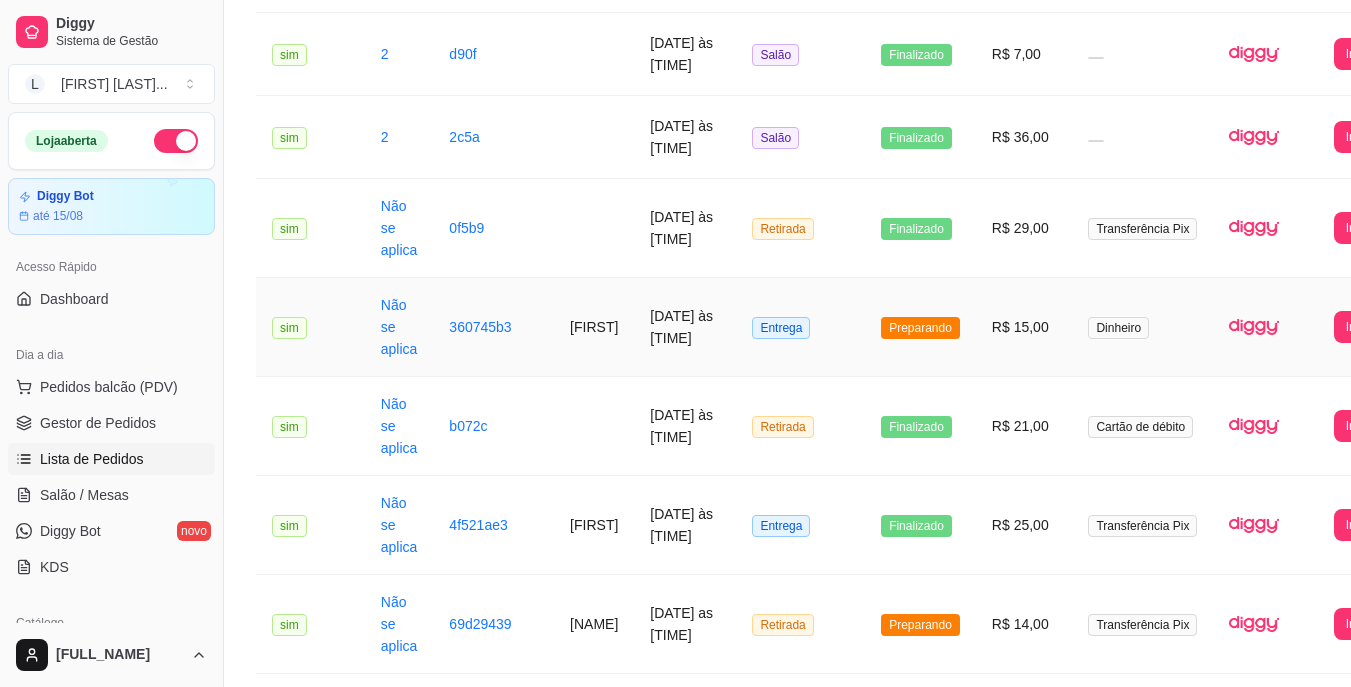 scroll, scrollTop: 400, scrollLeft: 0, axis: vertical 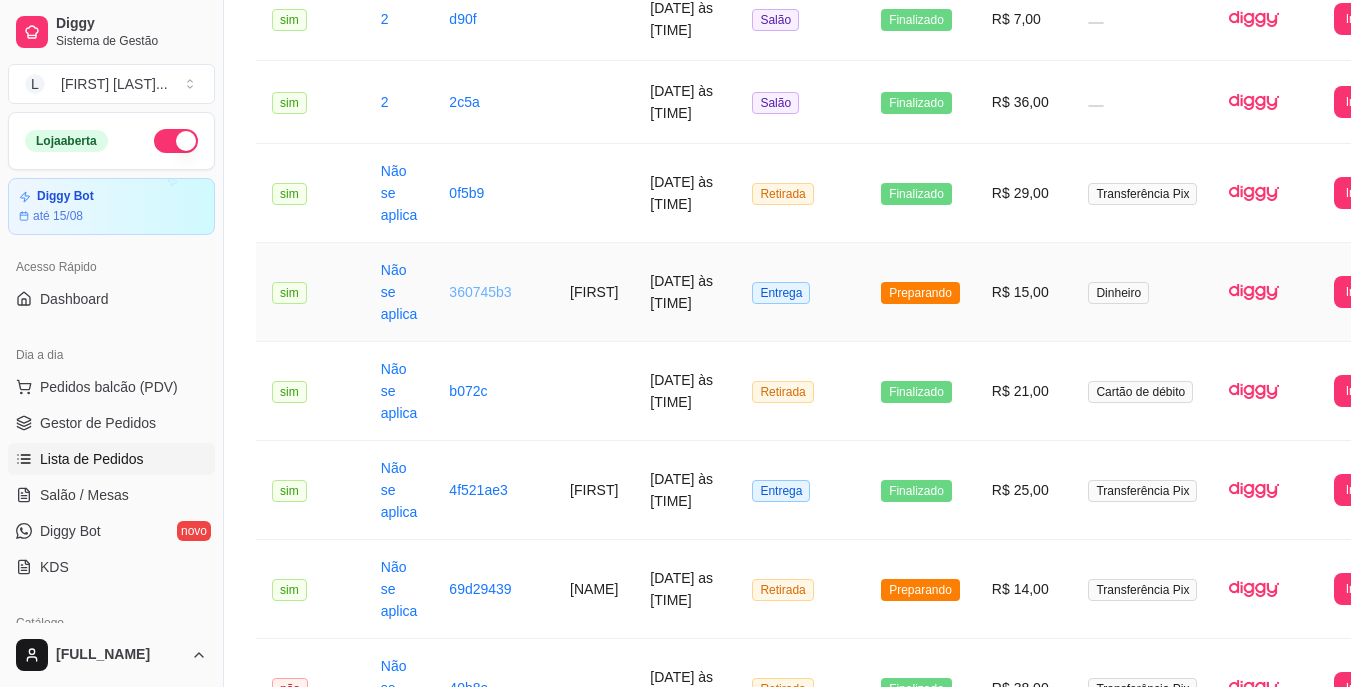 click on "360745b3" at bounding box center [480, 292] 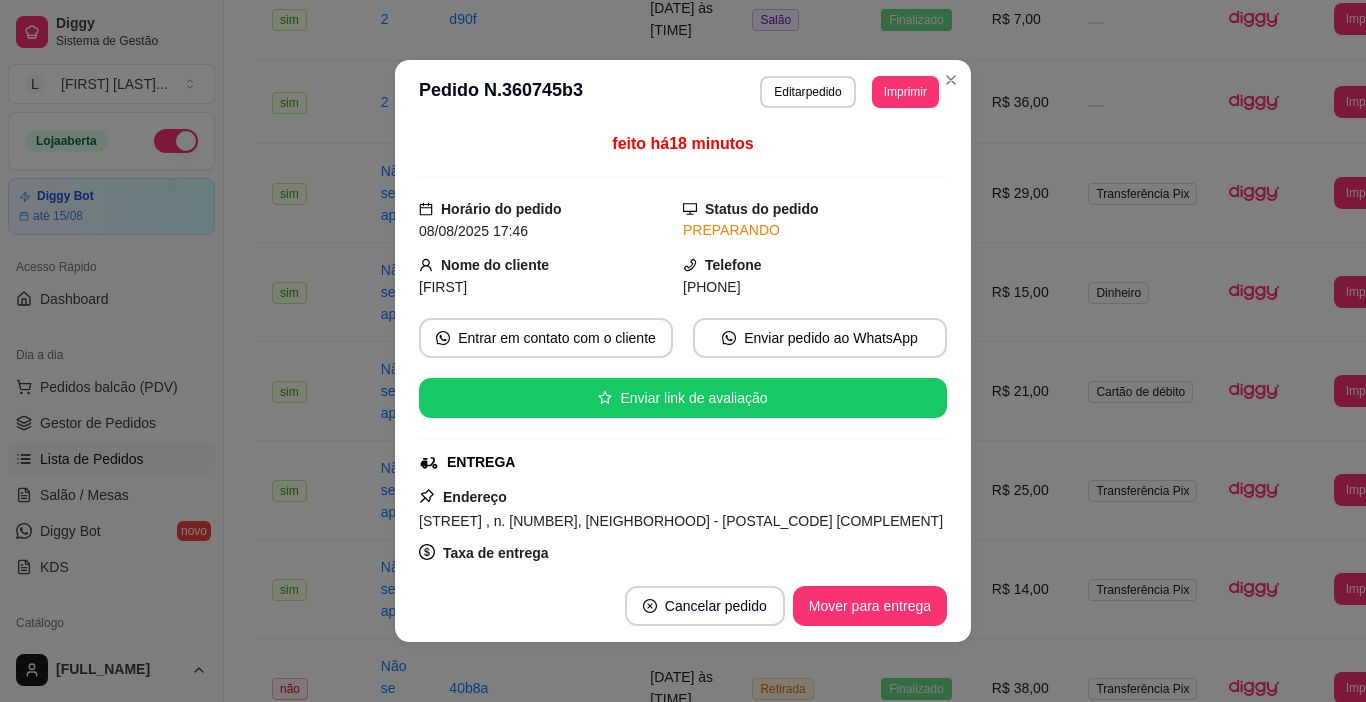 drag, startPoint x: 868, startPoint y: 568, endPoint x: 857, endPoint y: 586, distance: 21.095022 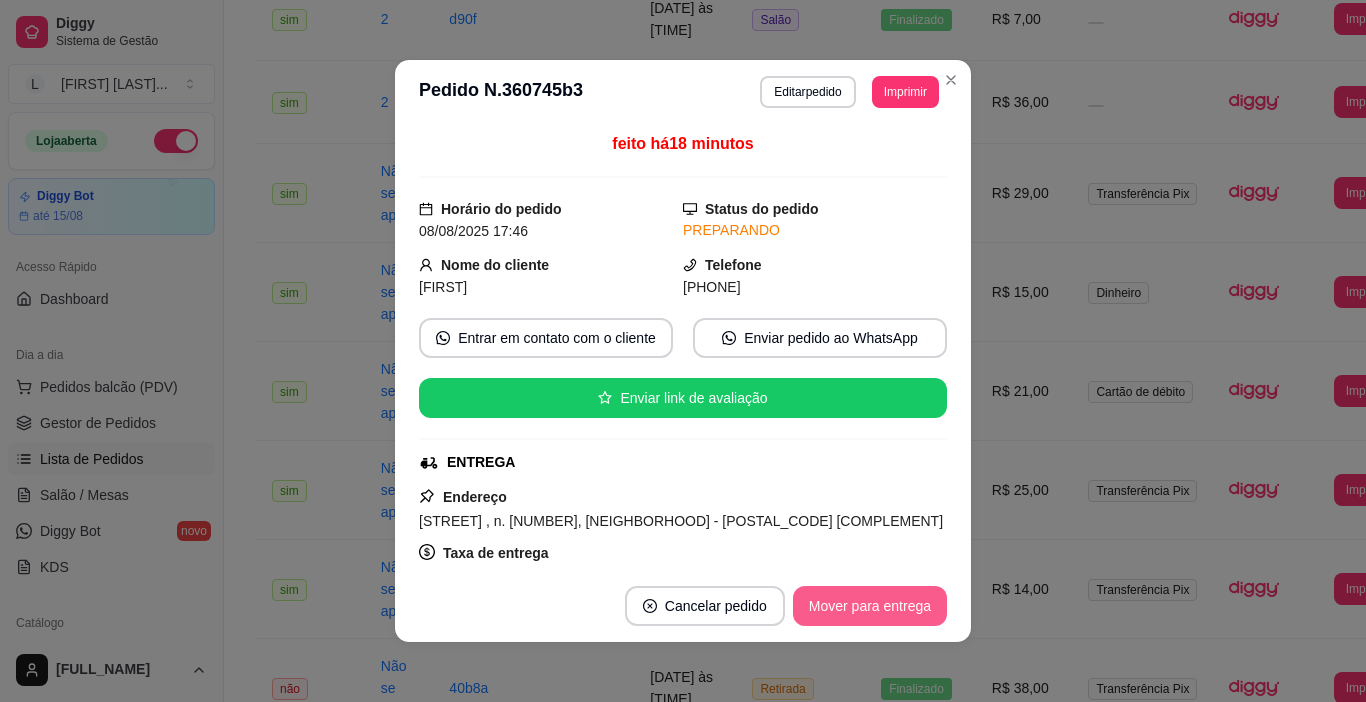 click on "Mover para entrega" at bounding box center (870, 606) 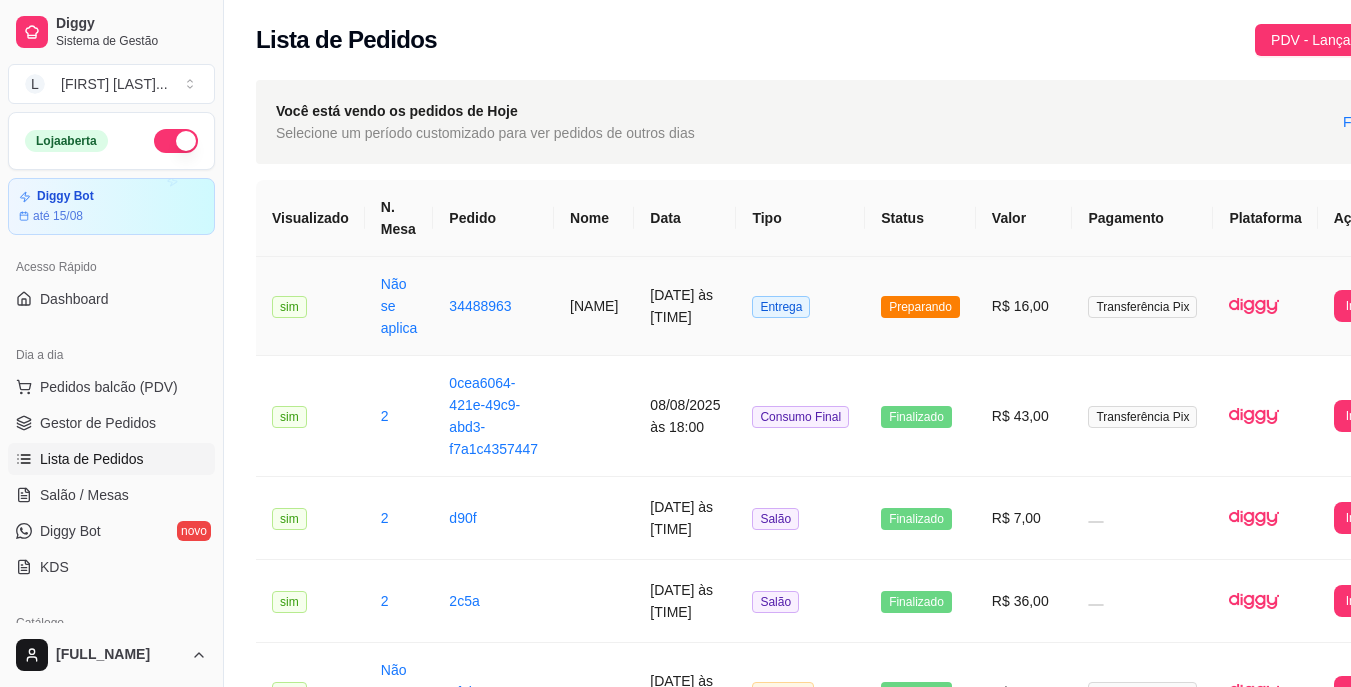 scroll, scrollTop: 0, scrollLeft: 0, axis: both 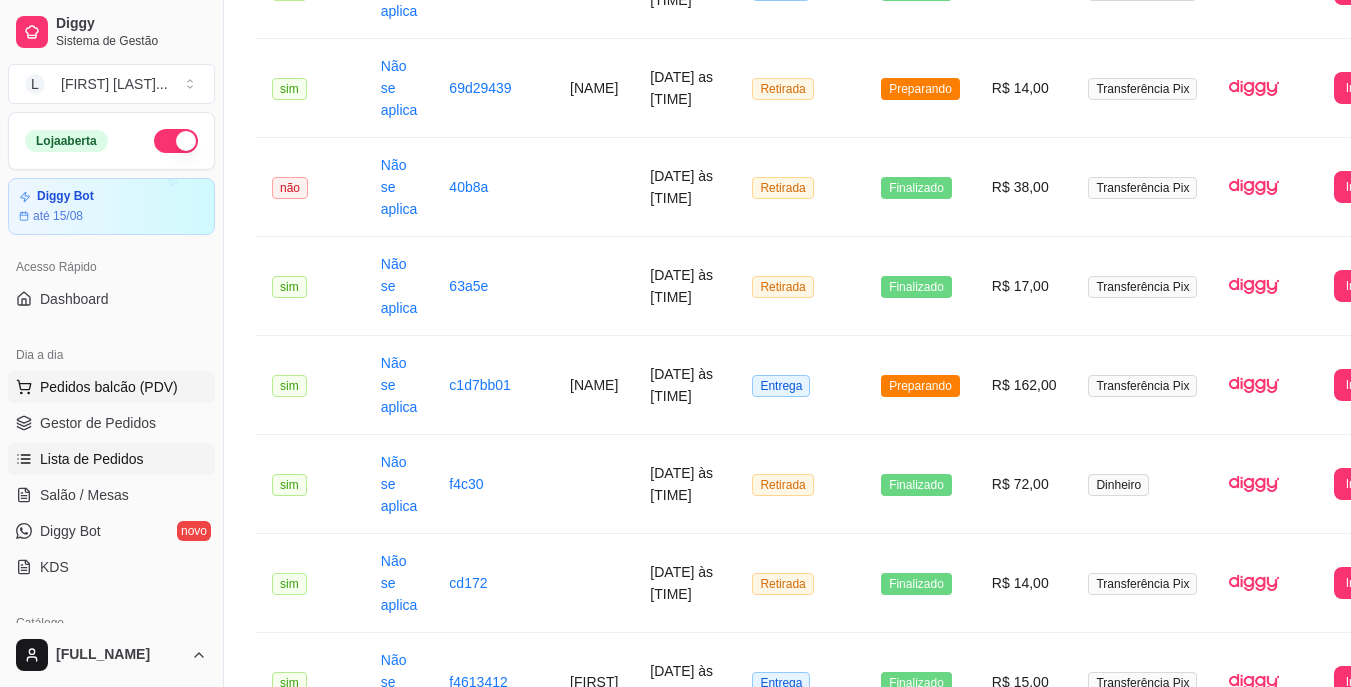 click on "Pedidos balcão (PDV)" at bounding box center [109, 387] 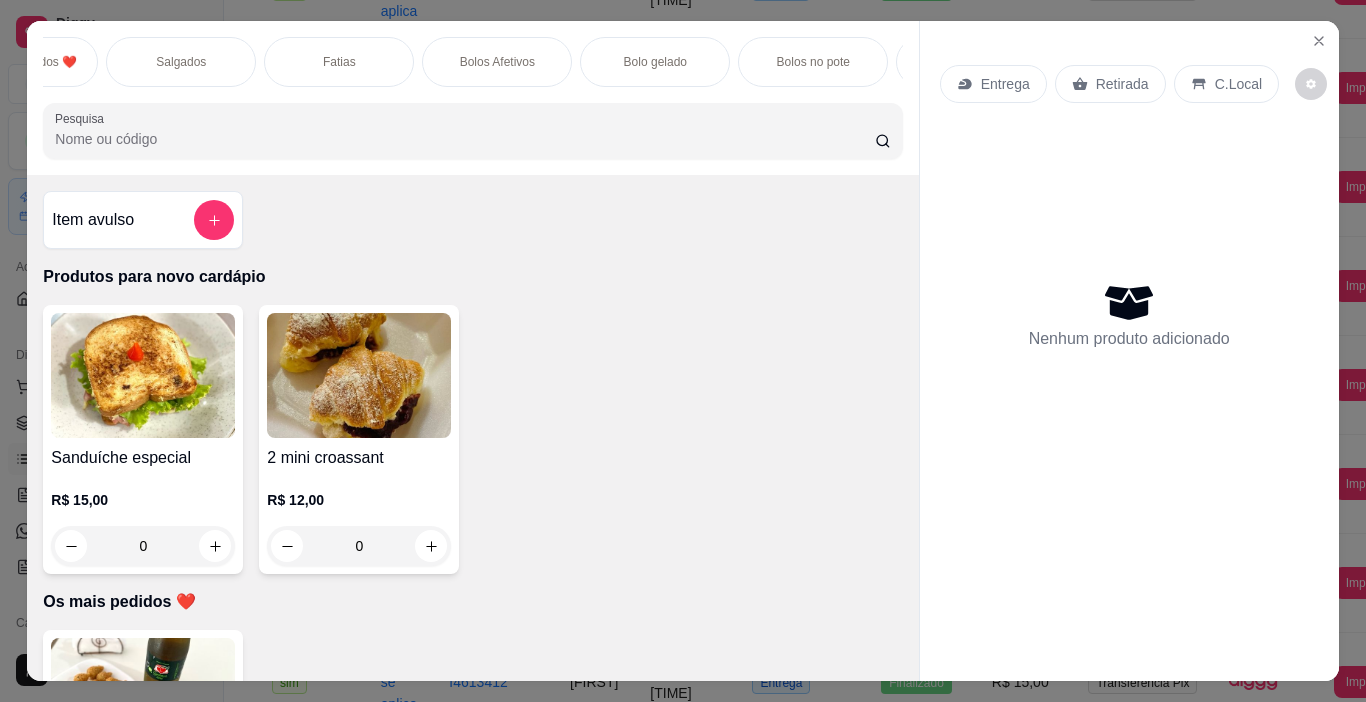 scroll, scrollTop: 0, scrollLeft: 659, axis: horizontal 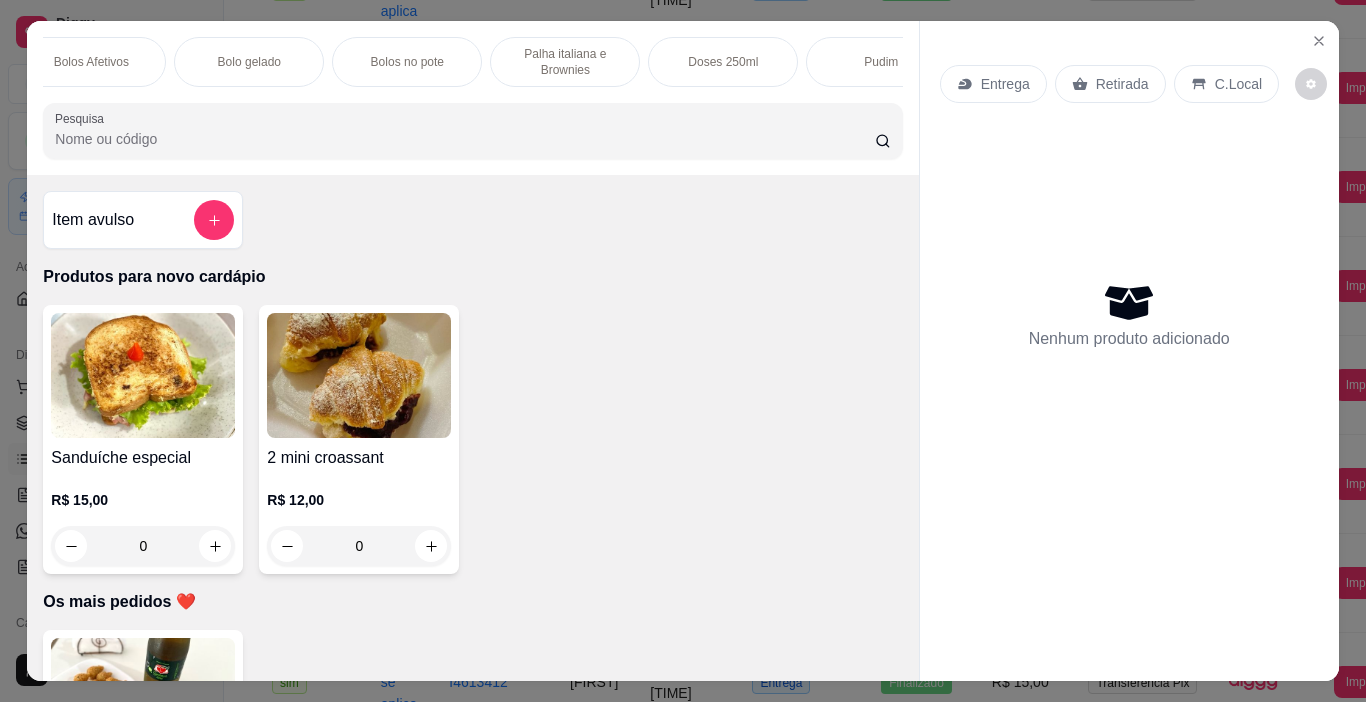 drag, startPoint x: 574, startPoint y: 117, endPoint x: 755, endPoint y: 85, distance: 183.80696 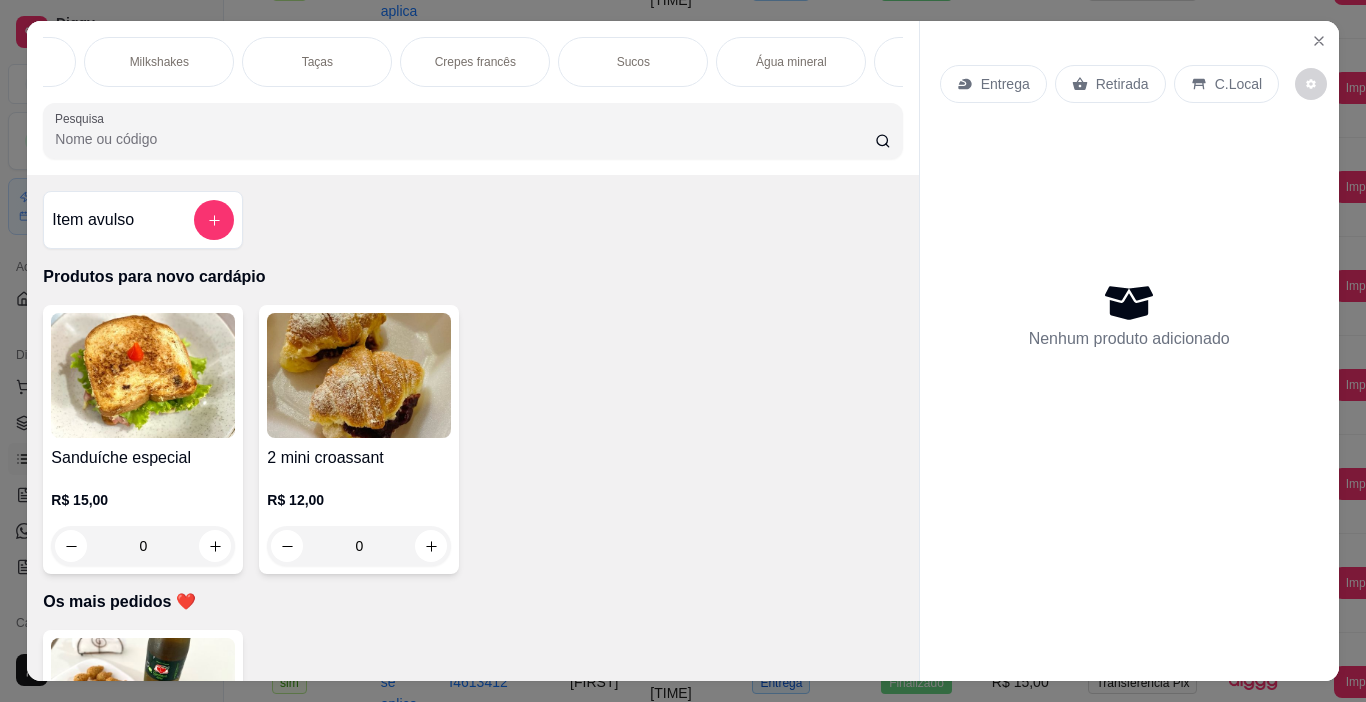 scroll, scrollTop: 0, scrollLeft: 2063, axis: horizontal 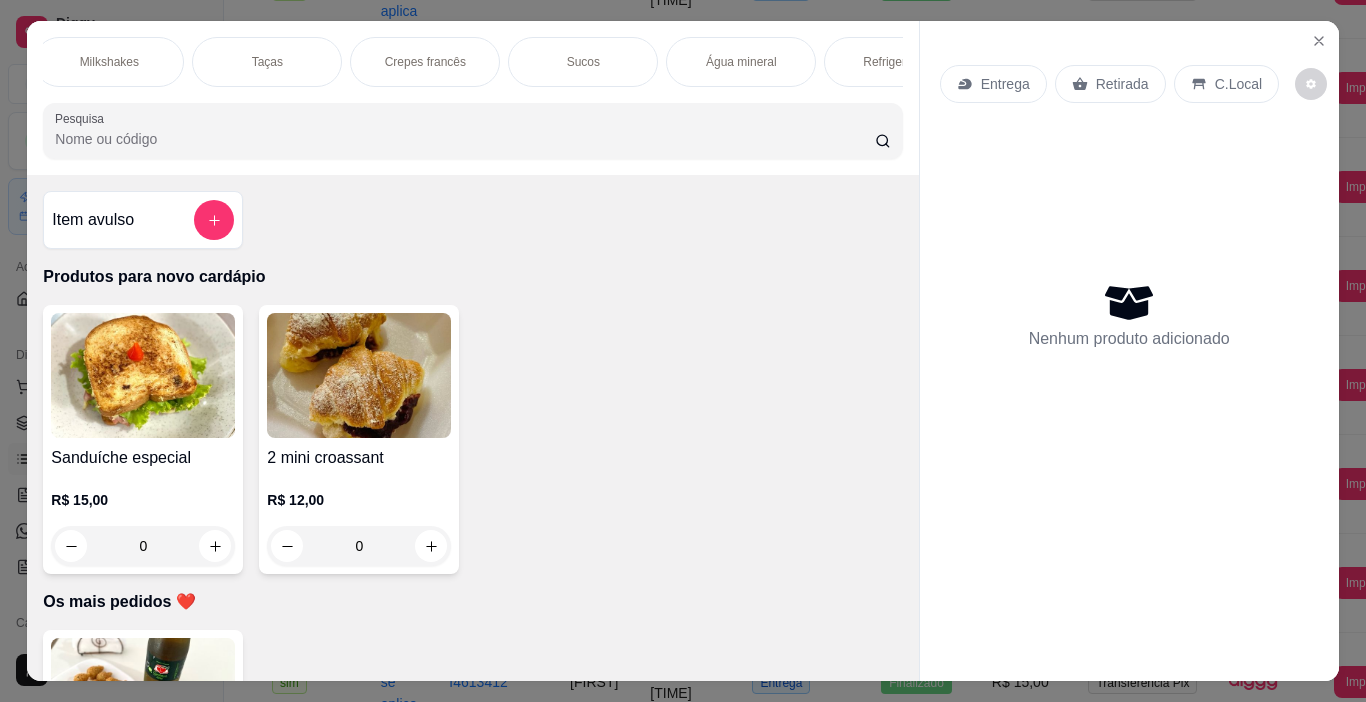 click on "Crepes francês" at bounding box center (425, 62) 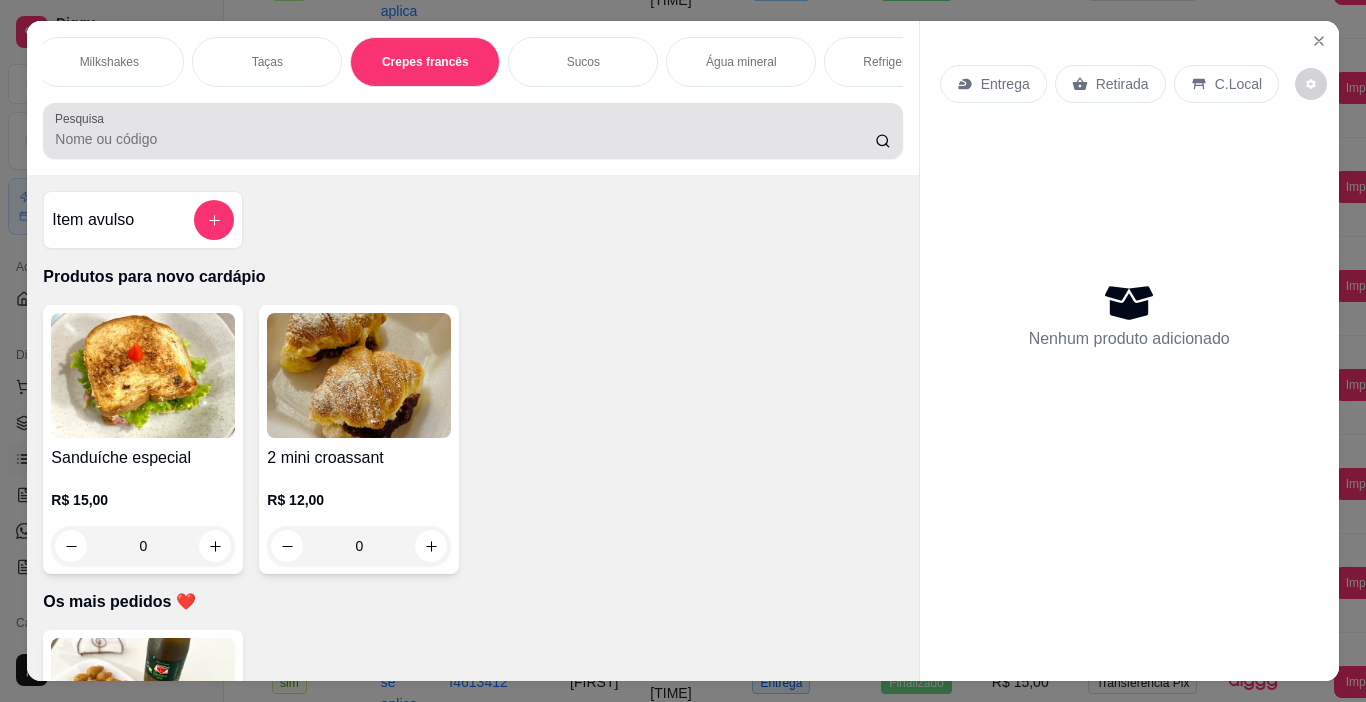 scroll, scrollTop: 7890, scrollLeft: 0, axis: vertical 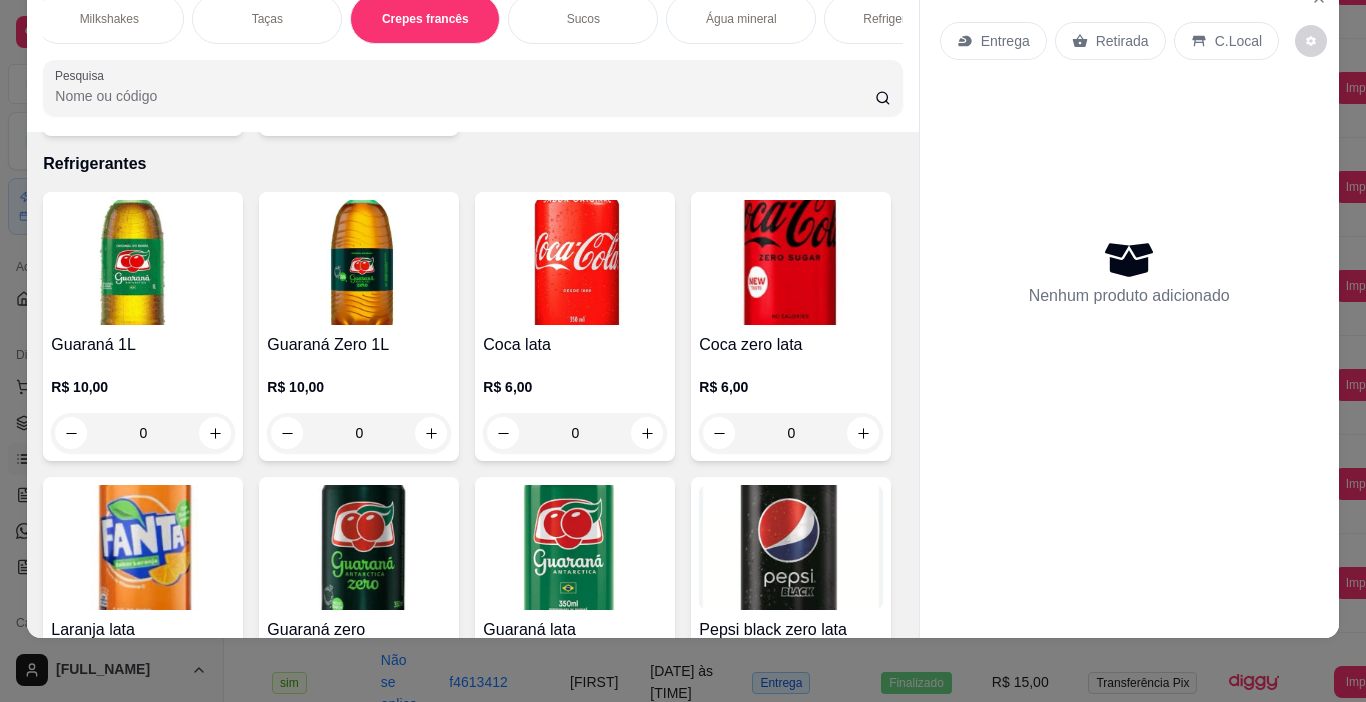 click at bounding box center (431, -542) 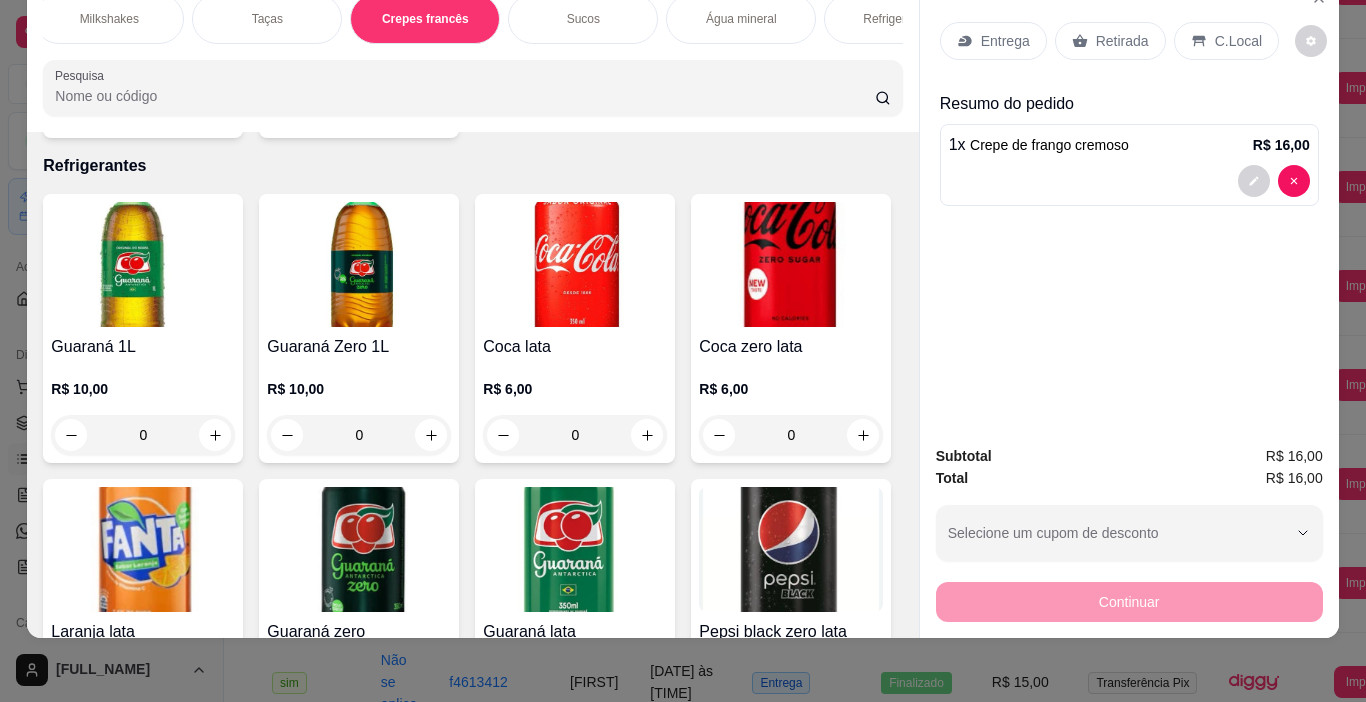 click on "Água mineral" at bounding box center [741, 19] 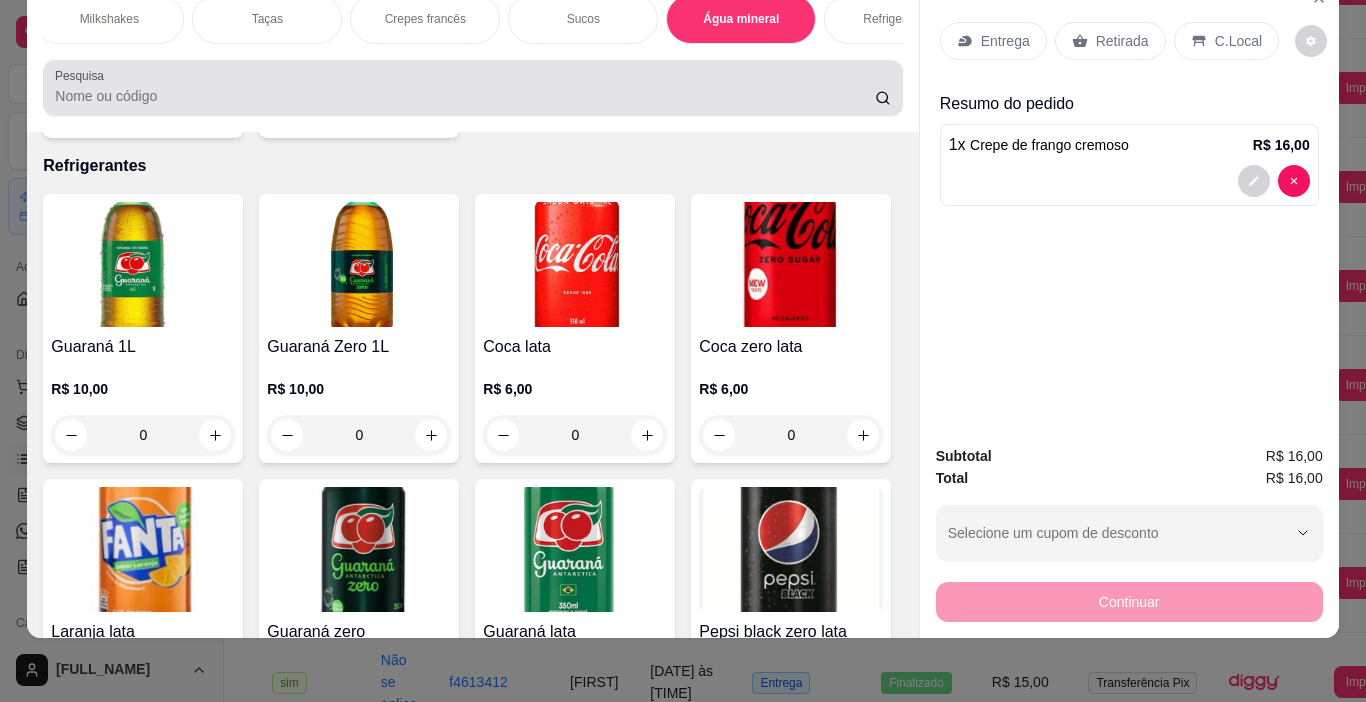 scroll, scrollTop: 8566, scrollLeft: 0, axis: vertical 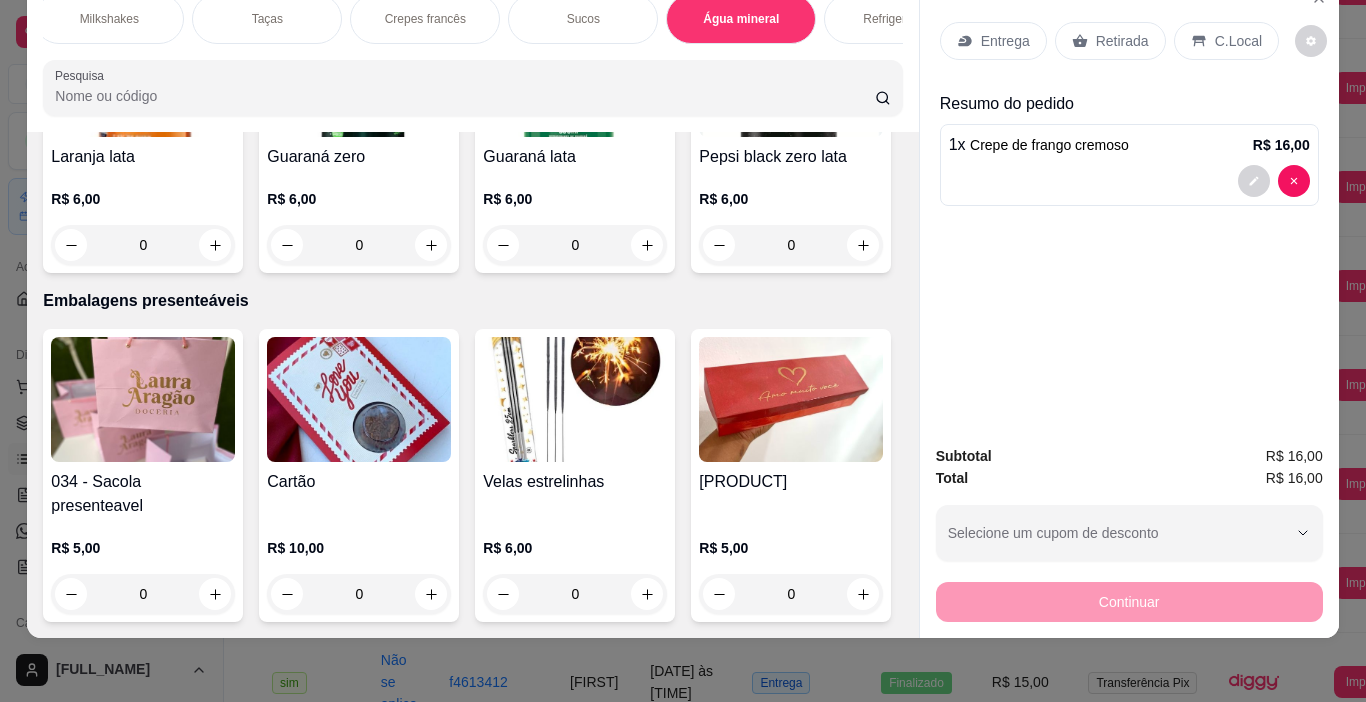 click 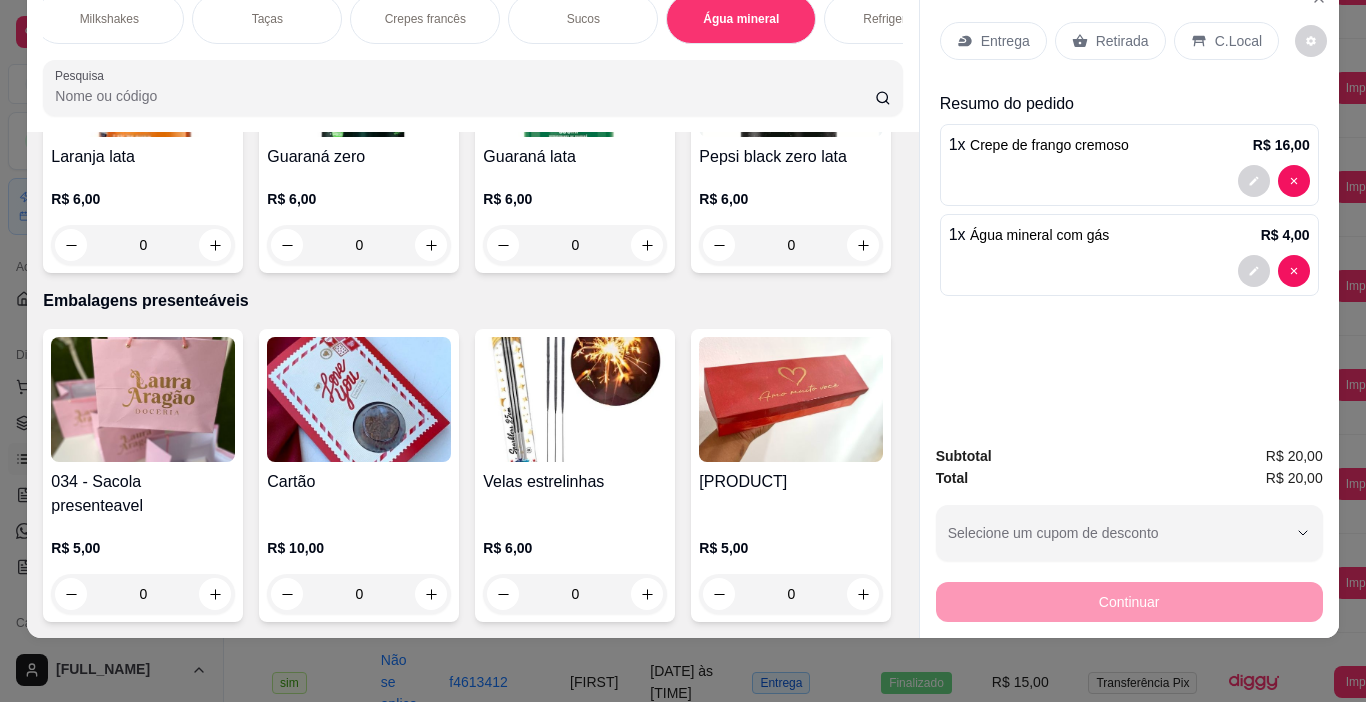 type on "1" 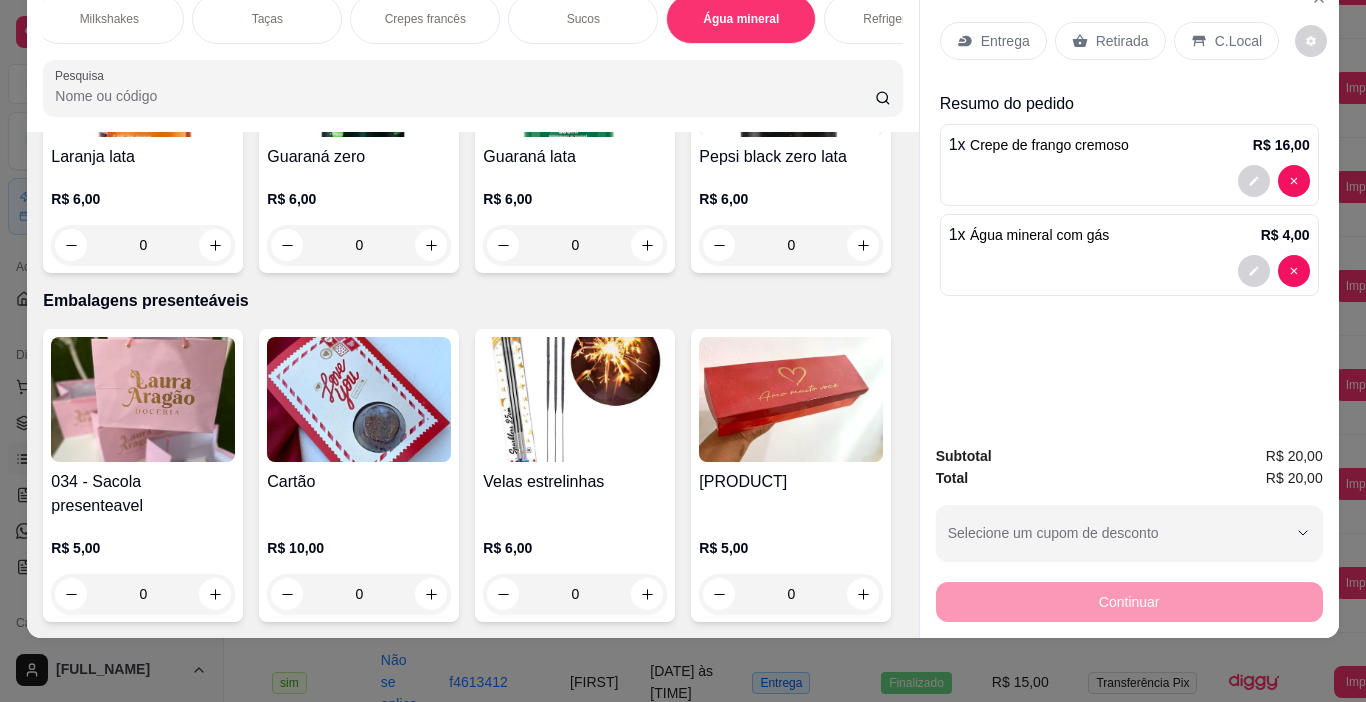 click on "Retirada" at bounding box center (1122, 41) 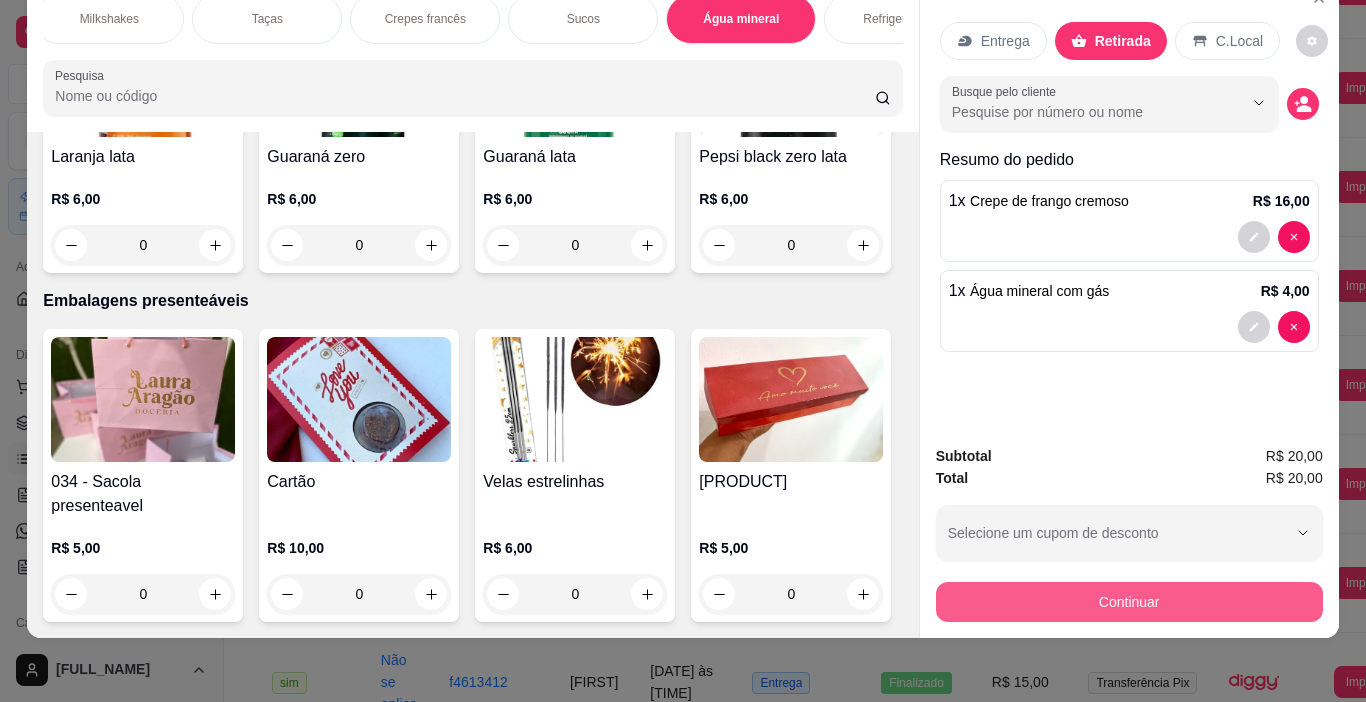 click on "Continuar" at bounding box center [1129, 602] 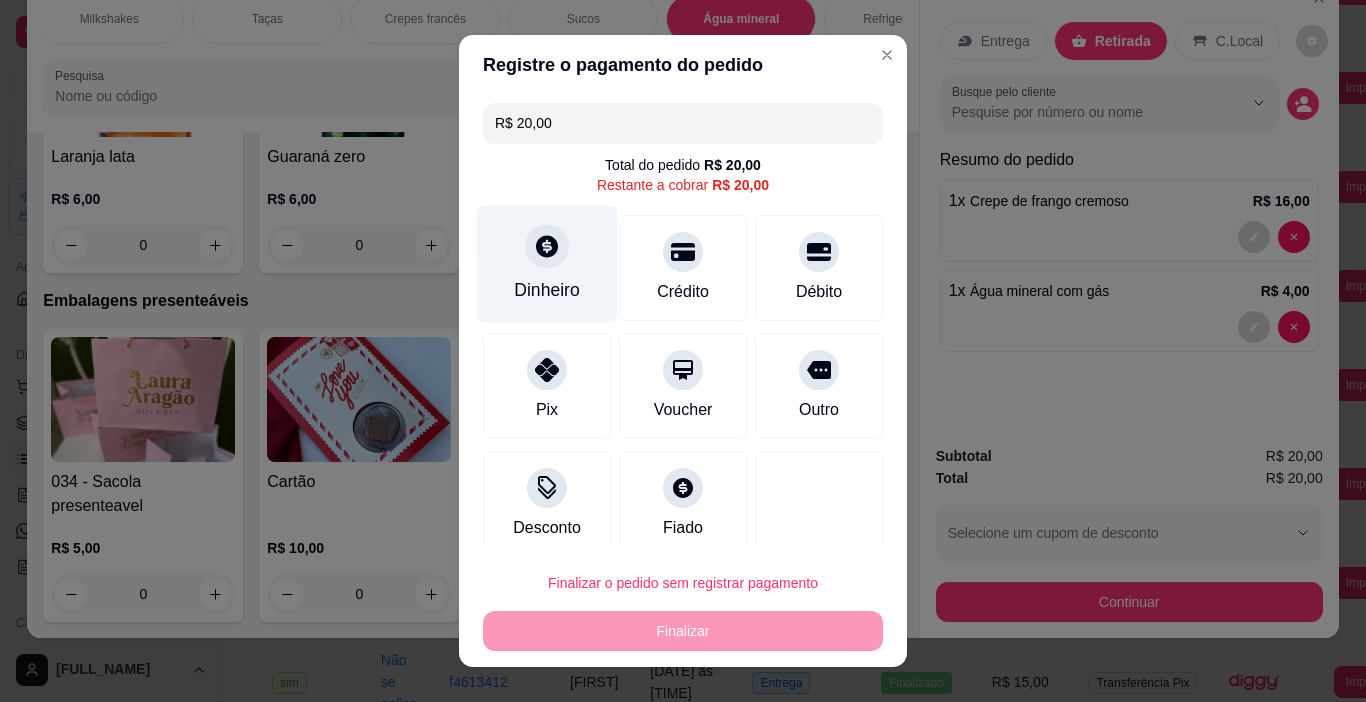 click on "Dinheiro" at bounding box center [547, 290] 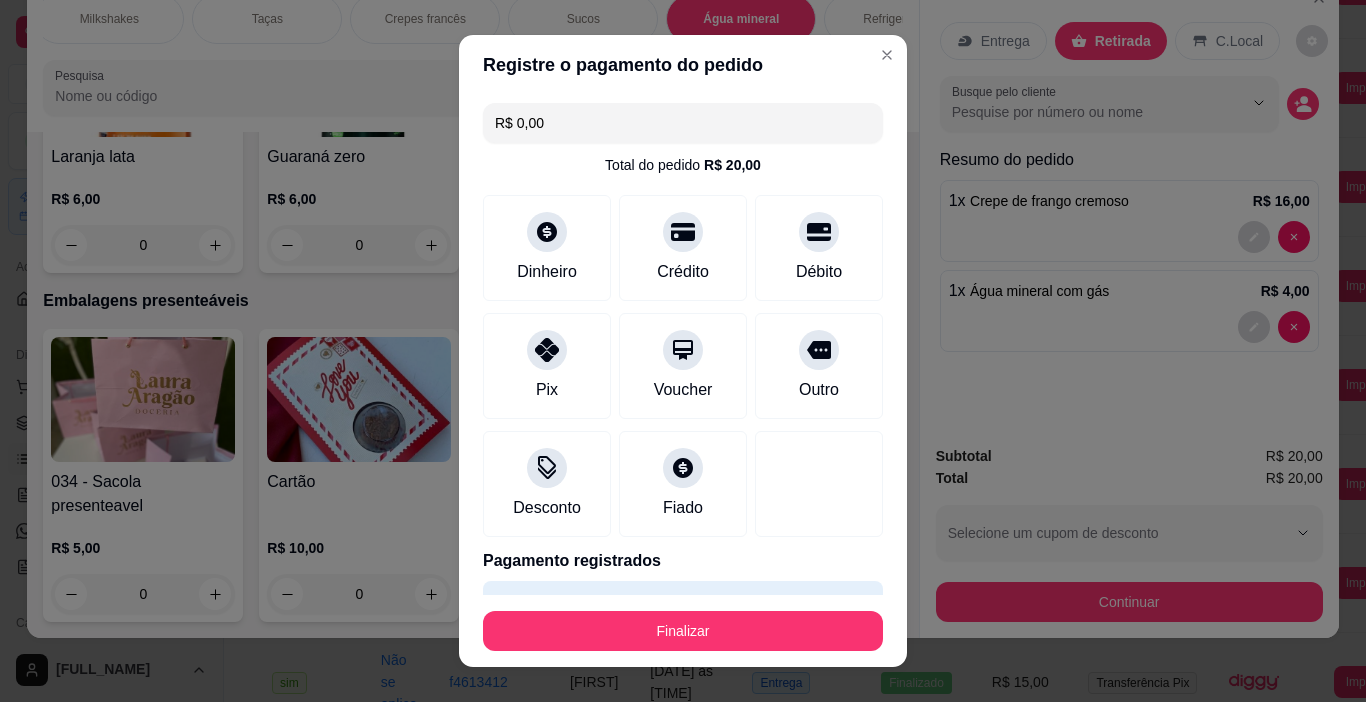 type on "R$ 0,00" 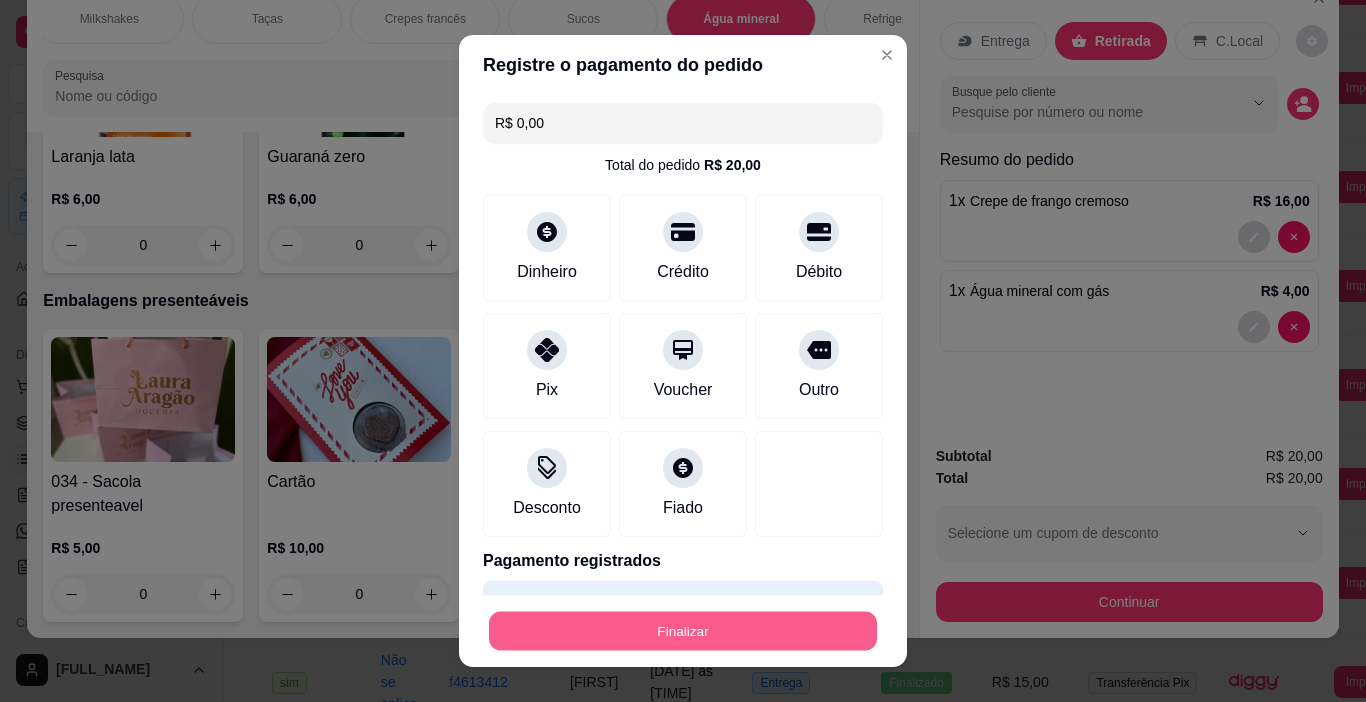 click on "Finalizar" at bounding box center (683, 631) 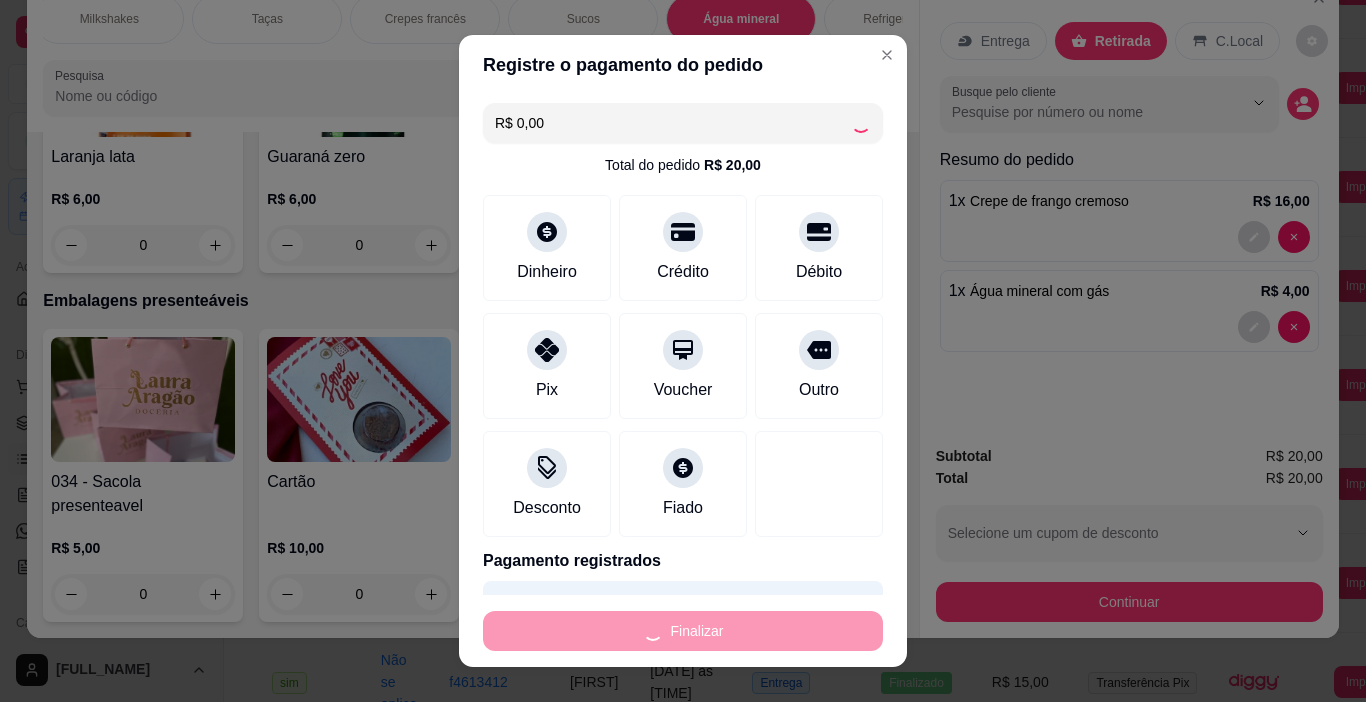 type on "0" 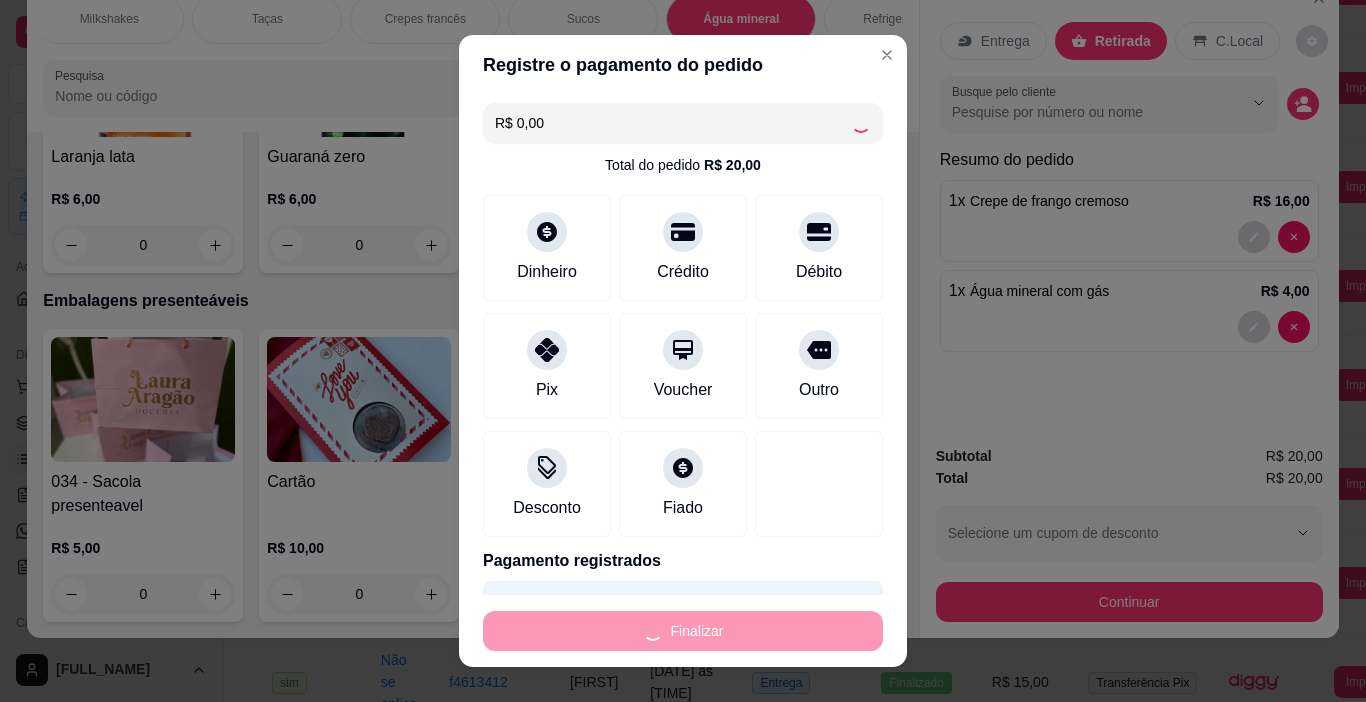 type on "0" 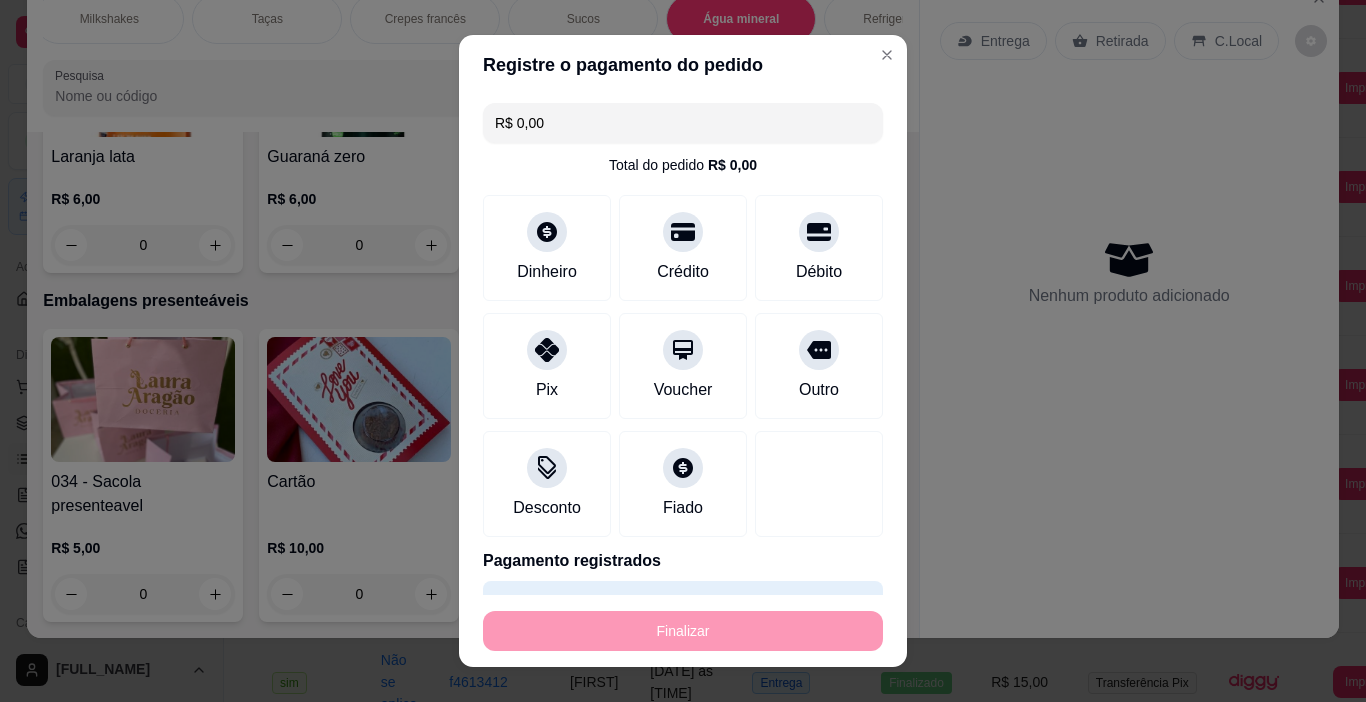 type on "-R$ 20,00" 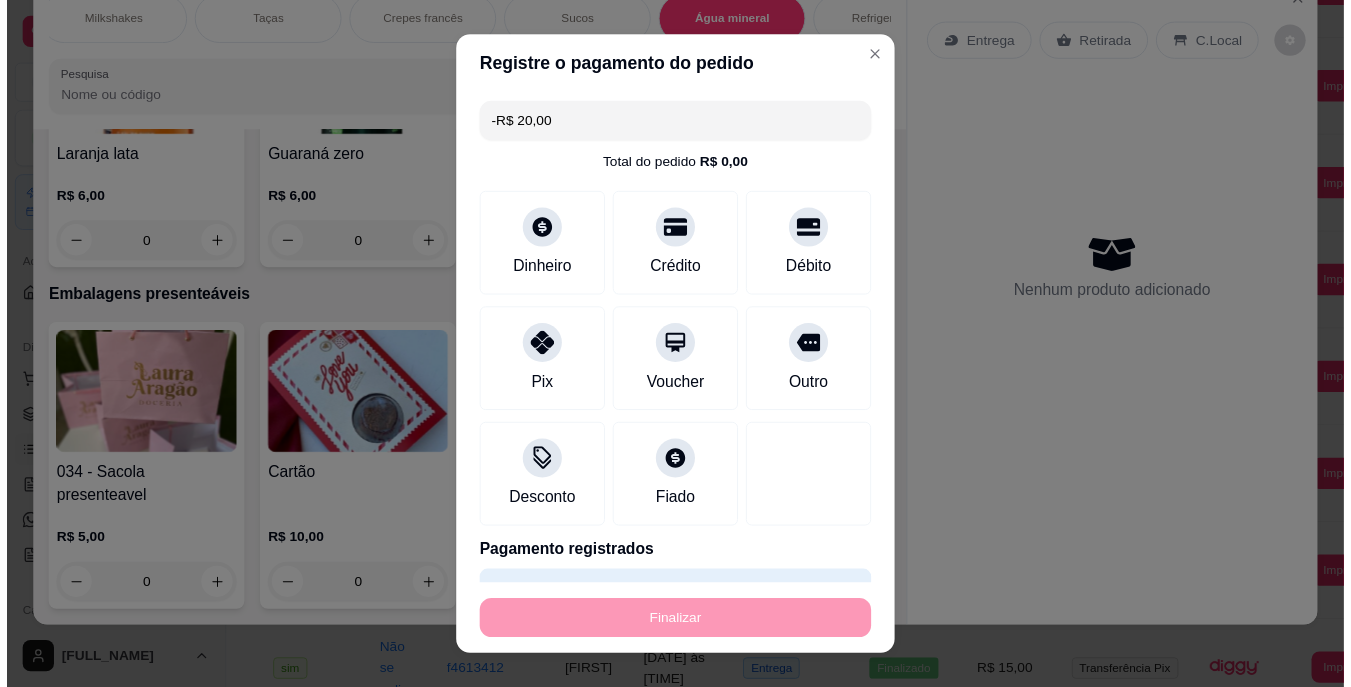 scroll, scrollTop: 8564, scrollLeft: 0, axis: vertical 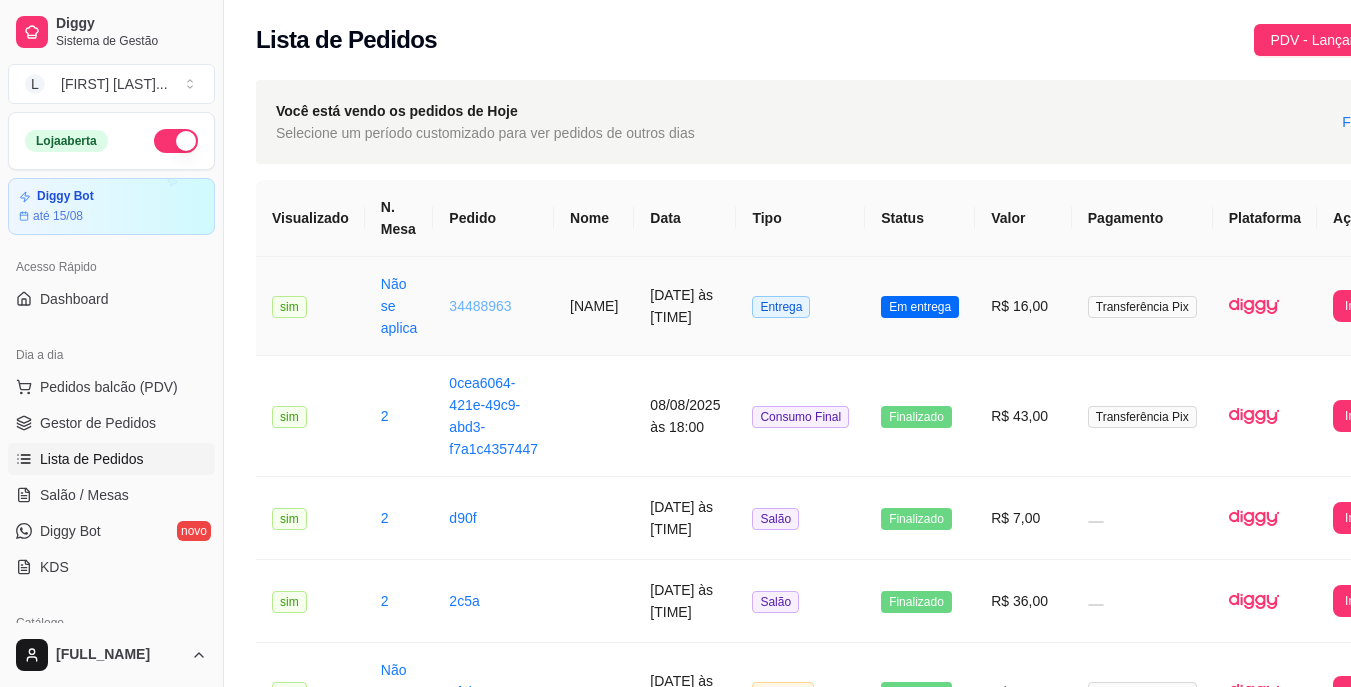 click on "34488963" at bounding box center [480, 306] 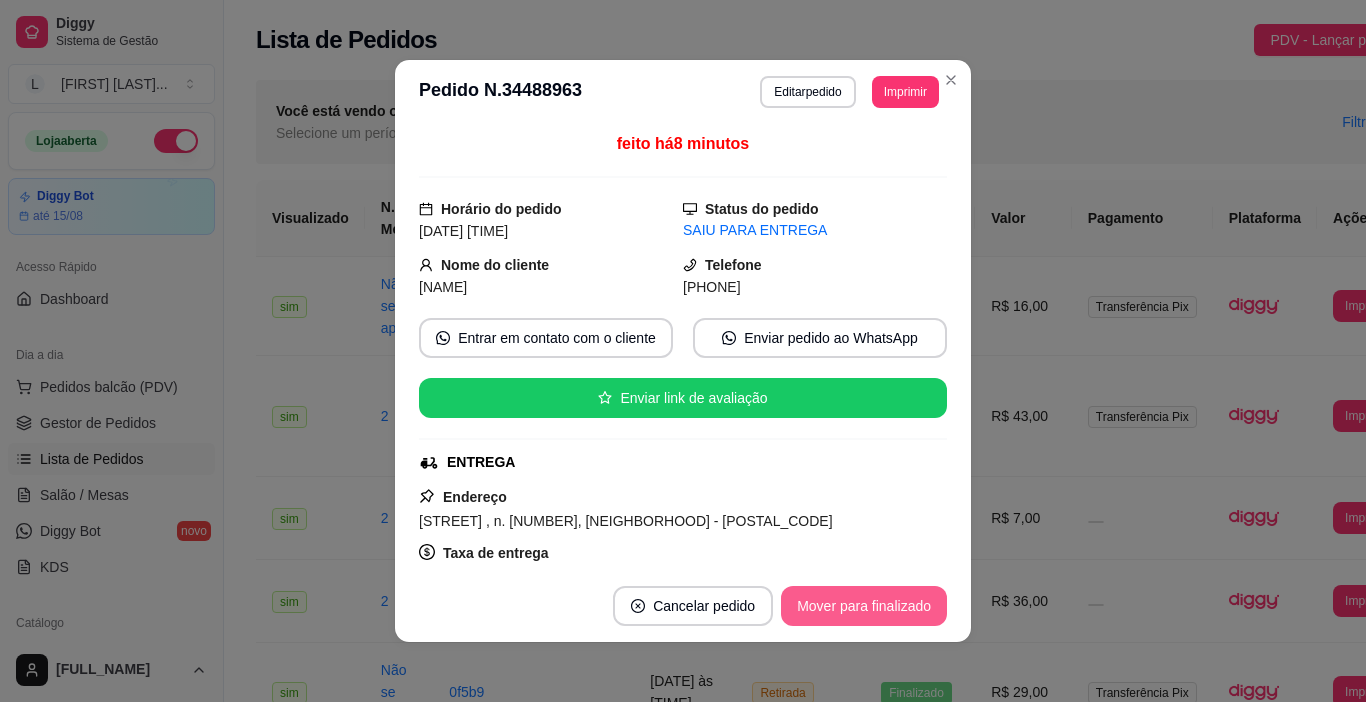 click on "Mover para finalizado" at bounding box center [864, 606] 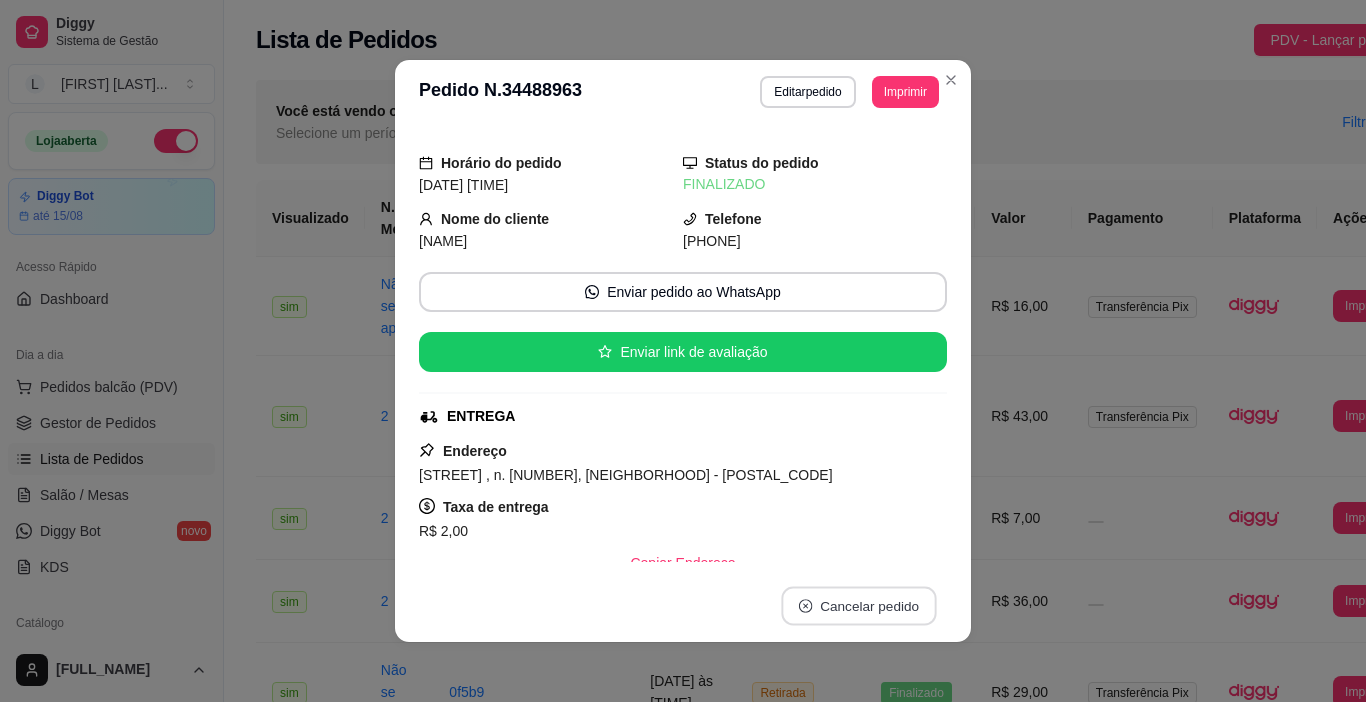 click on "Cancelar pedido" at bounding box center [858, 606] 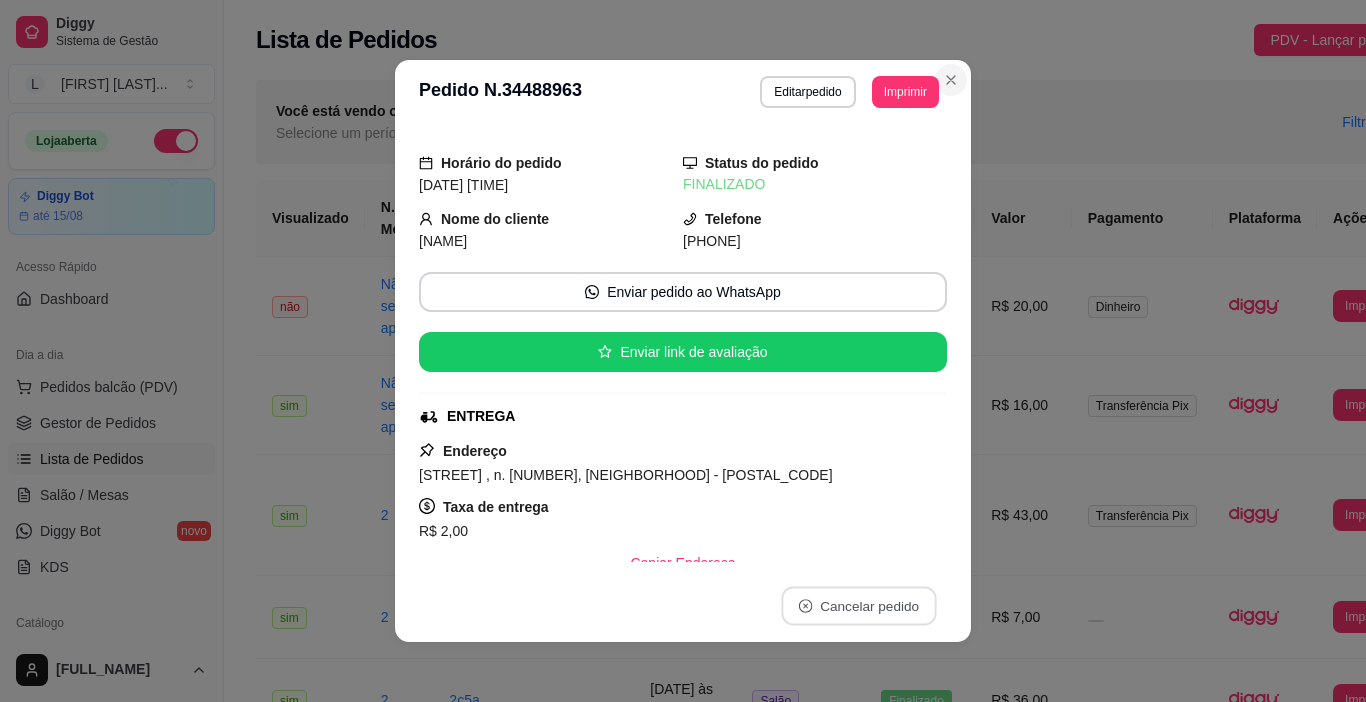 click at bounding box center (951, 80) 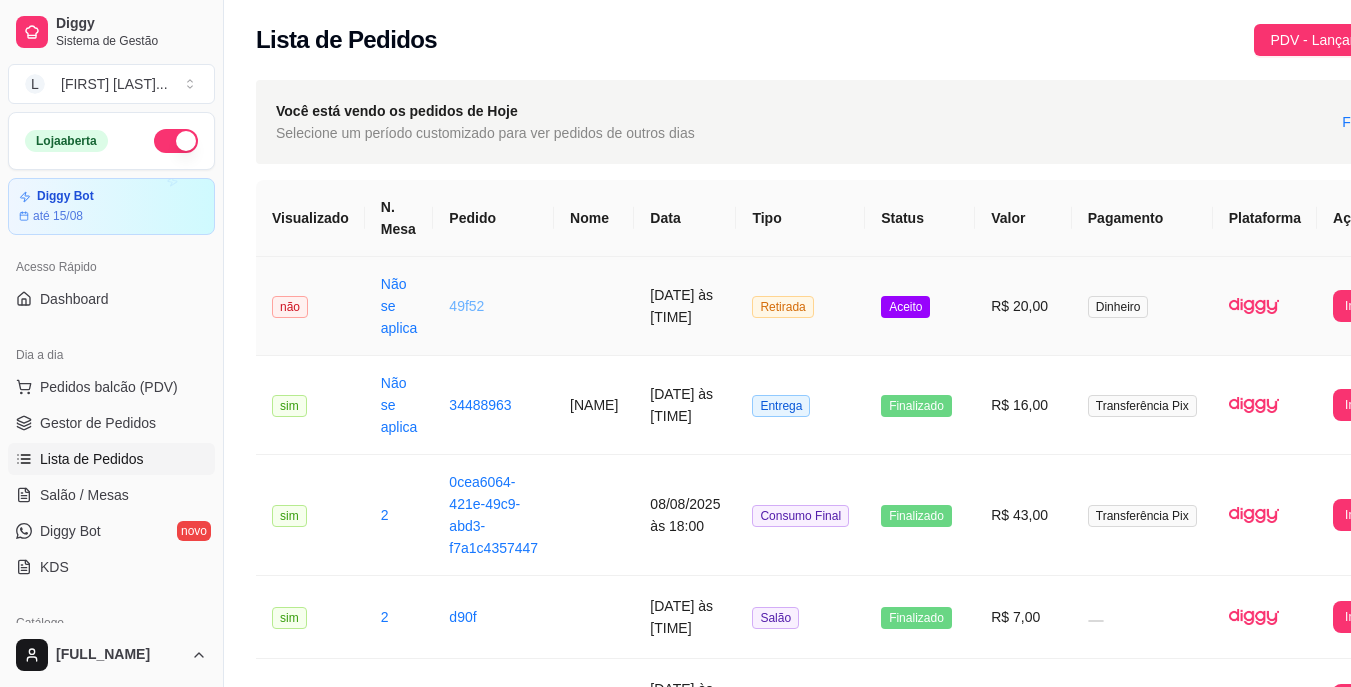 click on "49f52" at bounding box center (466, 306) 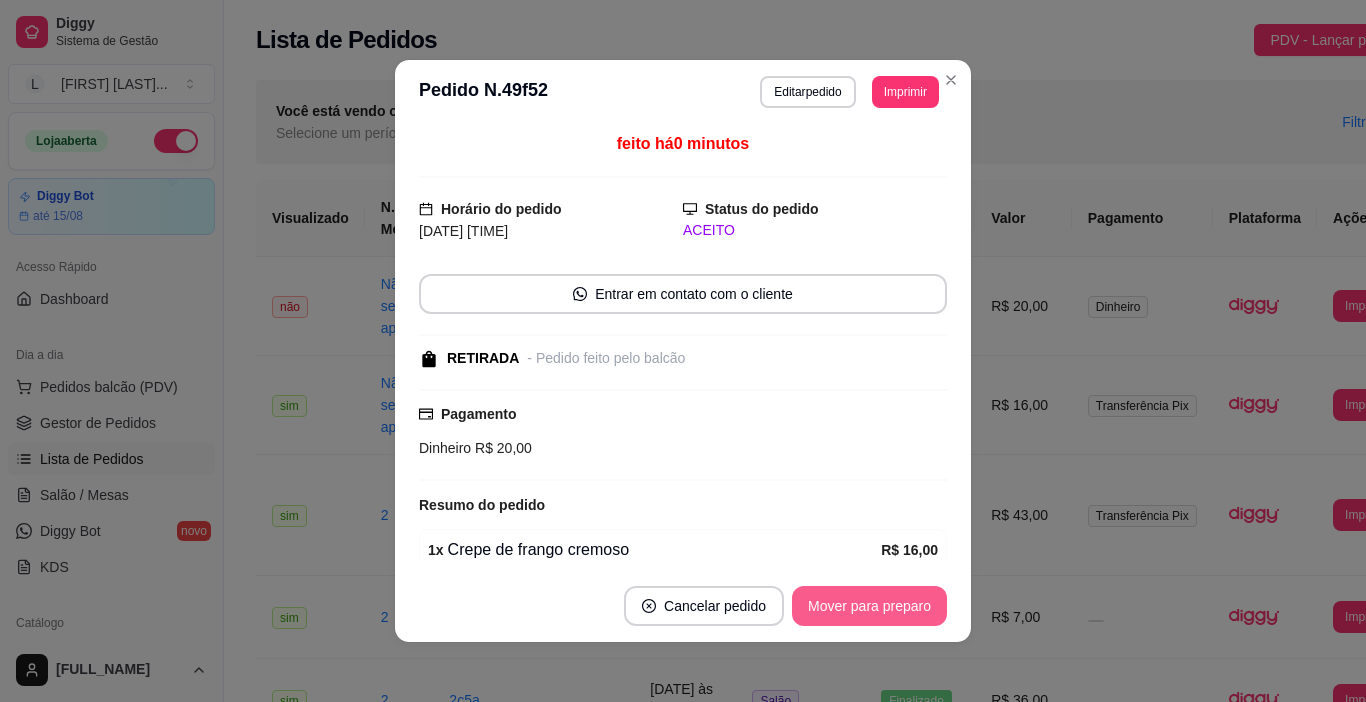 click on "Mover para preparo" at bounding box center (869, 606) 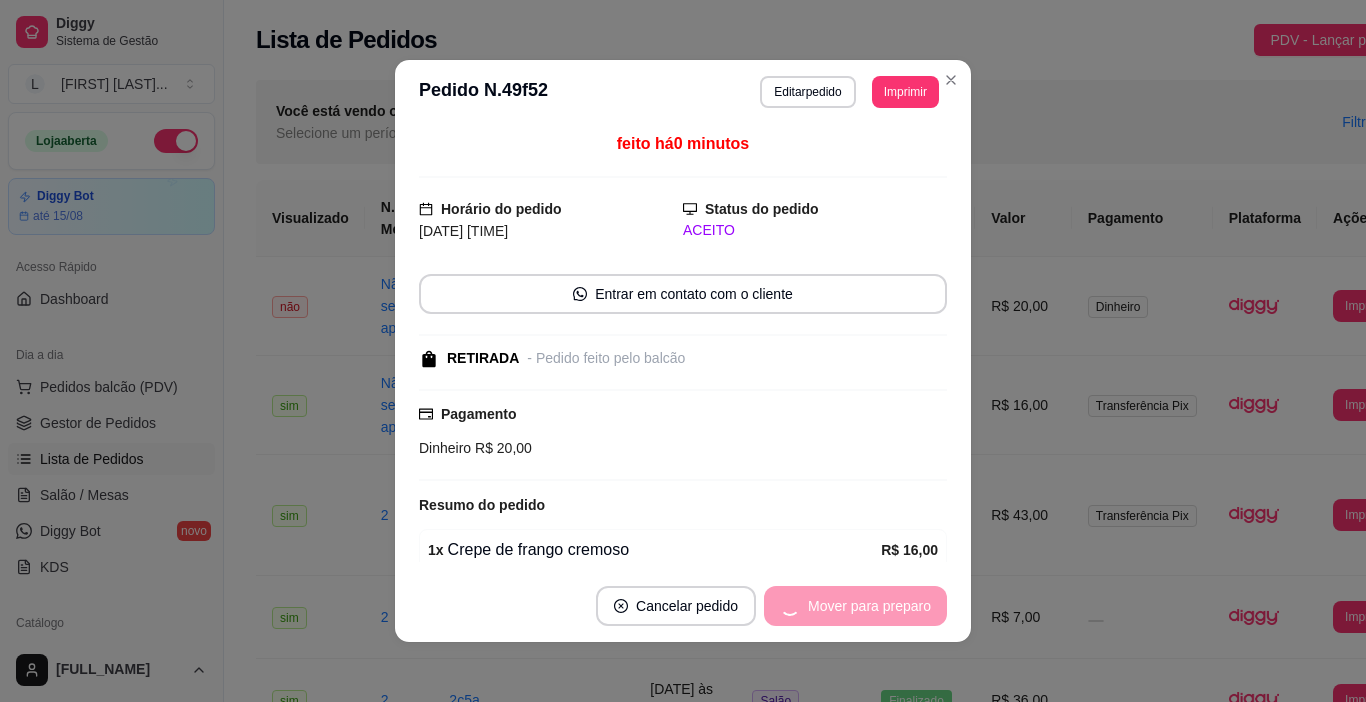 click on "Mover para preparo" at bounding box center [855, 606] 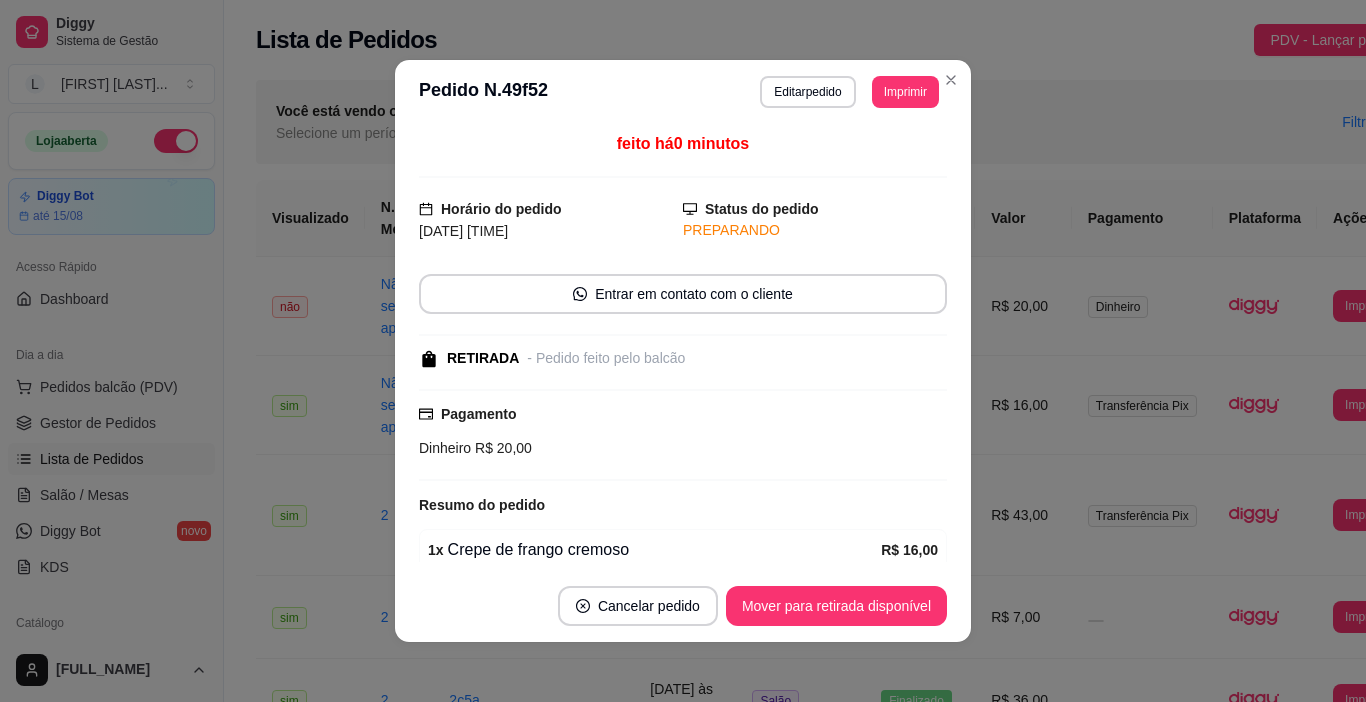 click on "Mover para retirada disponível" at bounding box center (836, 606) 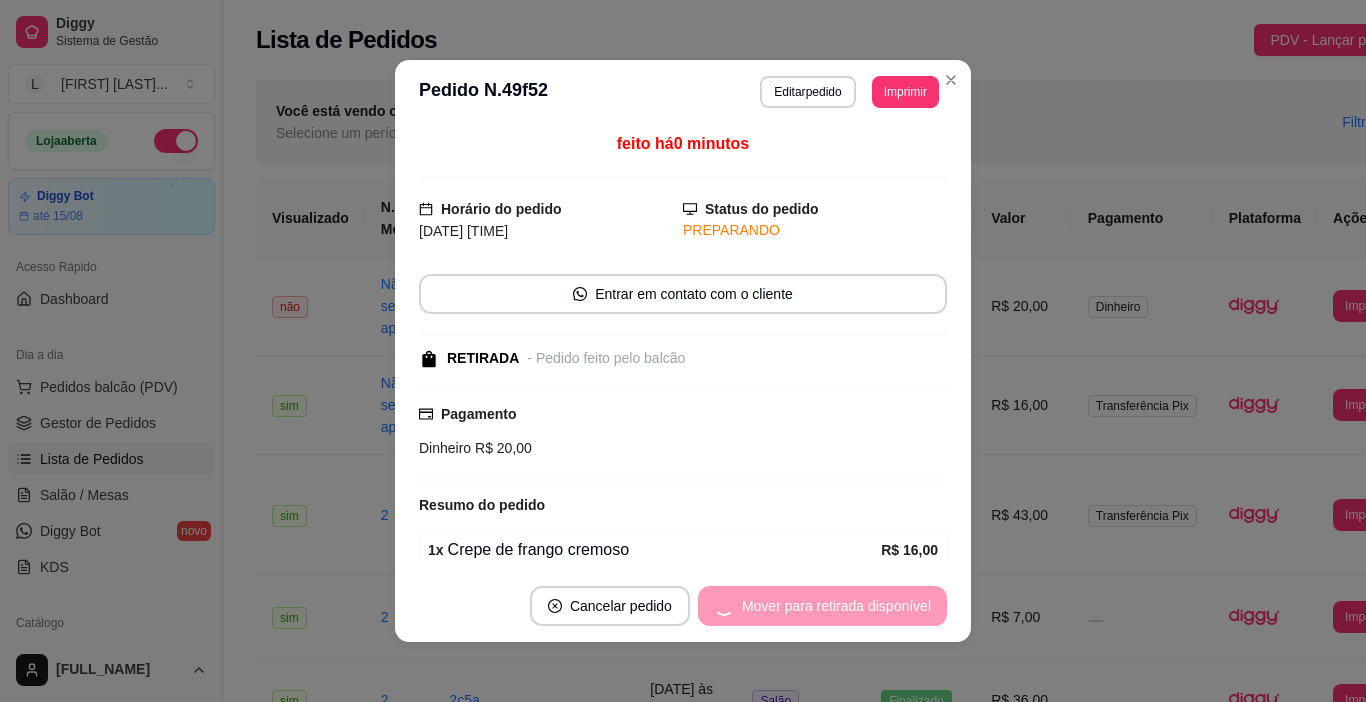 click on "Mover para retirada disponível" at bounding box center (822, 606) 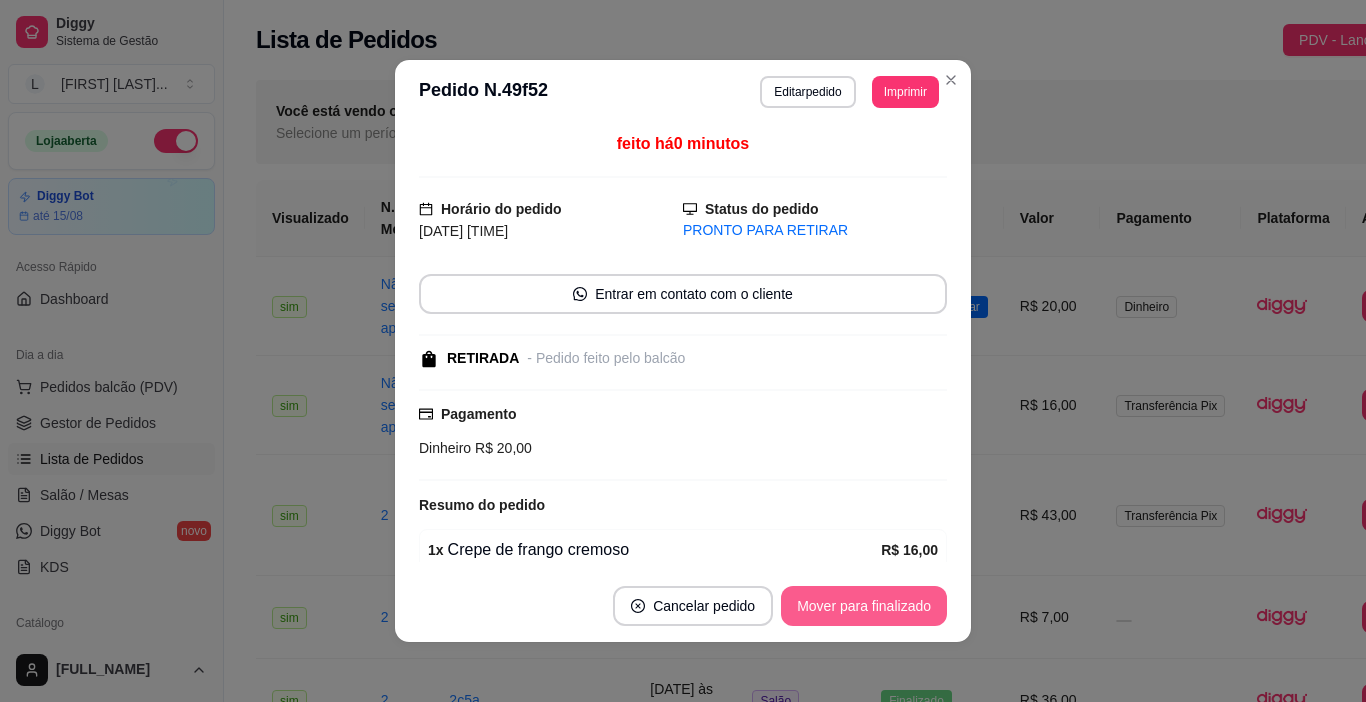 click on "Mover para finalizado" at bounding box center [864, 606] 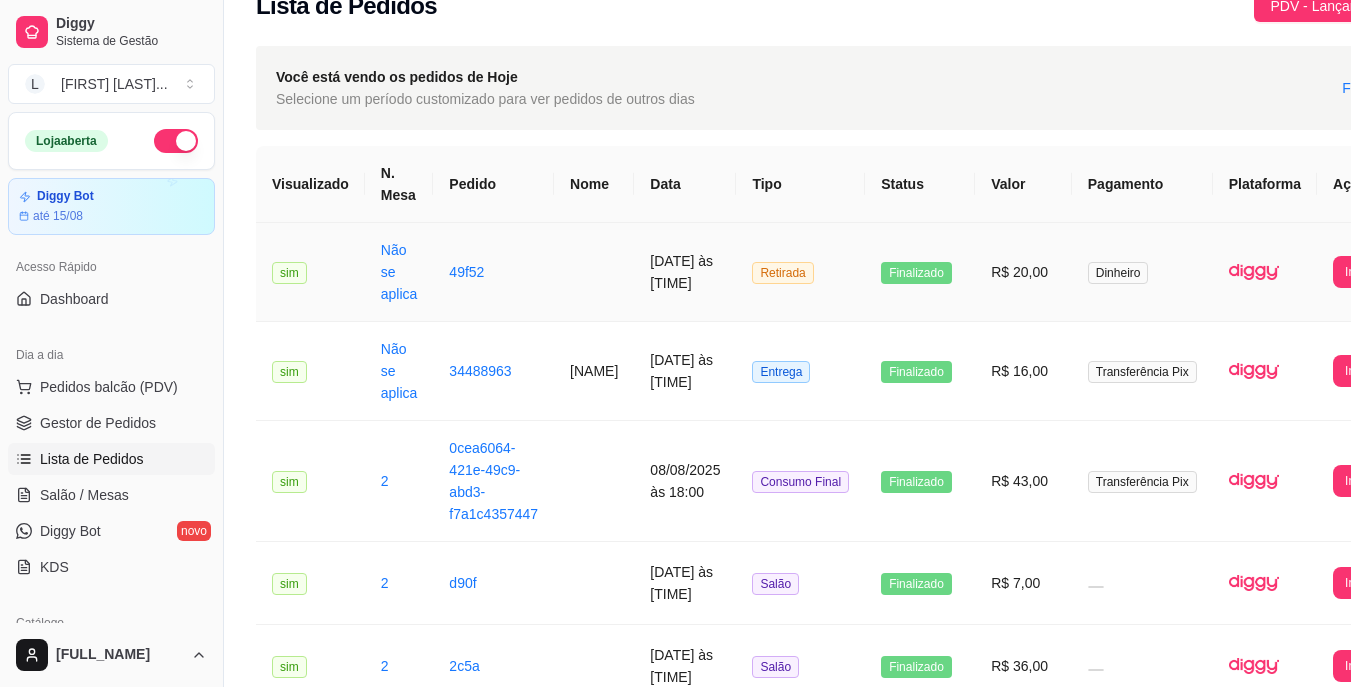 scroll, scrollTop: 0, scrollLeft: 0, axis: both 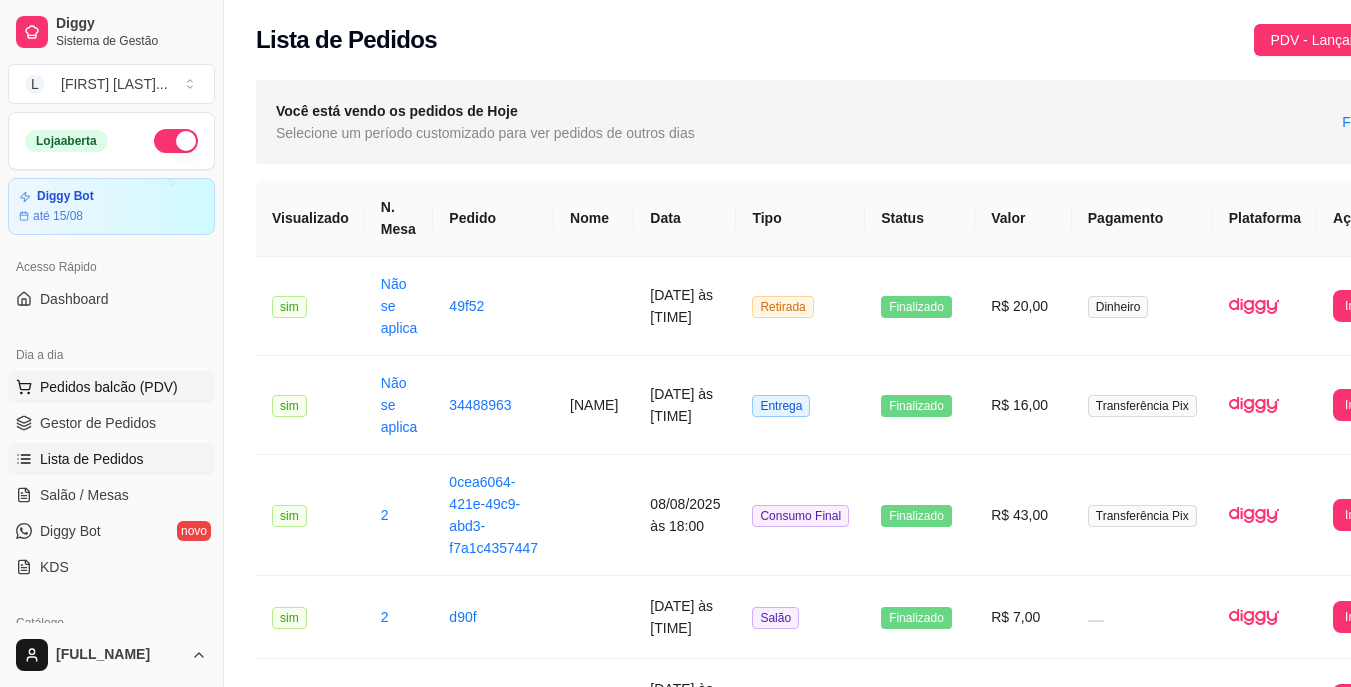 click on "Pedidos balcão (PDV)" at bounding box center [111, 387] 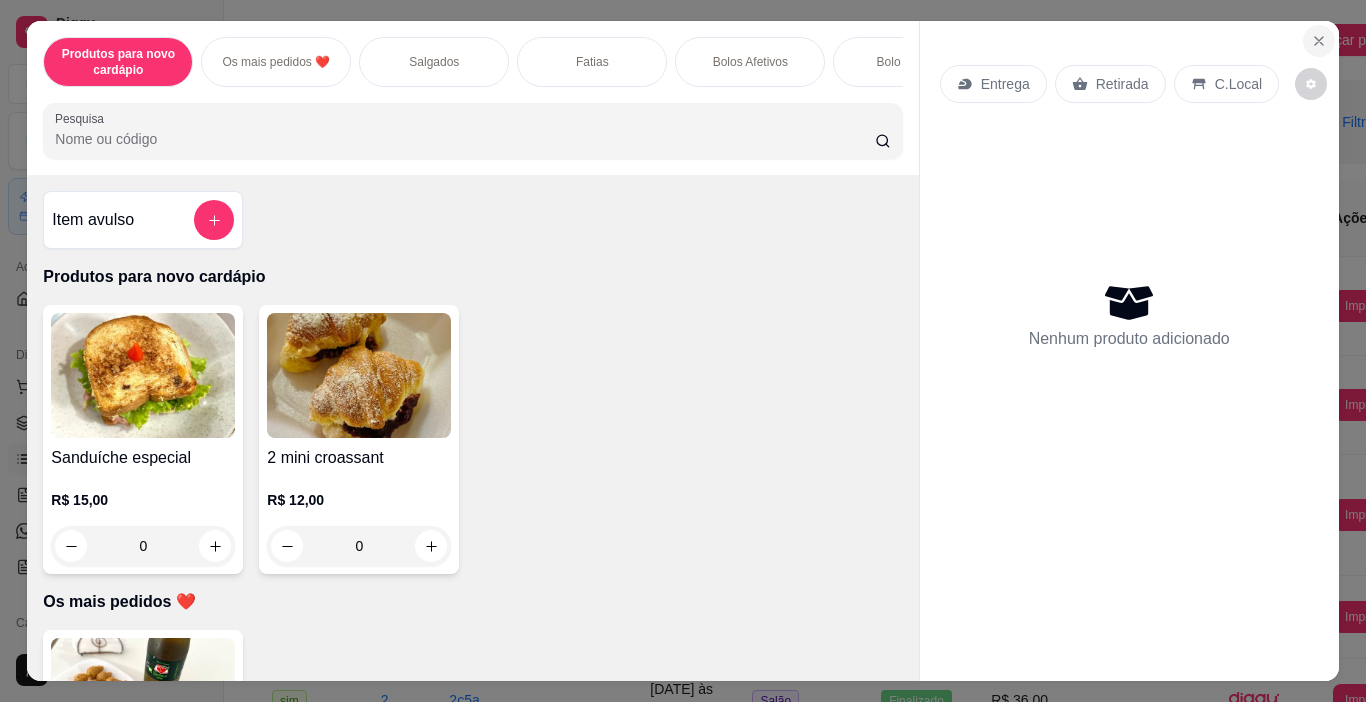 click 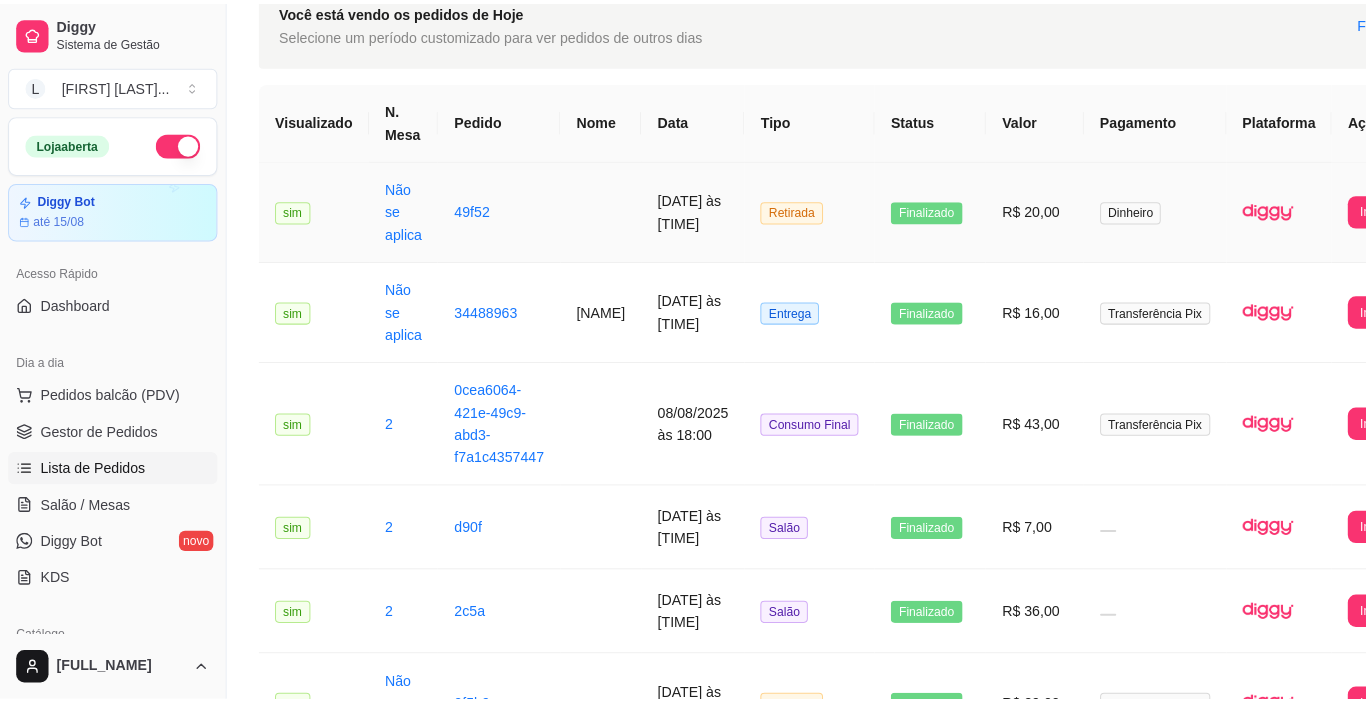 scroll, scrollTop: 200, scrollLeft: 0, axis: vertical 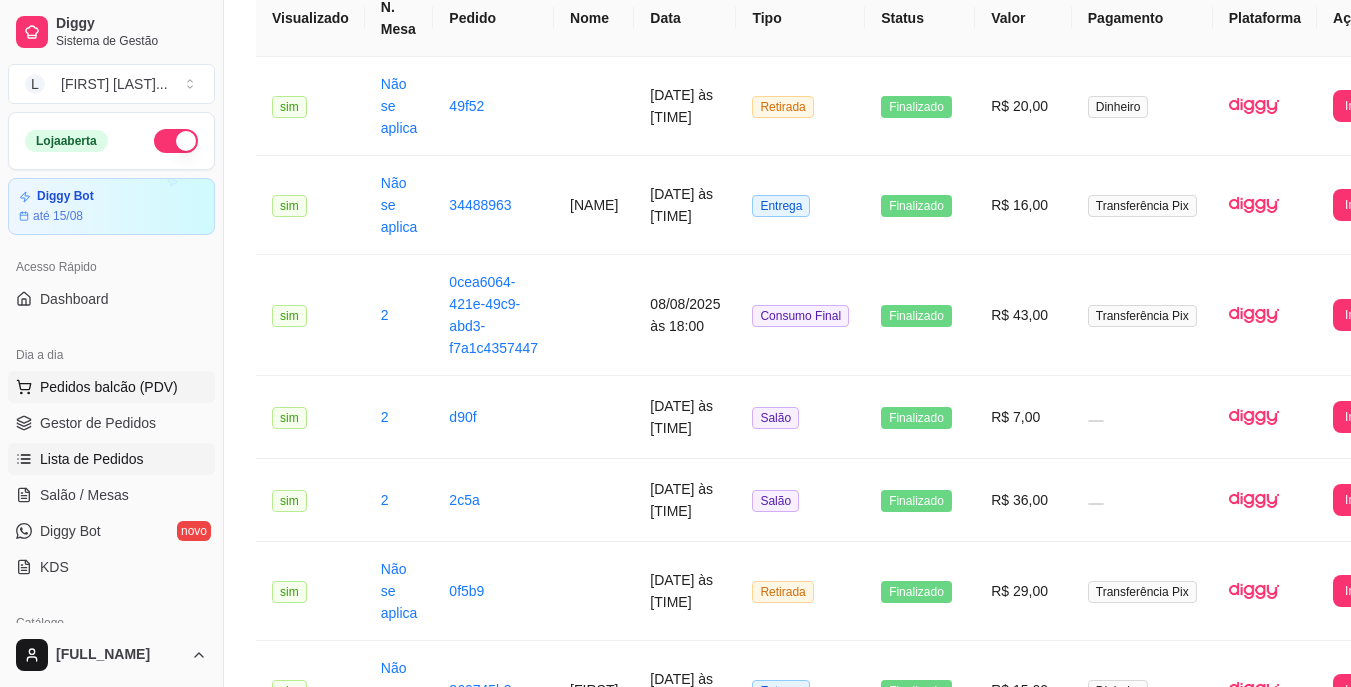 click on "Pedidos balcão (PDV)" at bounding box center (109, 387) 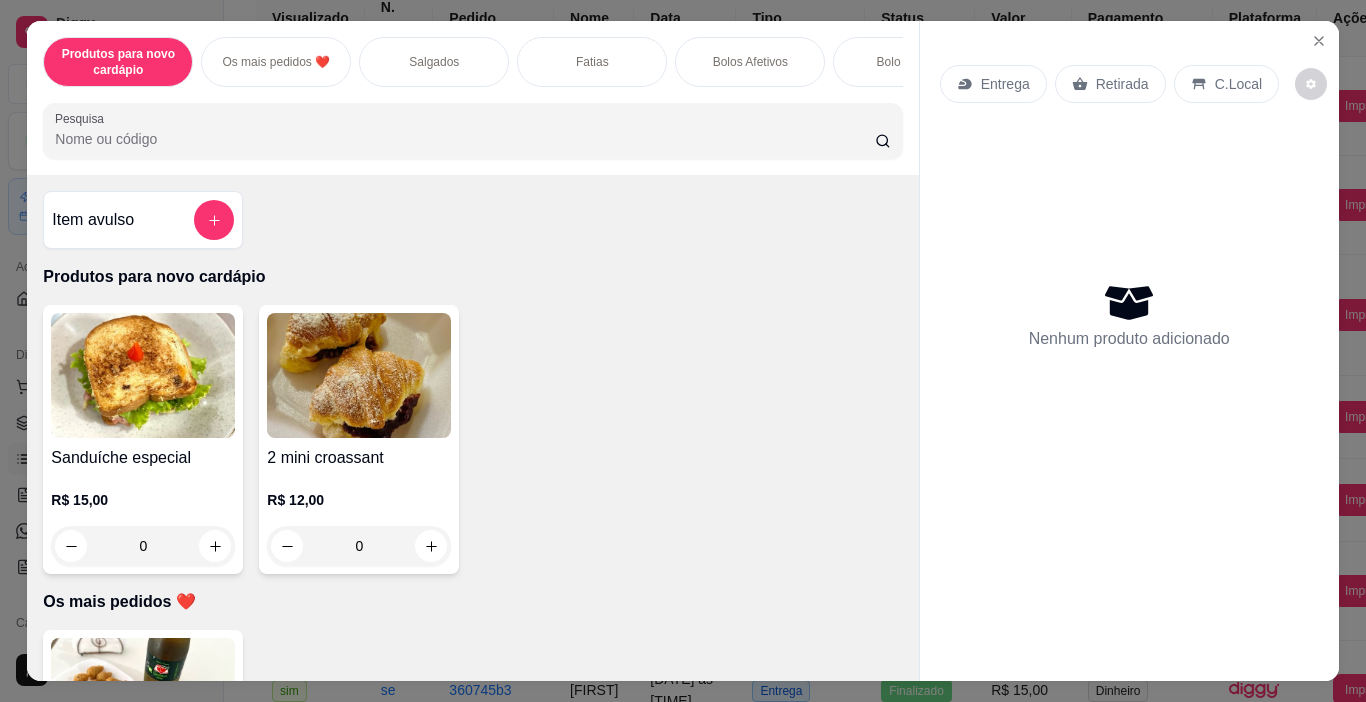 click on "Fatias" at bounding box center [592, 62] 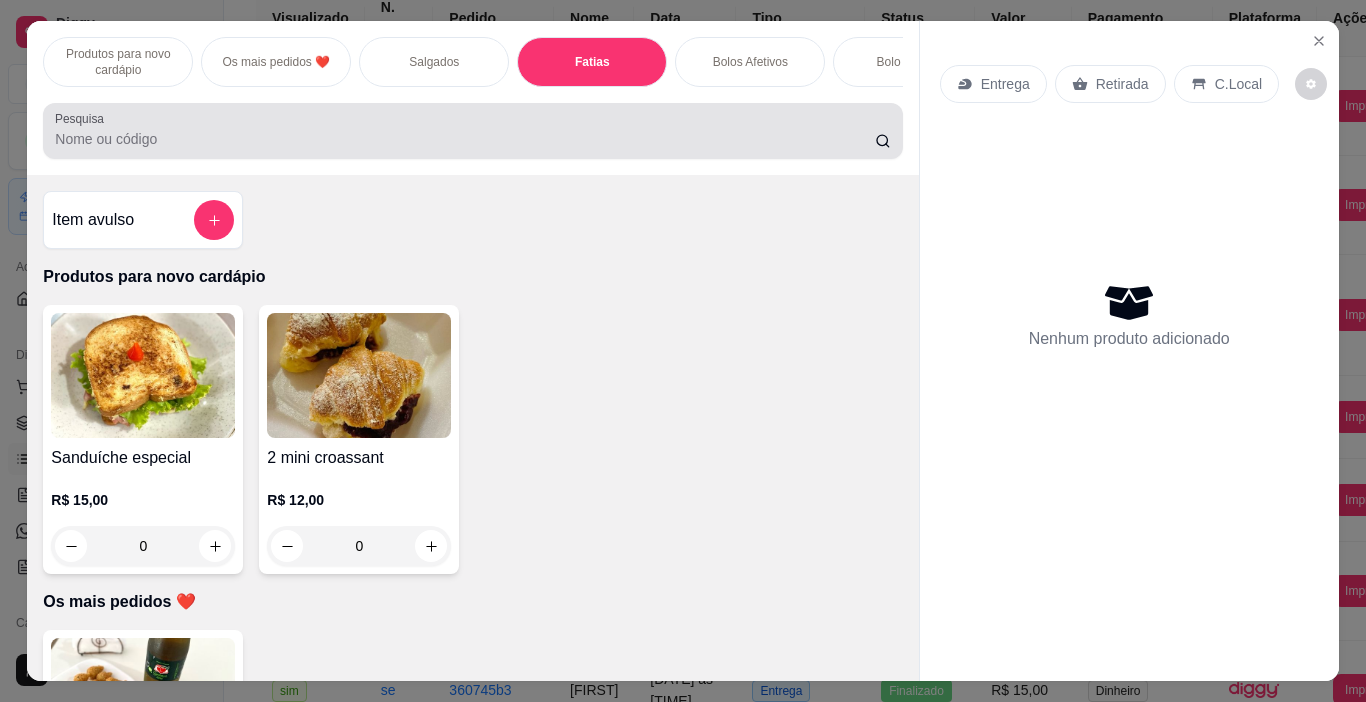 scroll, scrollTop: 1992, scrollLeft: 0, axis: vertical 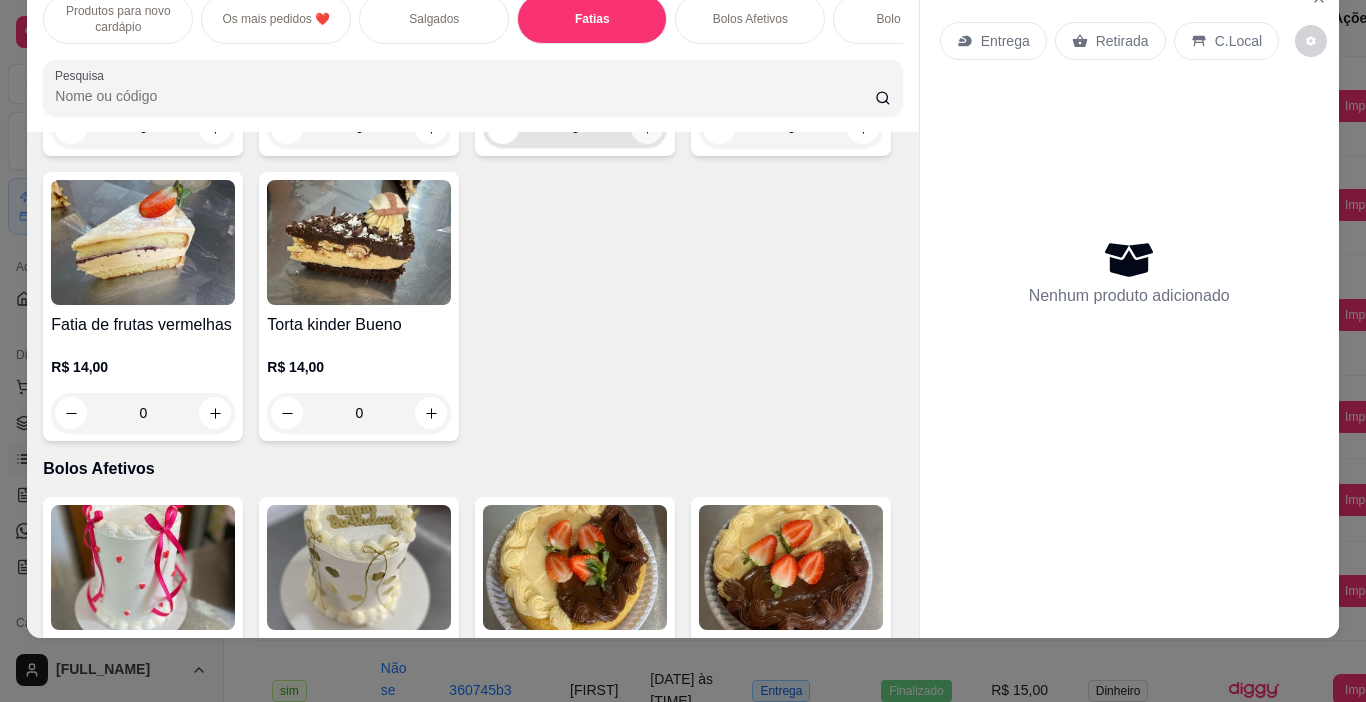 click 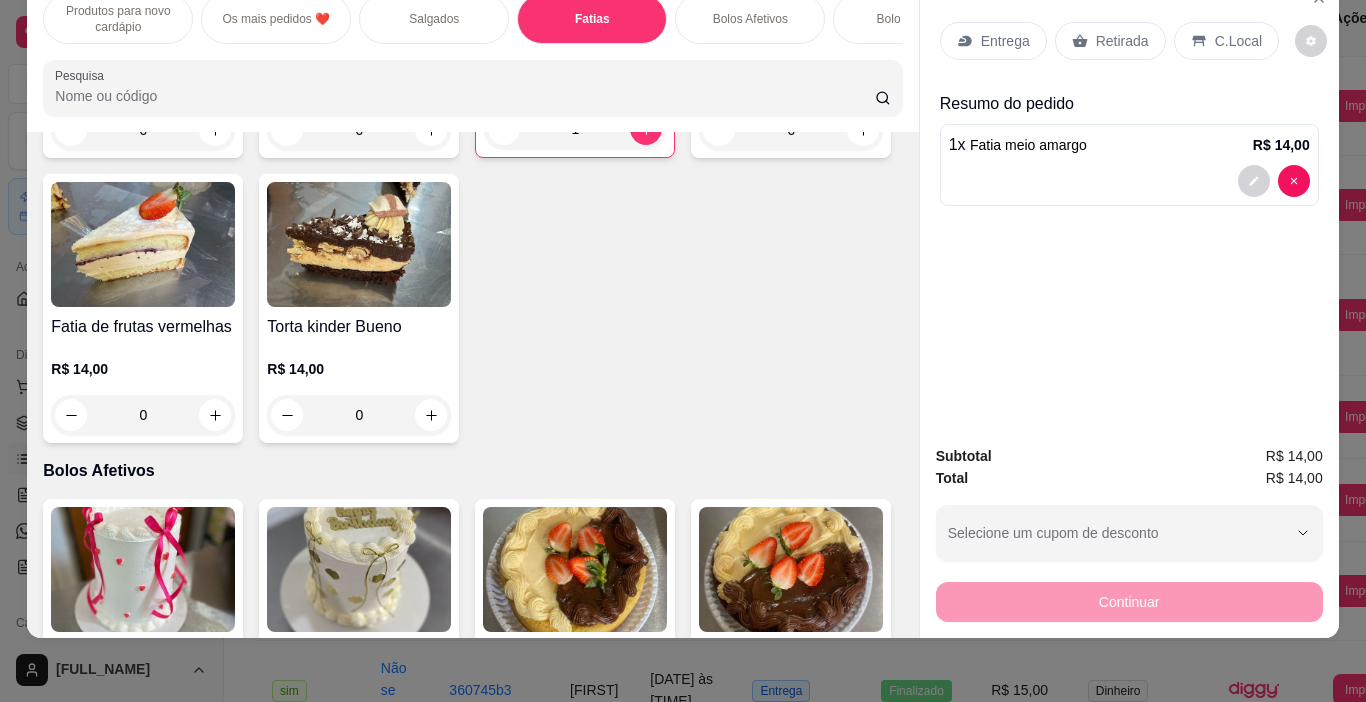 type on "1" 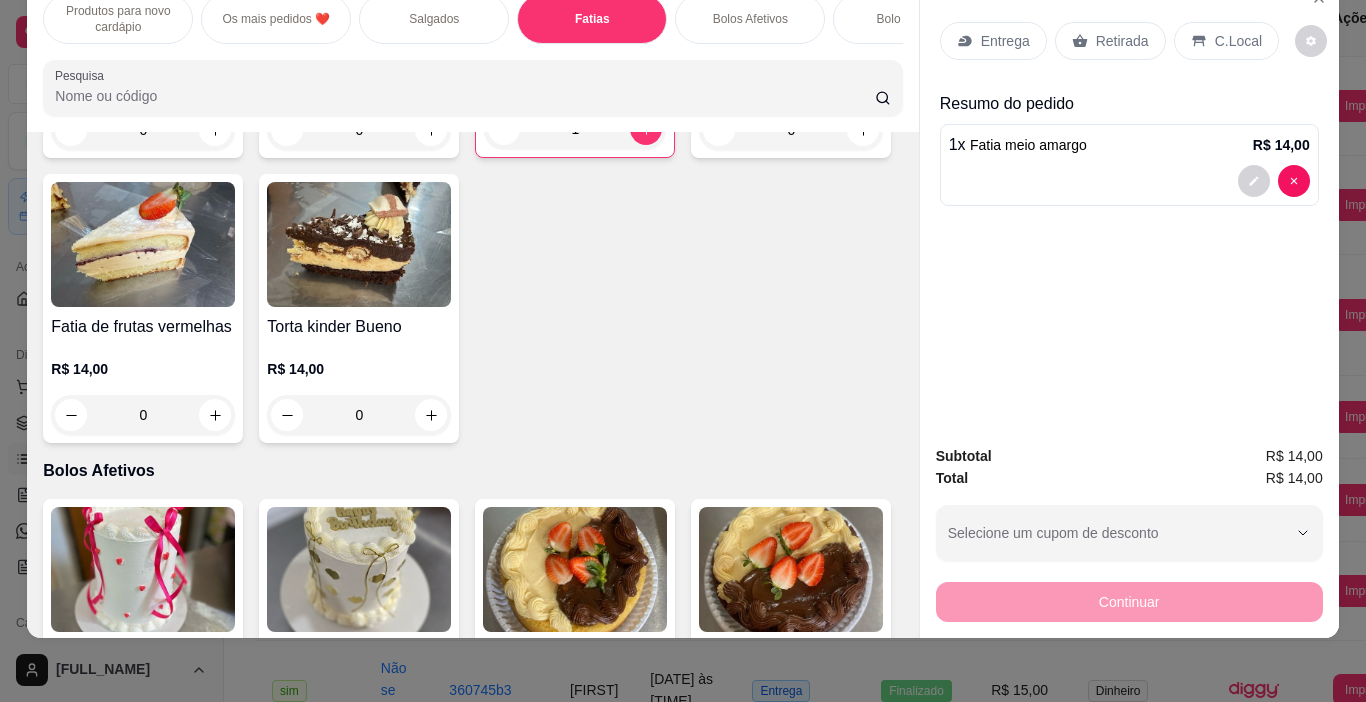 click on "Retirada" at bounding box center (1122, 41) 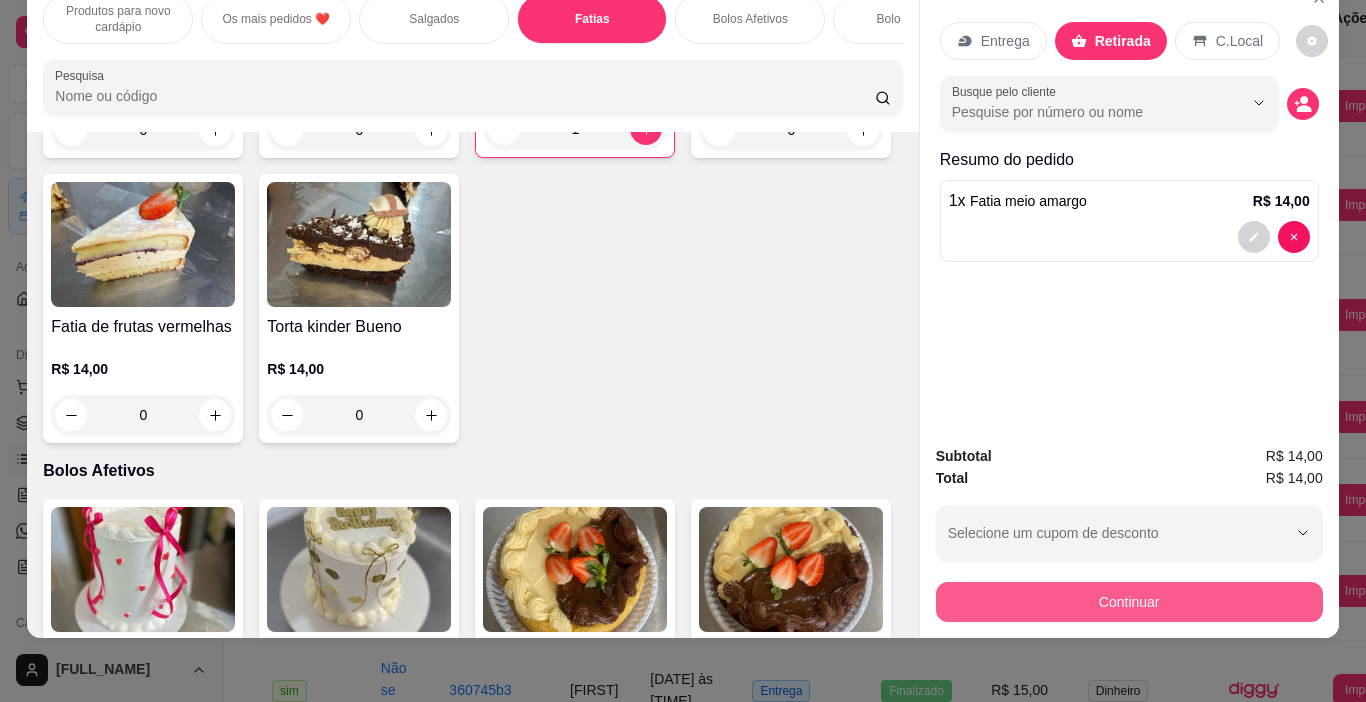 click on "Continuar" at bounding box center [1129, 602] 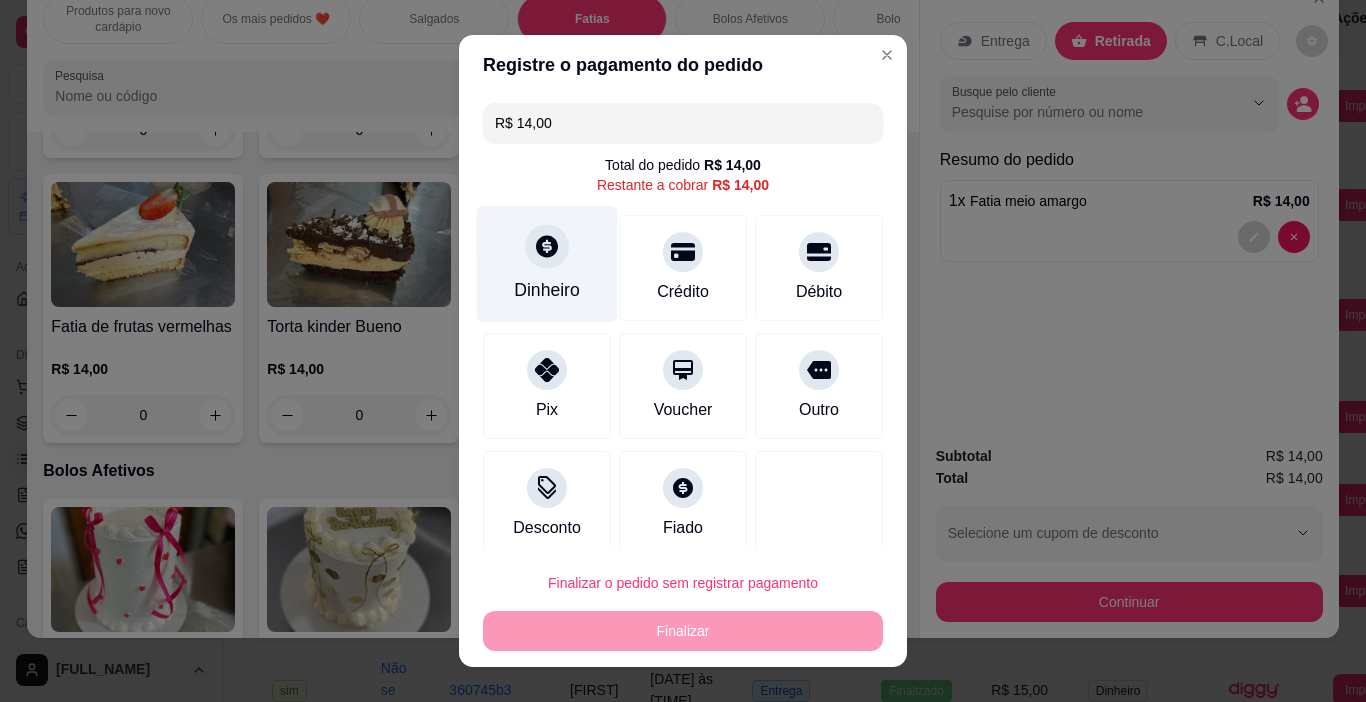click on "Dinheiro" at bounding box center (547, 264) 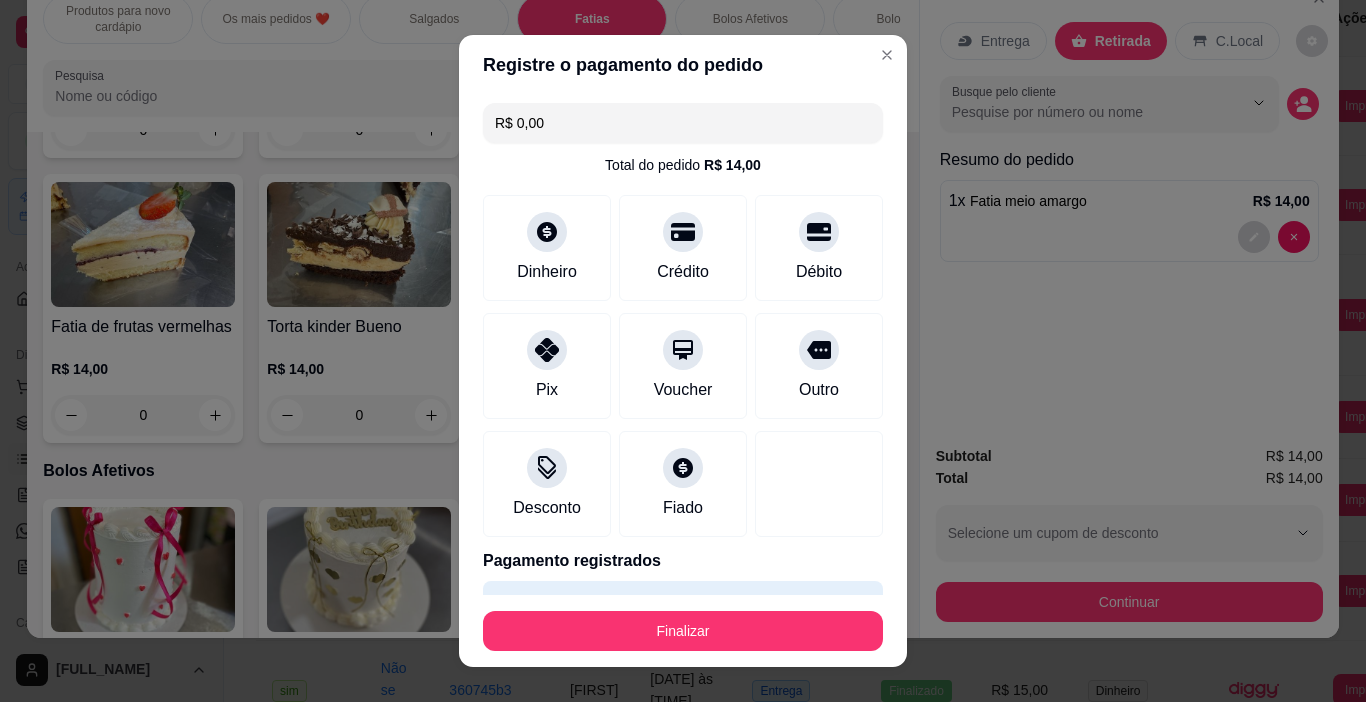 type on "R$ 0,00" 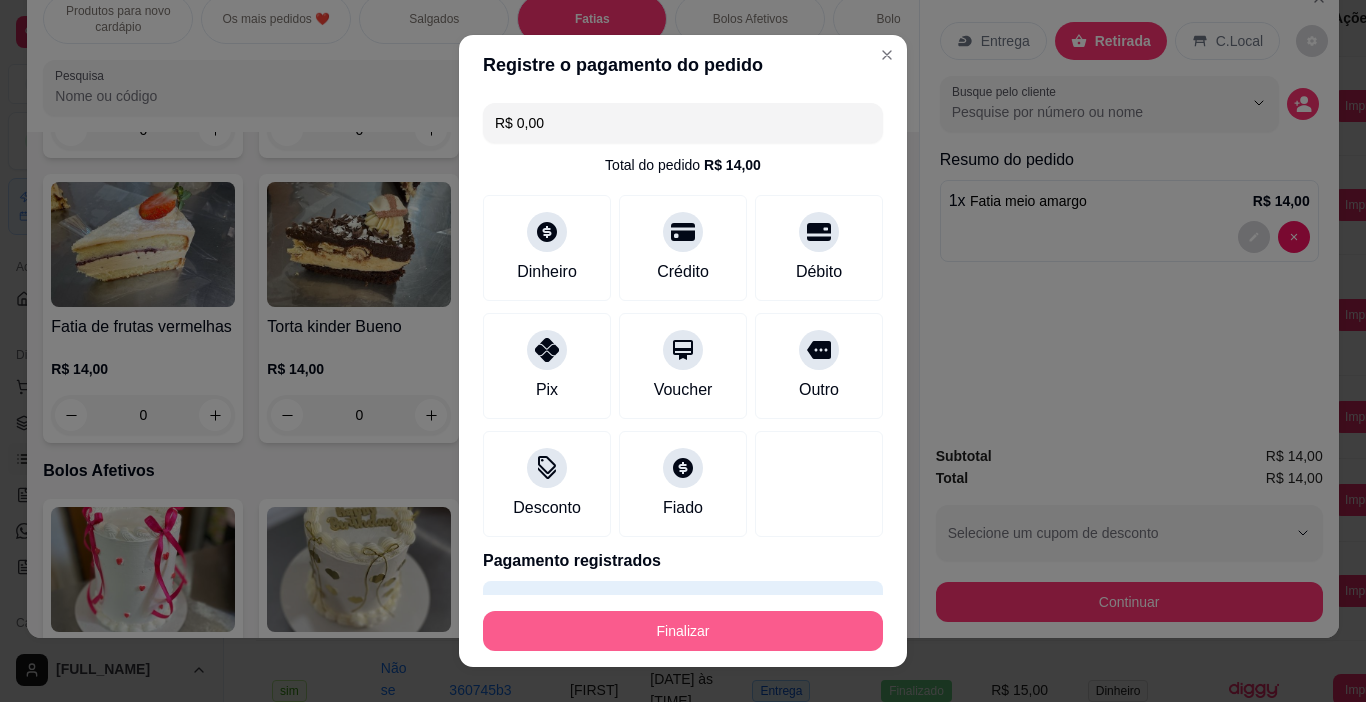 click on "Finalizar" at bounding box center [683, 631] 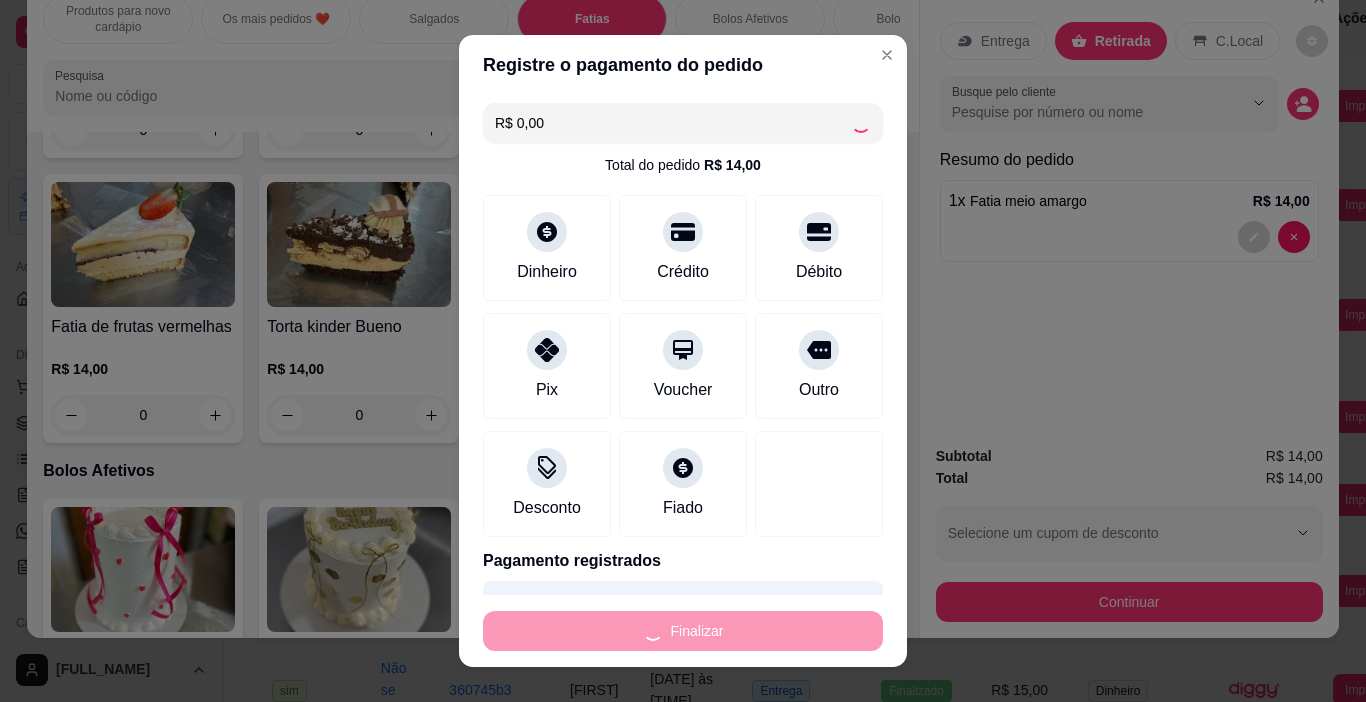 type on "0" 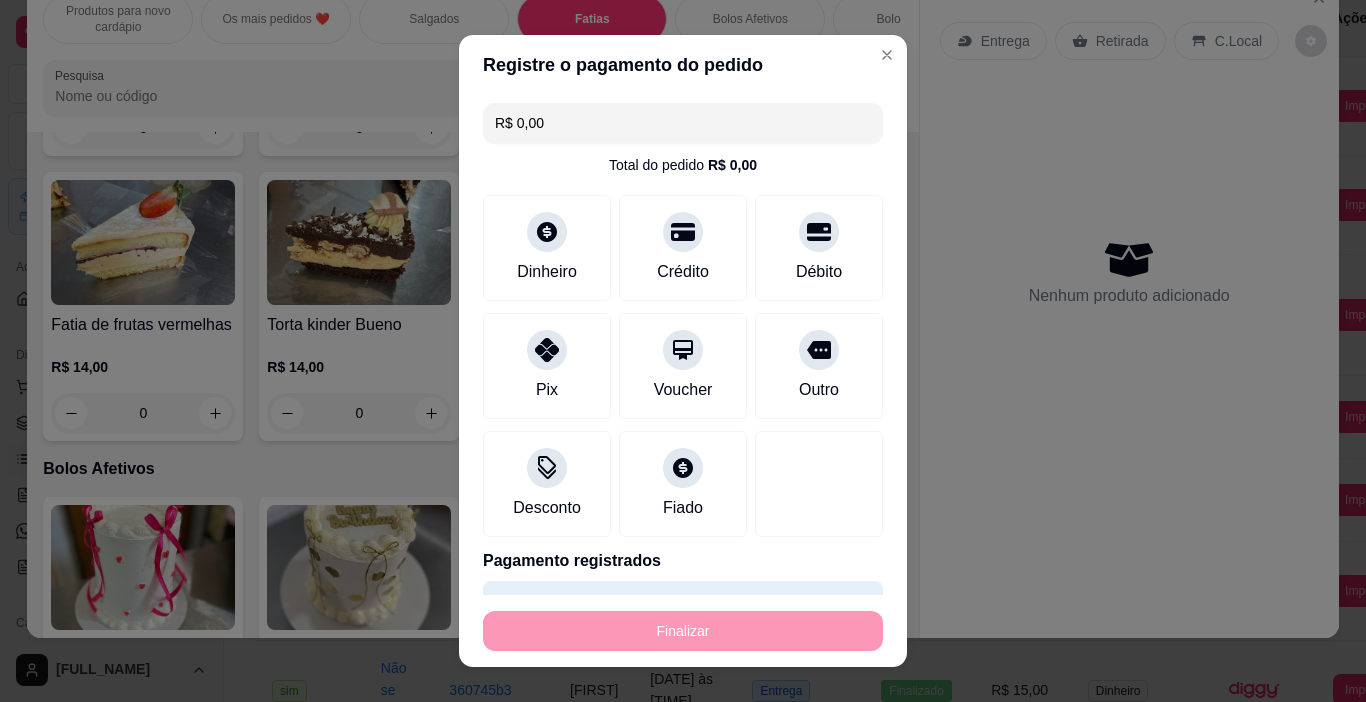 type on "-R$ 14,00" 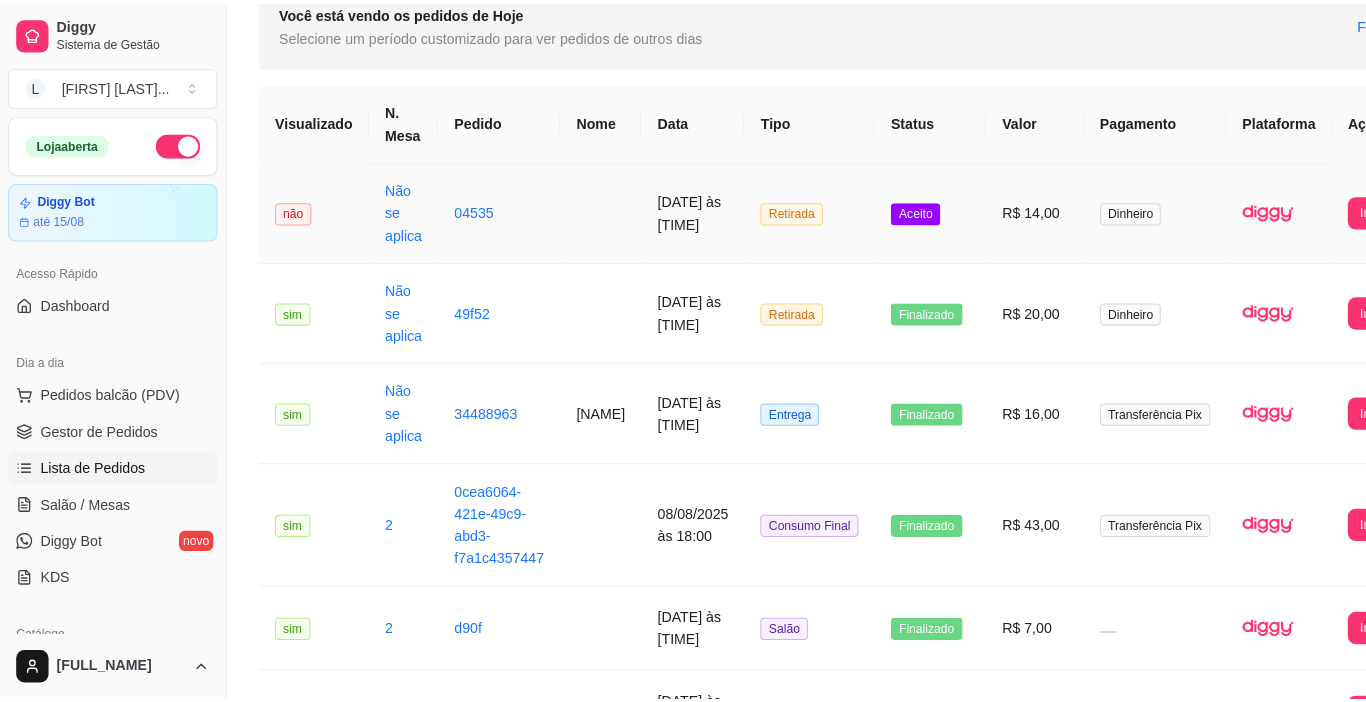 scroll, scrollTop: 0, scrollLeft: 0, axis: both 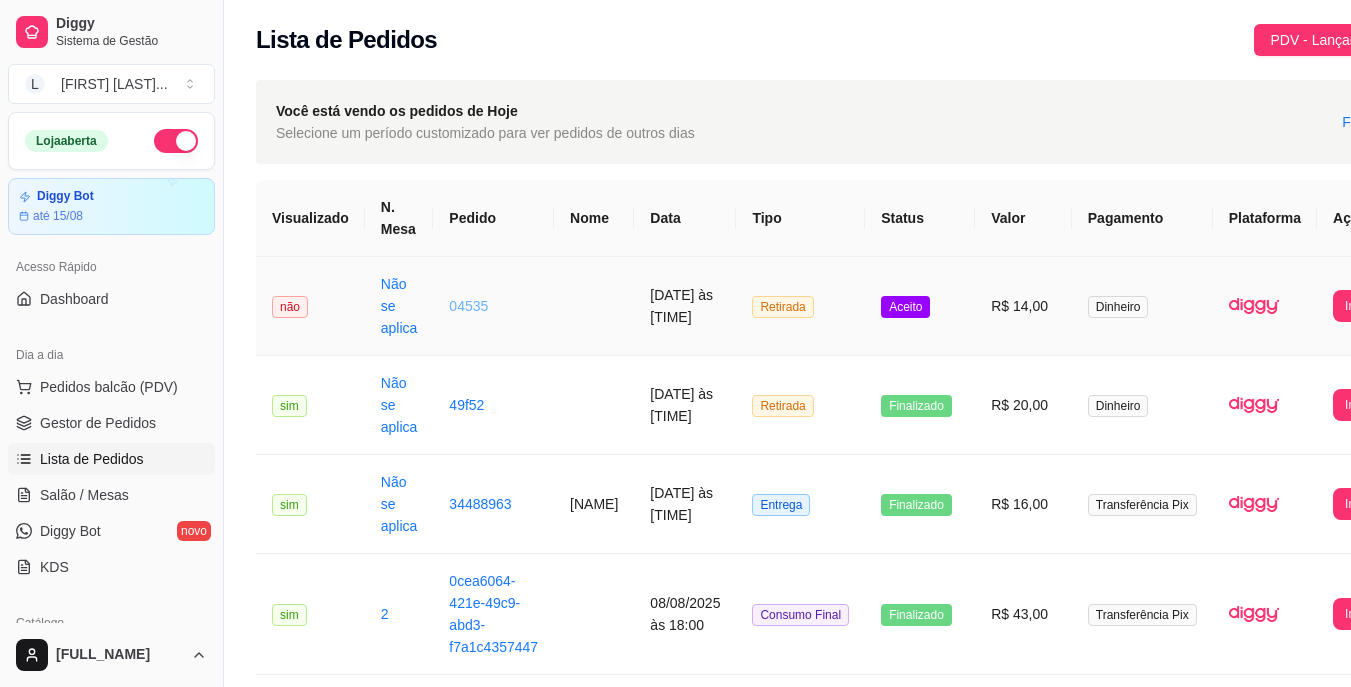 click on "04535" at bounding box center [468, 306] 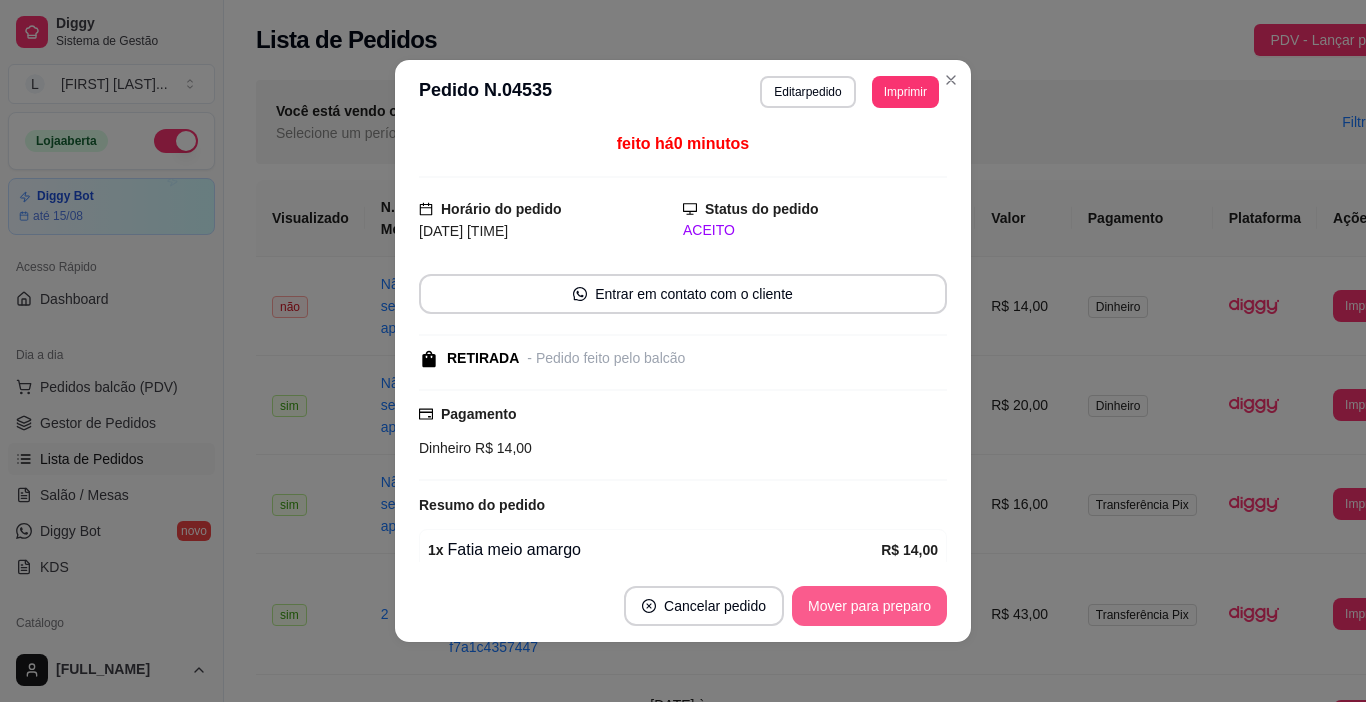 click on "Mover para preparo" at bounding box center (869, 606) 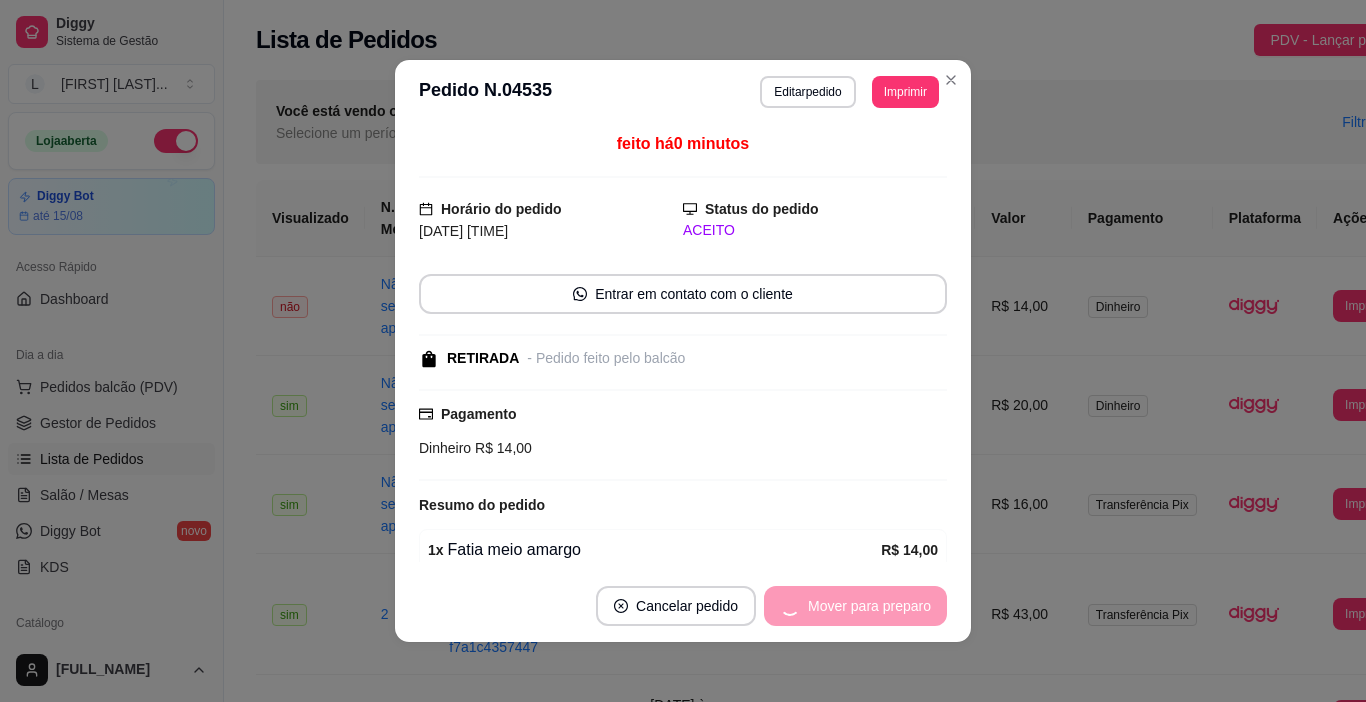 click on "Mover para preparo" at bounding box center [855, 606] 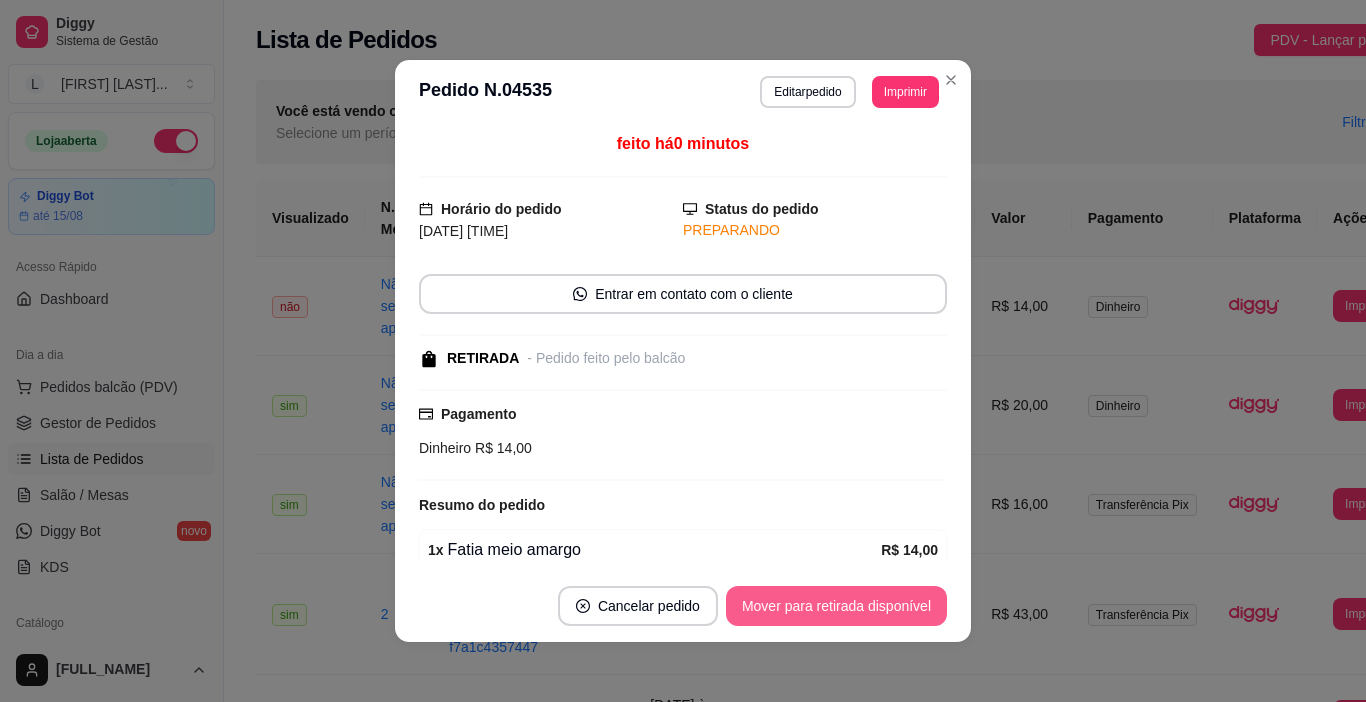 click on "Mover para retirada disponível" at bounding box center (836, 606) 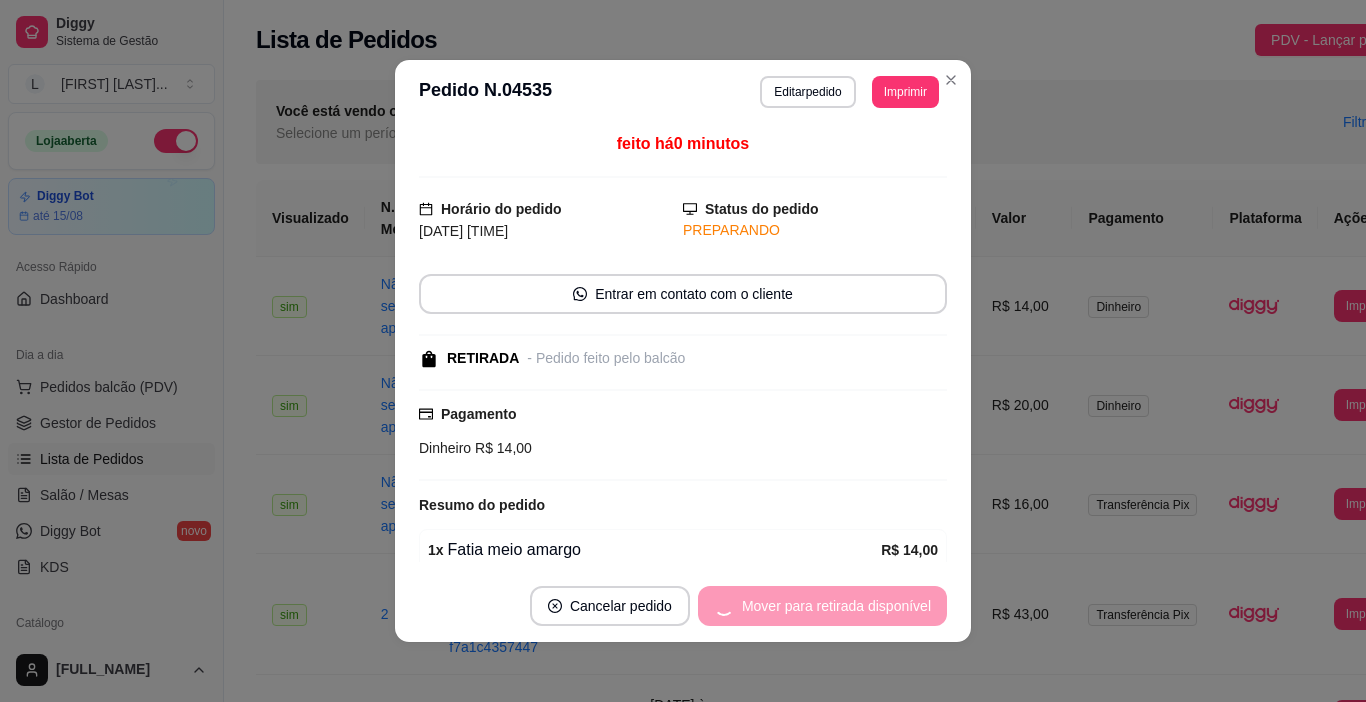 click on "Mover para retirada disponível" at bounding box center (822, 606) 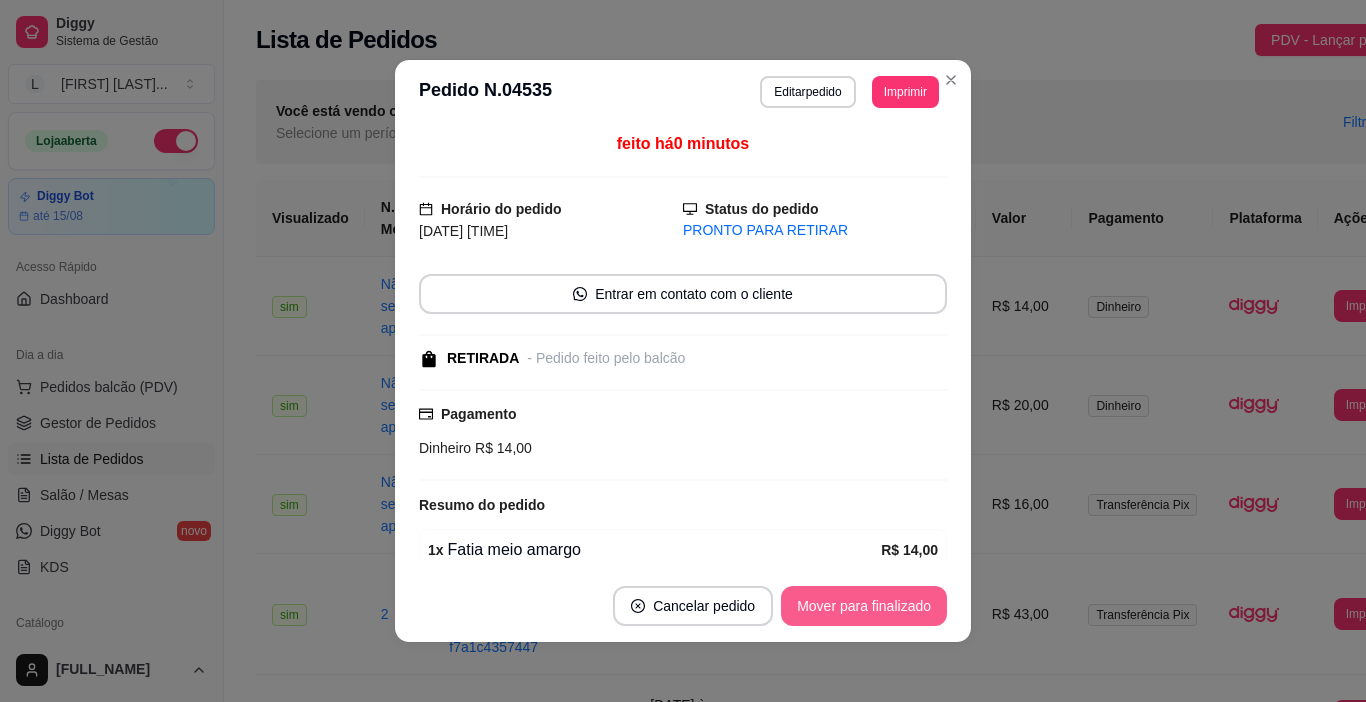 click on "Mover para finalizado" at bounding box center (864, 606) 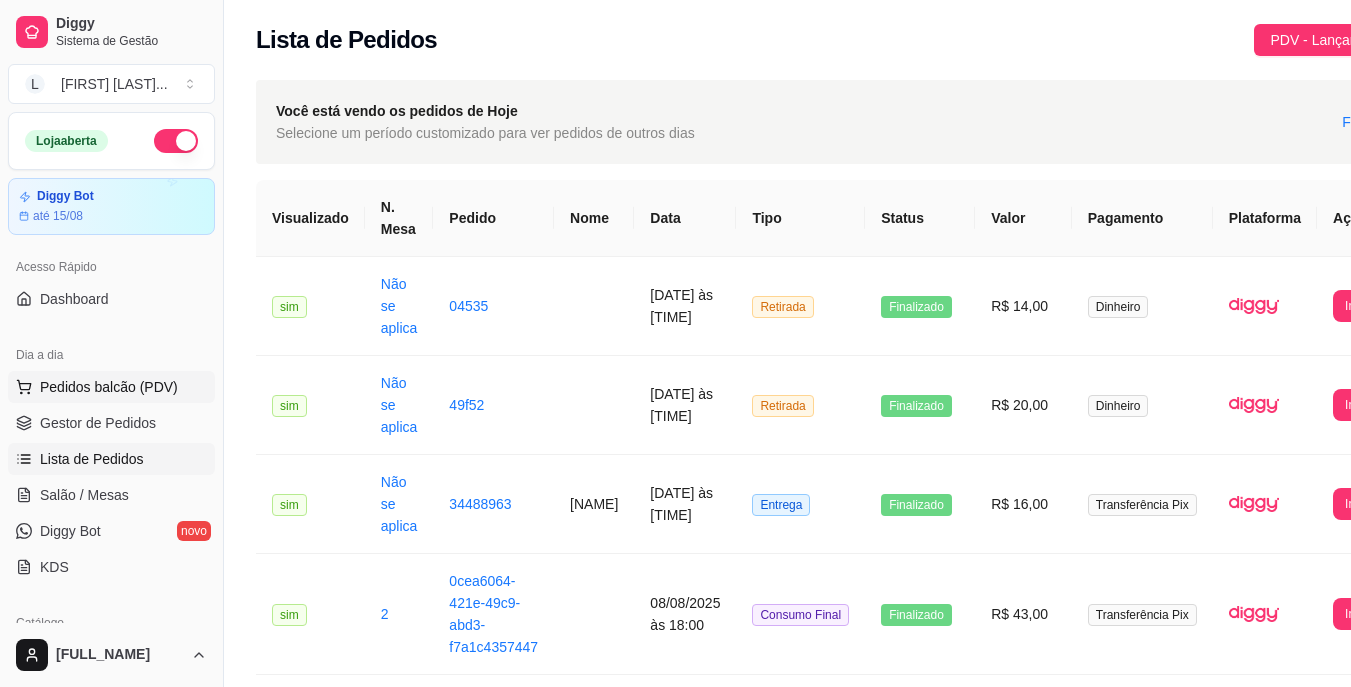 click on "Pedidos balcão (PDV)" at bounding box center (109, 387) 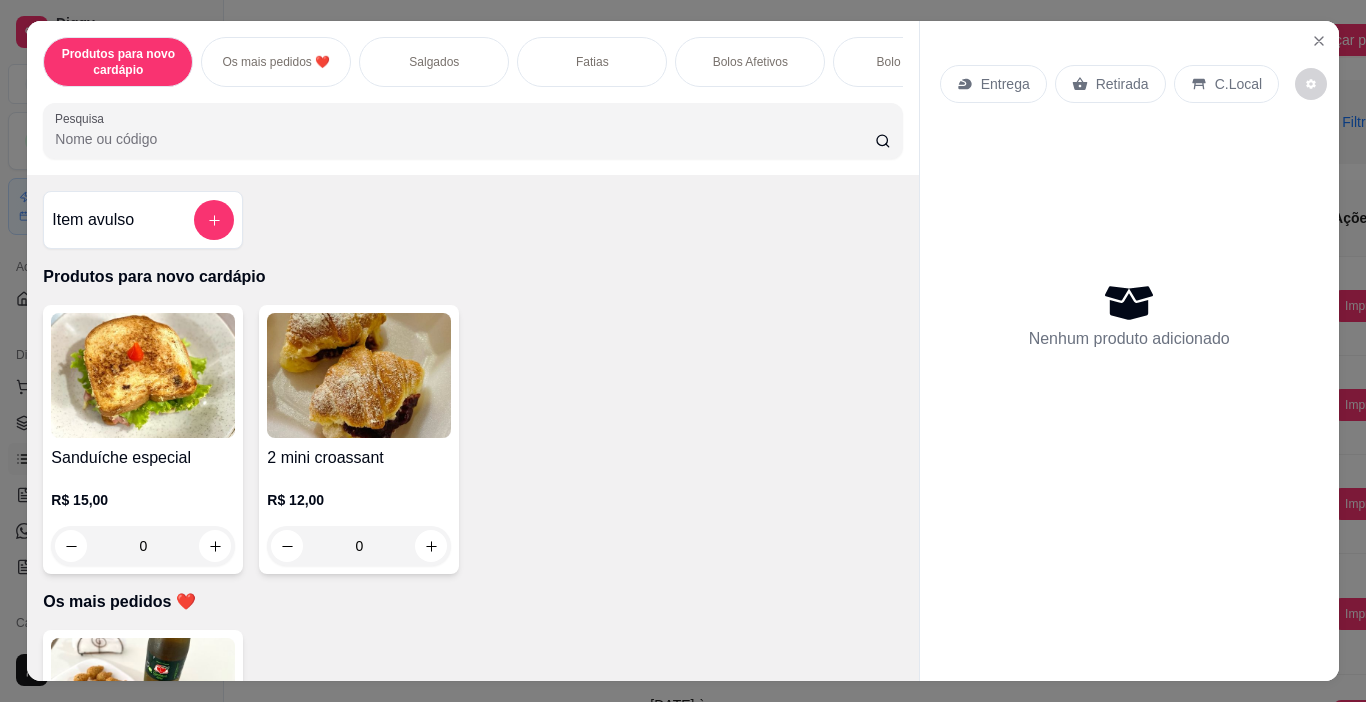 click on "Fatias" at bounding box center [592, 62] 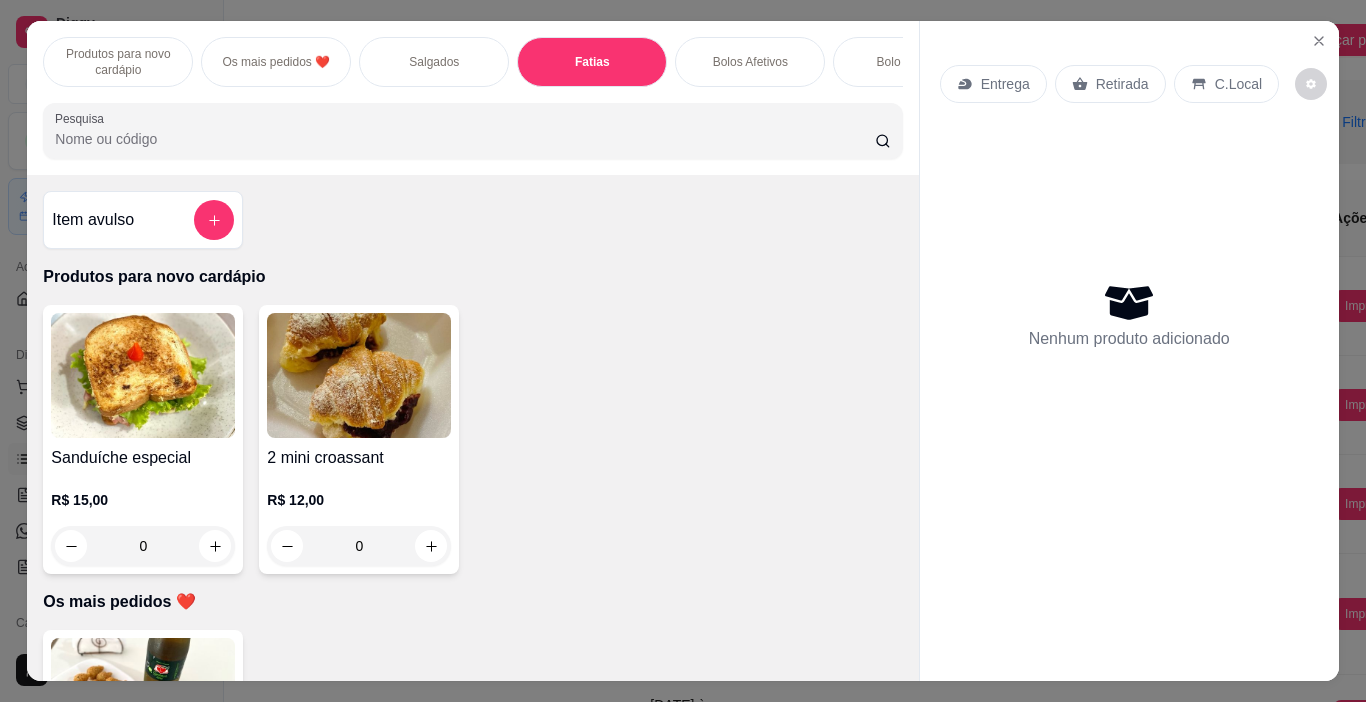 scroll, scrollTop: 1992, scrollLeft: 0, axis: vertical 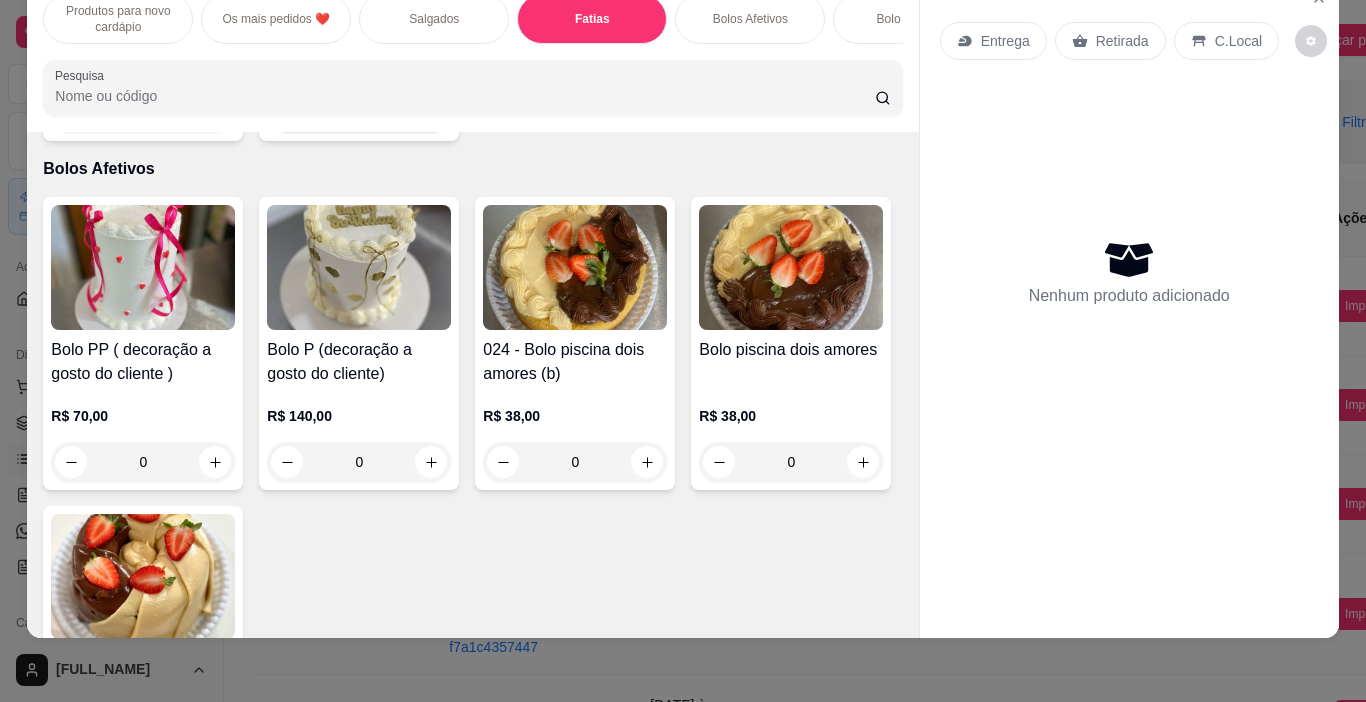 click on "0" at bounding box center (359, 113) 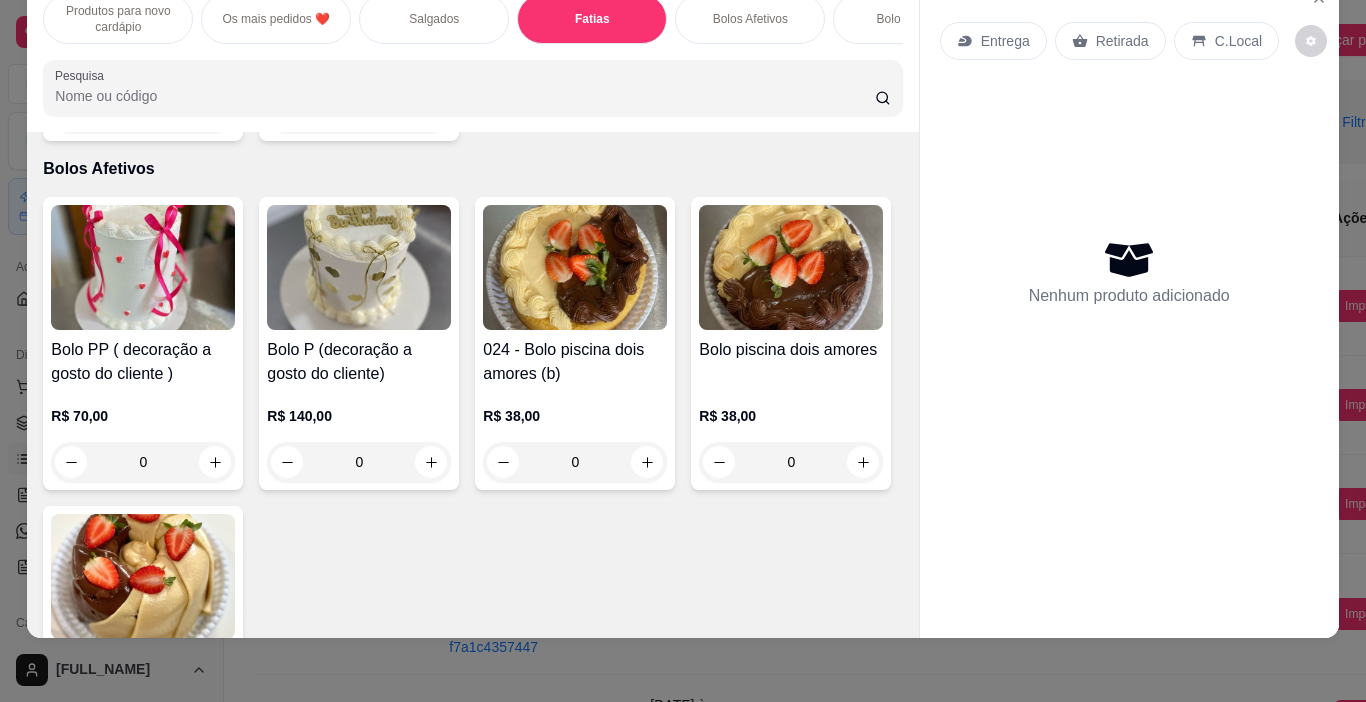 click 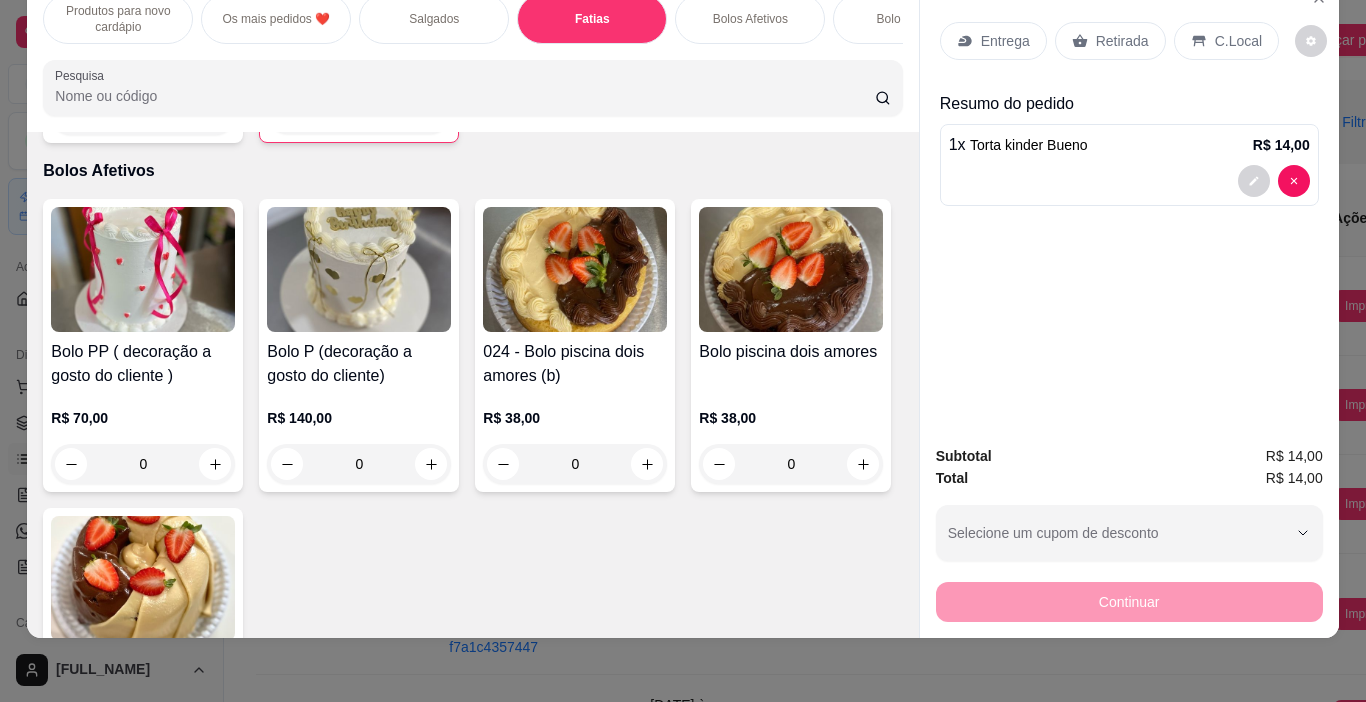 click on "Retirada" at bounding box center [1122, 41] 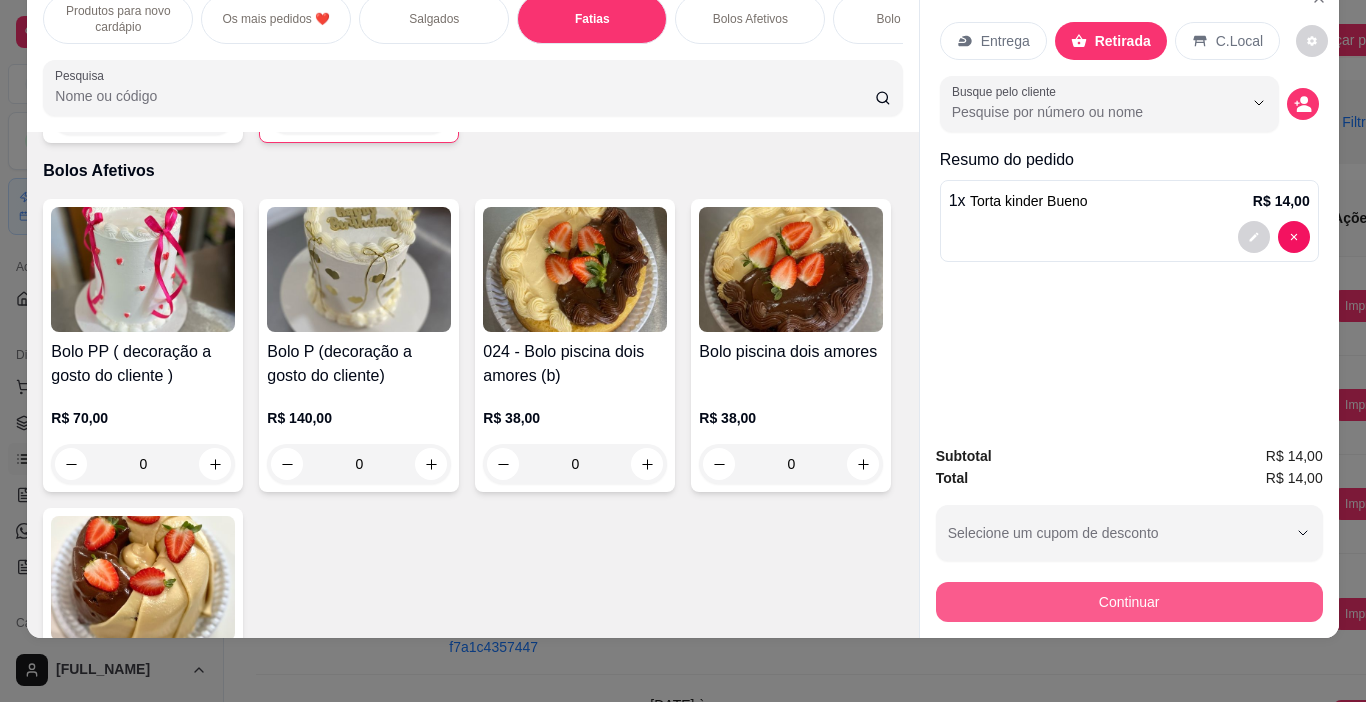 click on "Continuar" at bounding box center (1129, 602) 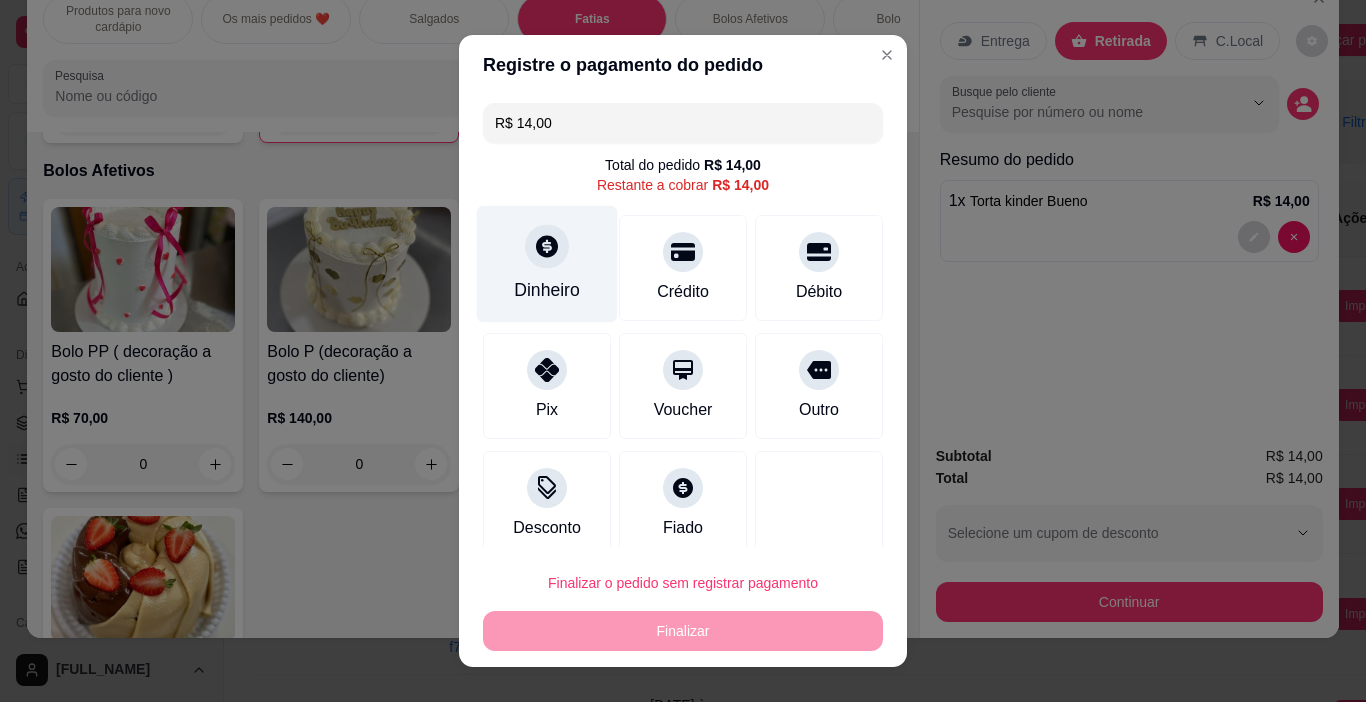 click on "Dinheiro" at bounding box center [547, 290] 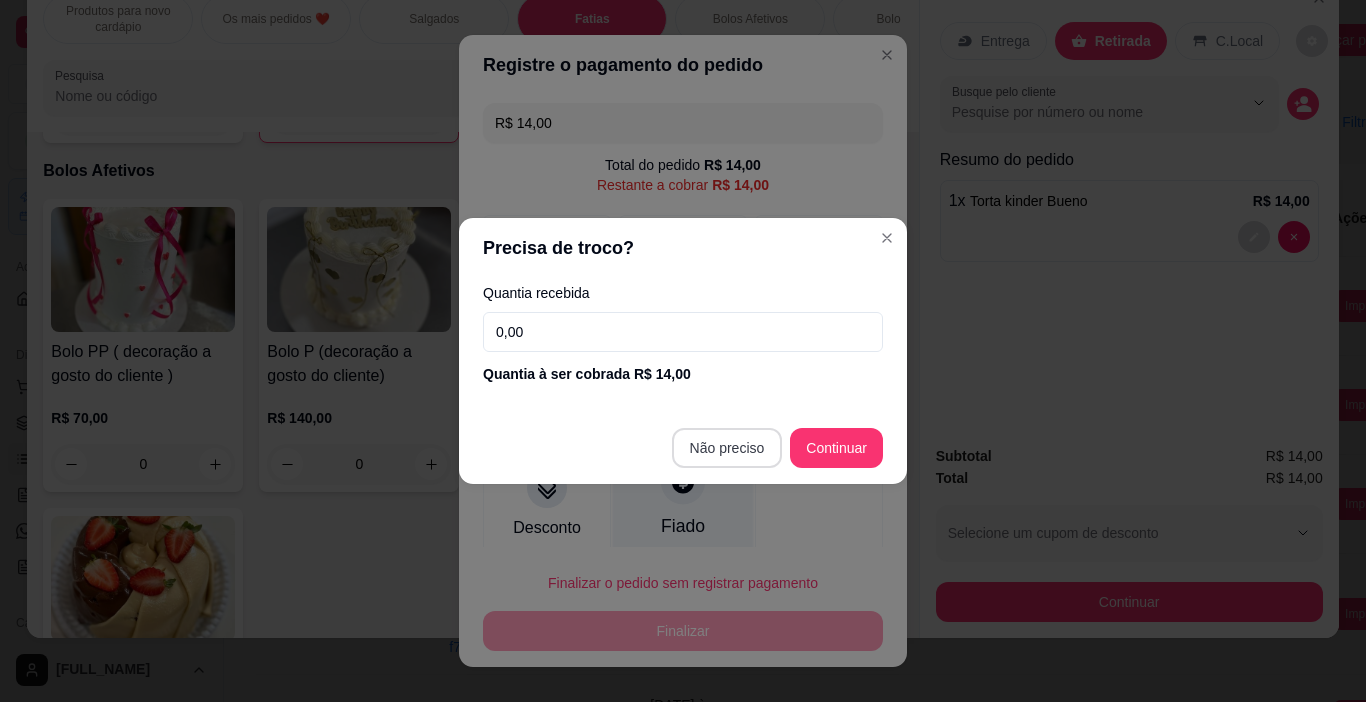 type on "R$ 0,00" 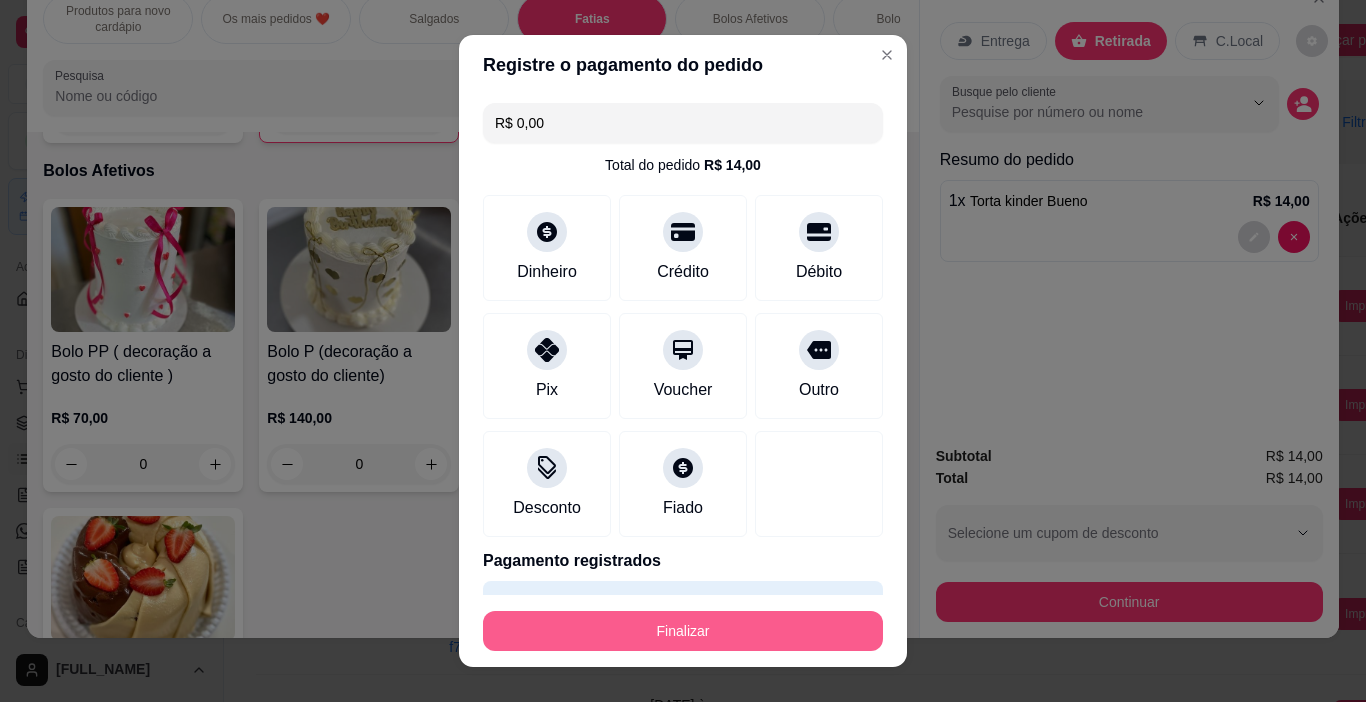 click on "Finalizar" at bounding box center (683, 631) 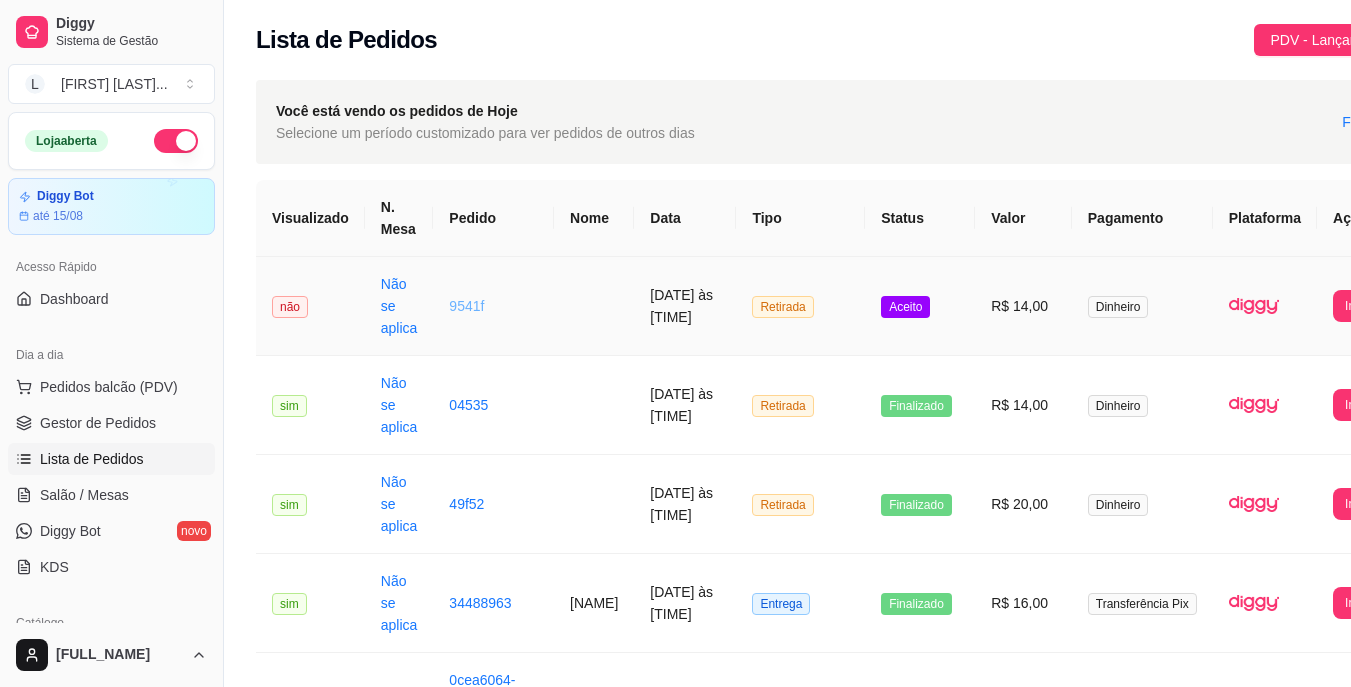 click on "9541f" at bounding box center [466, 306] 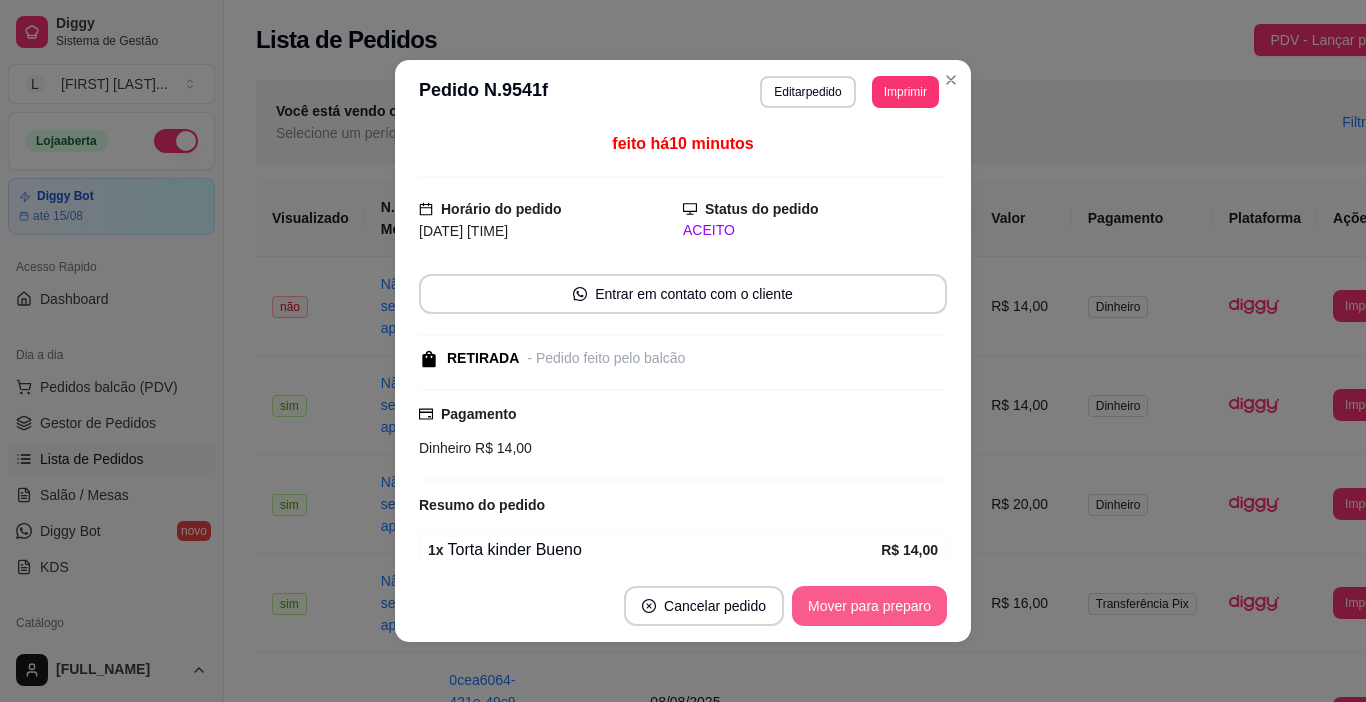 click on "Mover para preparo" at bounding box center [869, 606] 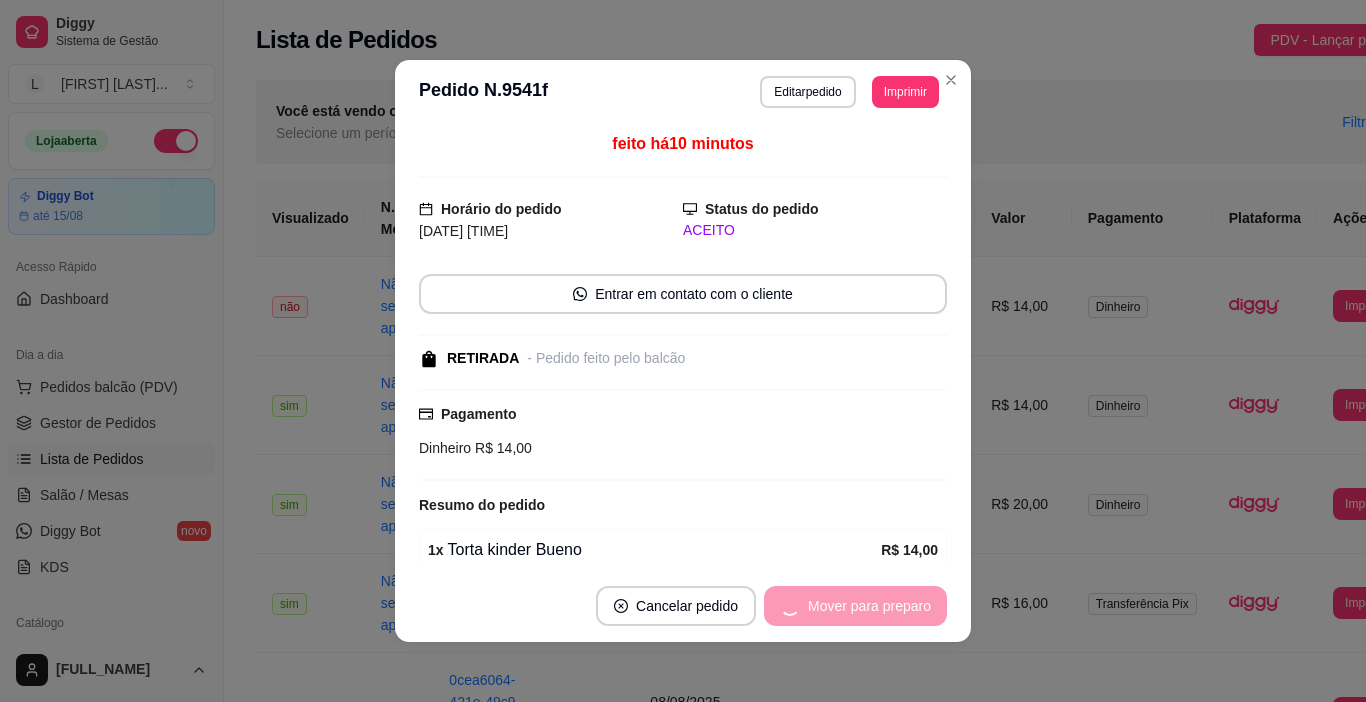 click on "Mover para preparo" at bounding box center [855, 606] 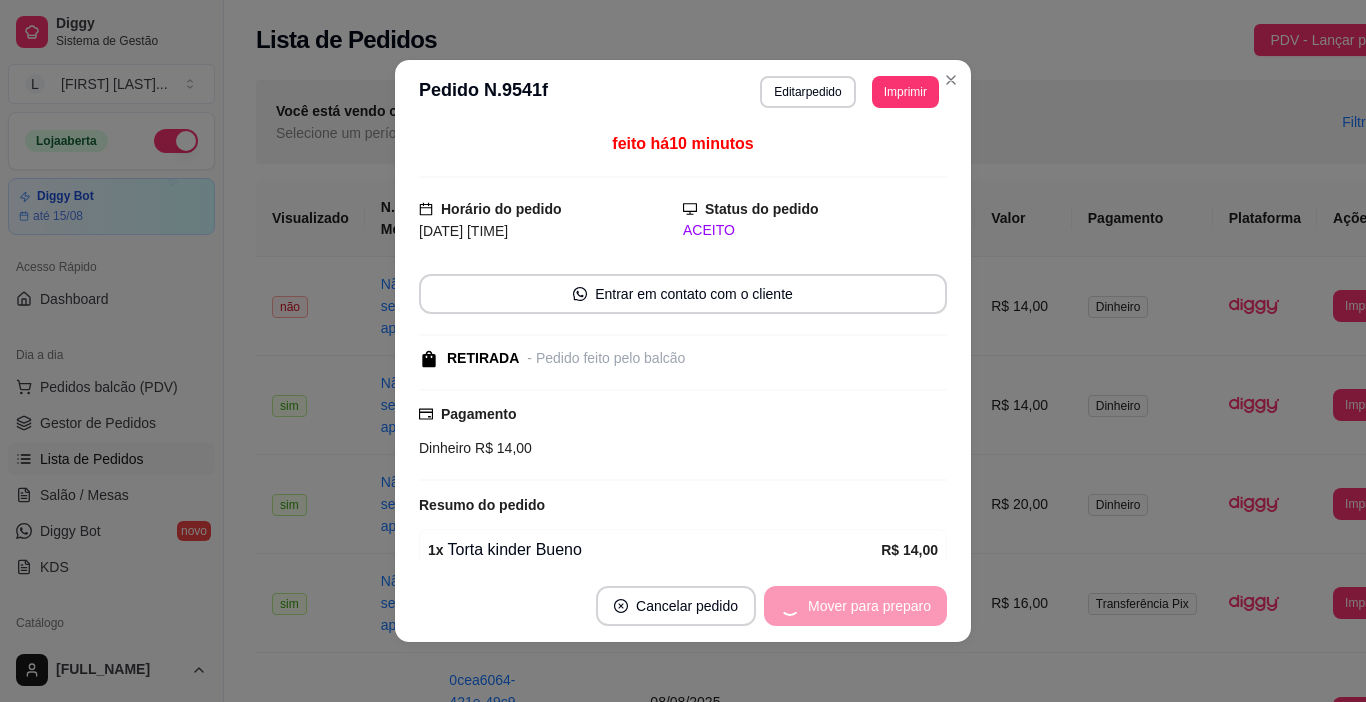 click on "Mover para preparo" at bounding box center (855, 606) 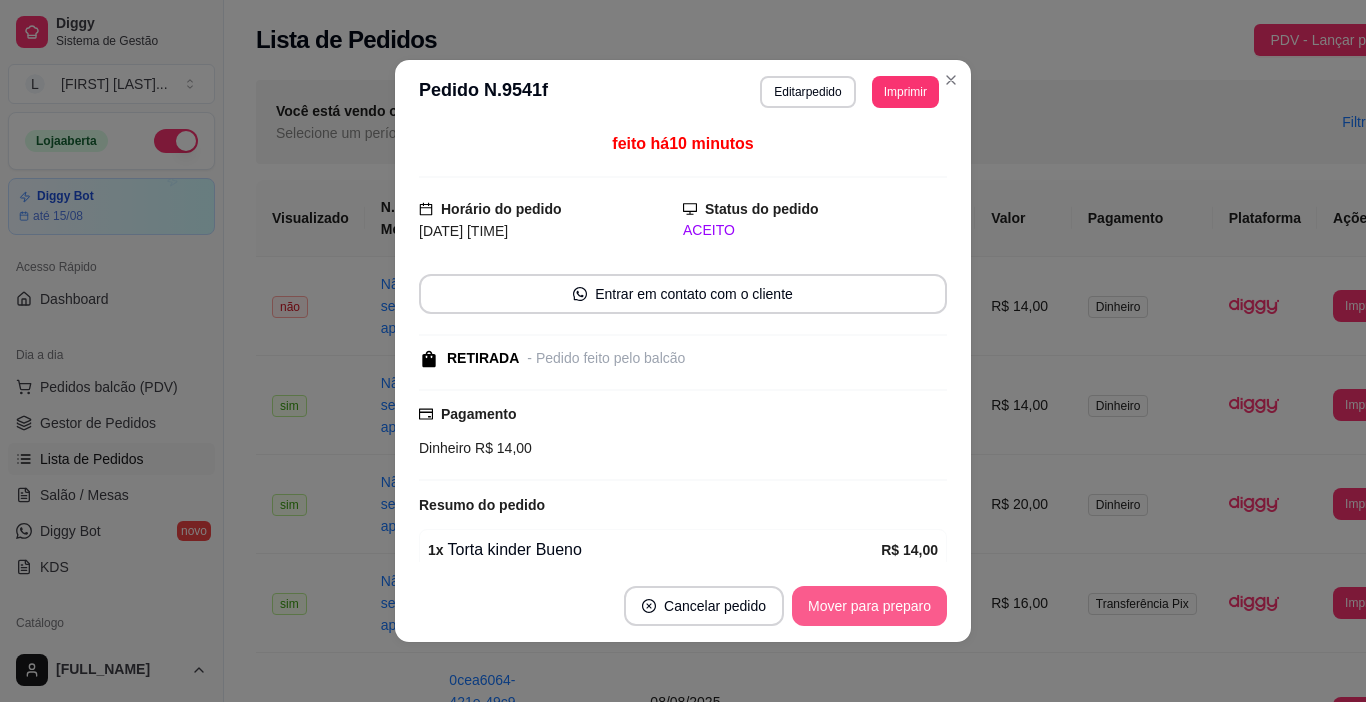 click on "Mover para preparo" at bounding box center (869, 606) 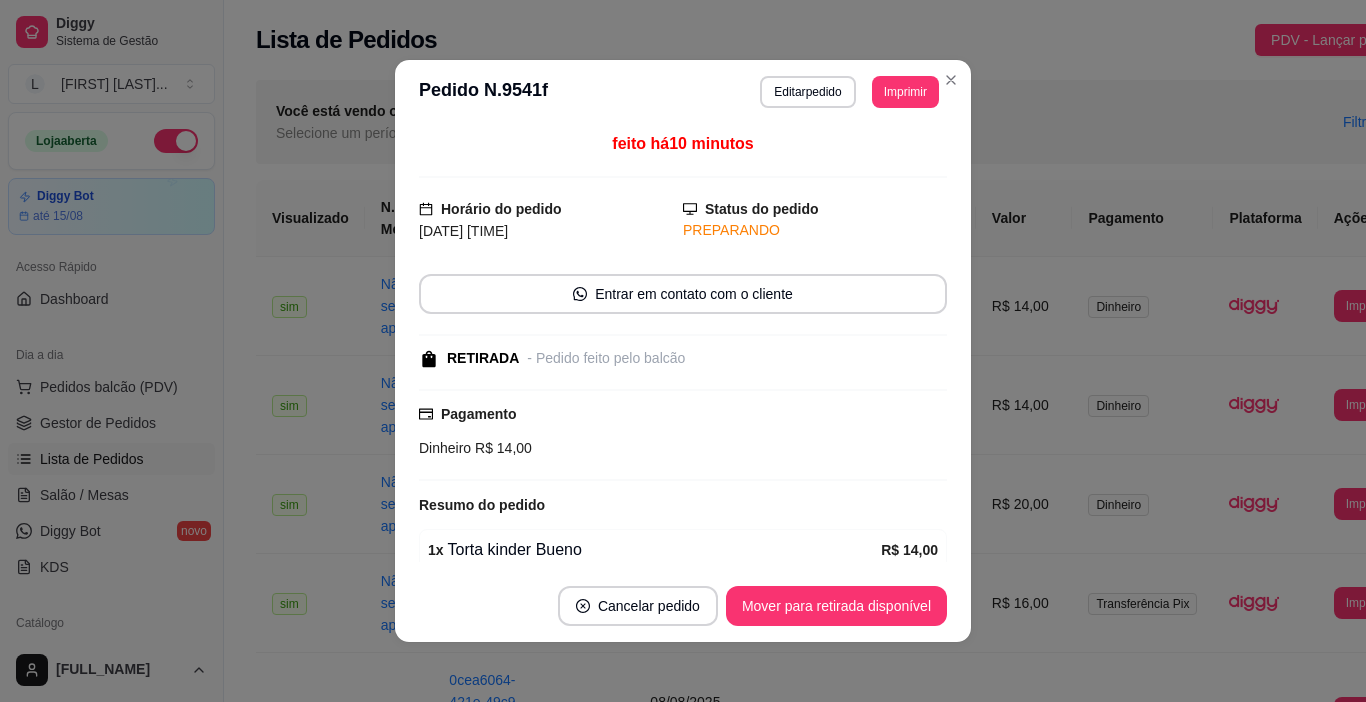 drag, startPoint x: 889, startPoint y: 584, endPoint x: 881, endPoint y: 595, distance: 13.601471 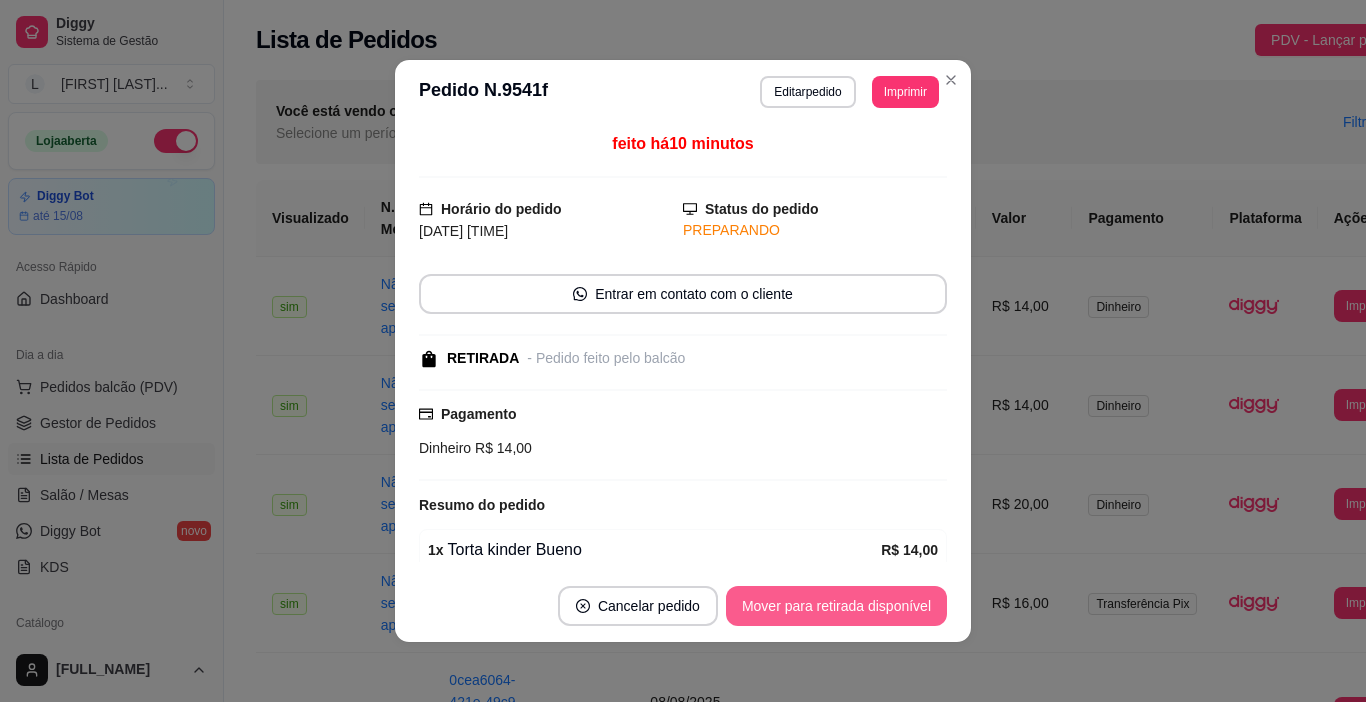 click on "Mover para retirada disponível" at bounding box center [836, 606] 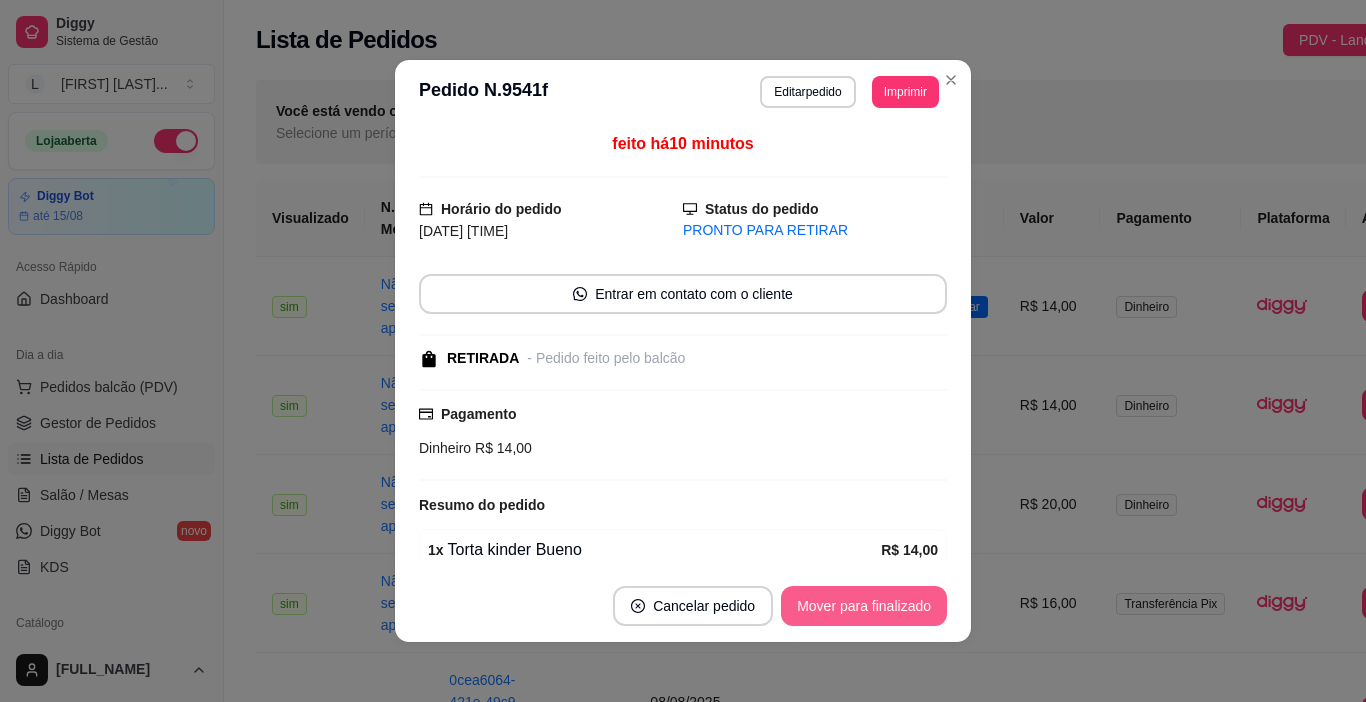 click on "Mover para finalizado" at bounding box center (864, 606) 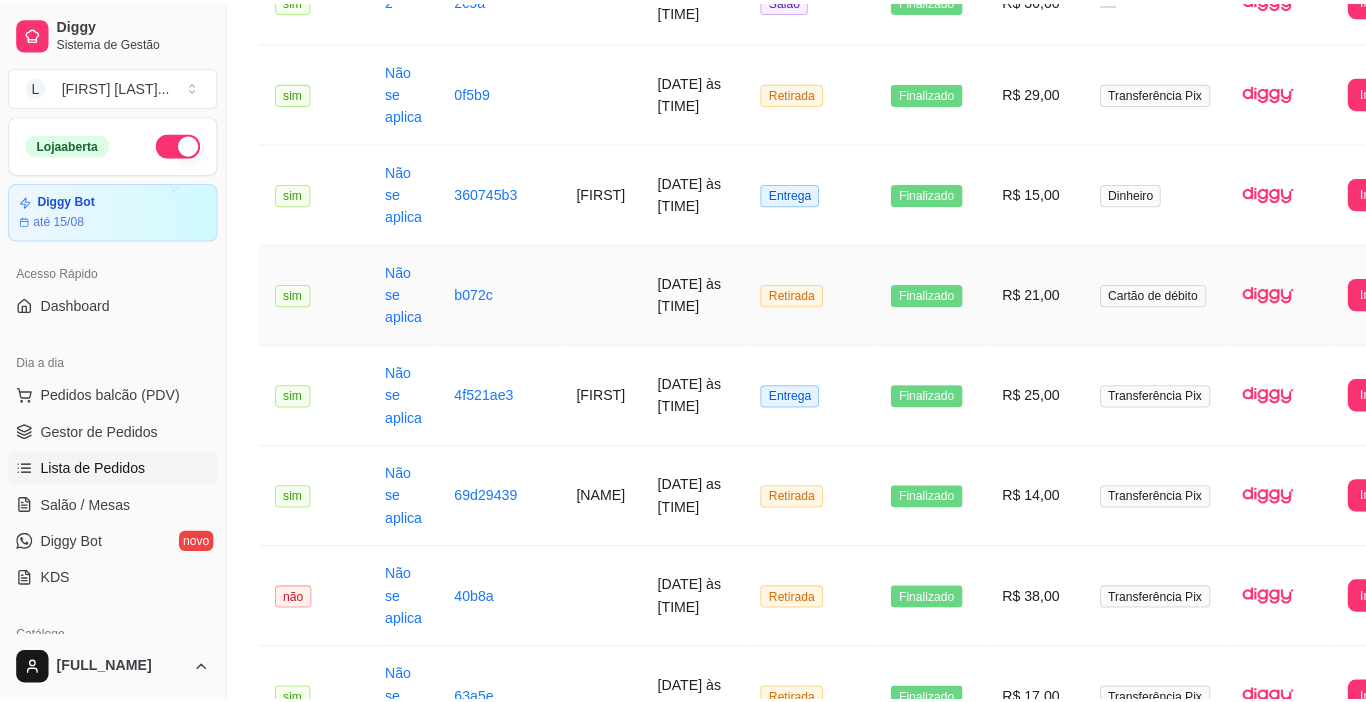 scroll, scrollTop: 900, scrollLeft: 0, axis: vertical 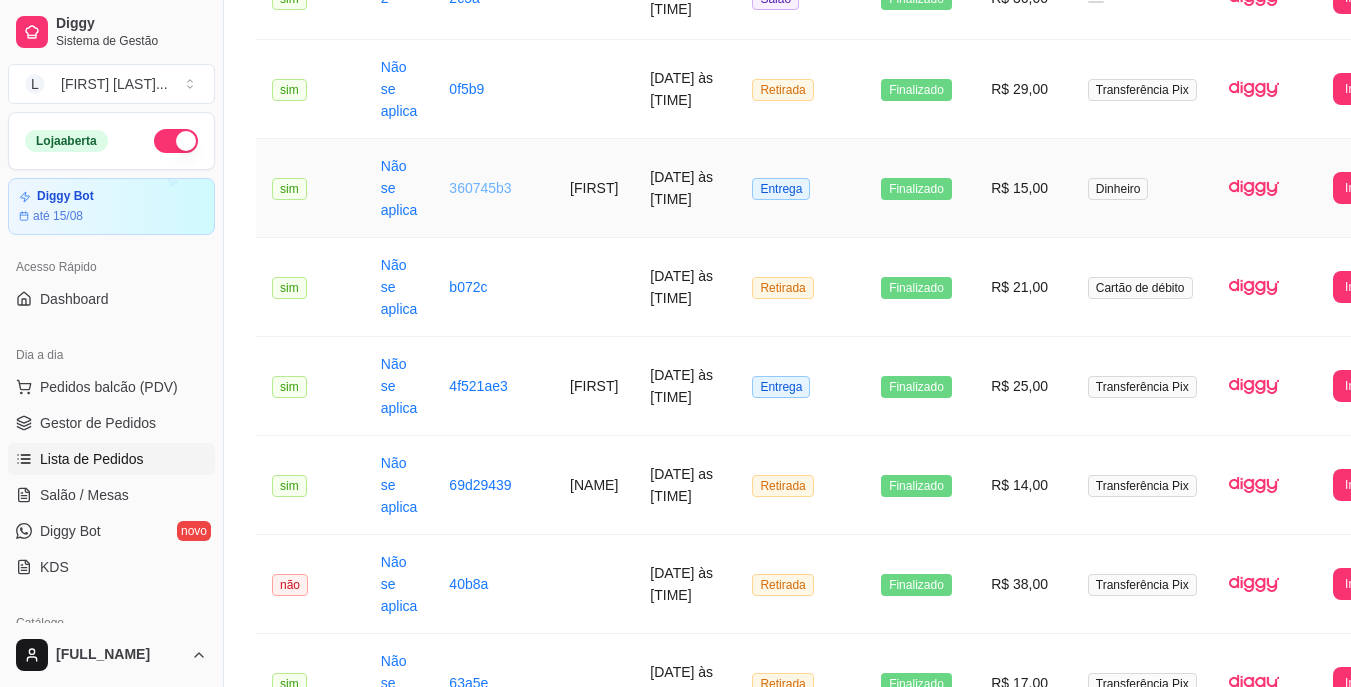 click on "360745b3" at bounding box center (480, 188) 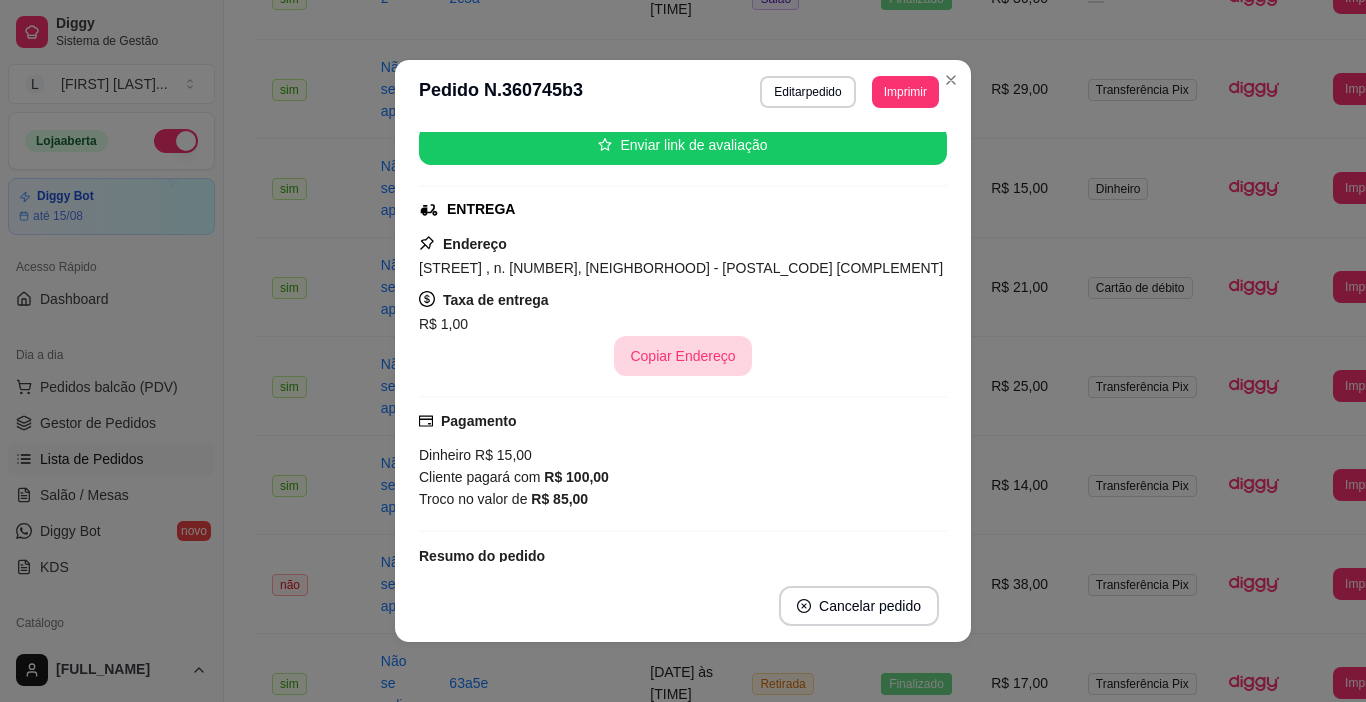 scroll, scrollTop: 407, scrollLeft: 0, axis: vertical 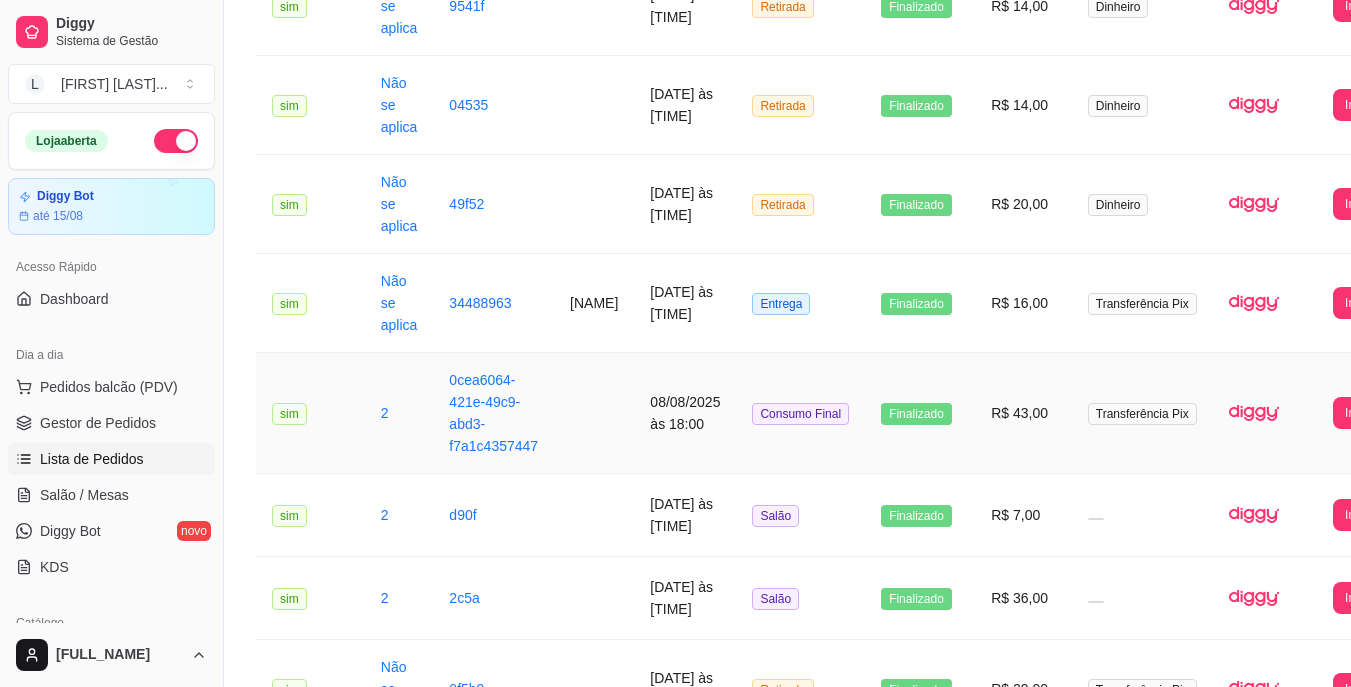drag, startPoint x: 219, startPoint y: 365, endPoint x: 405, endPoint y: 363, distance: 186.01076 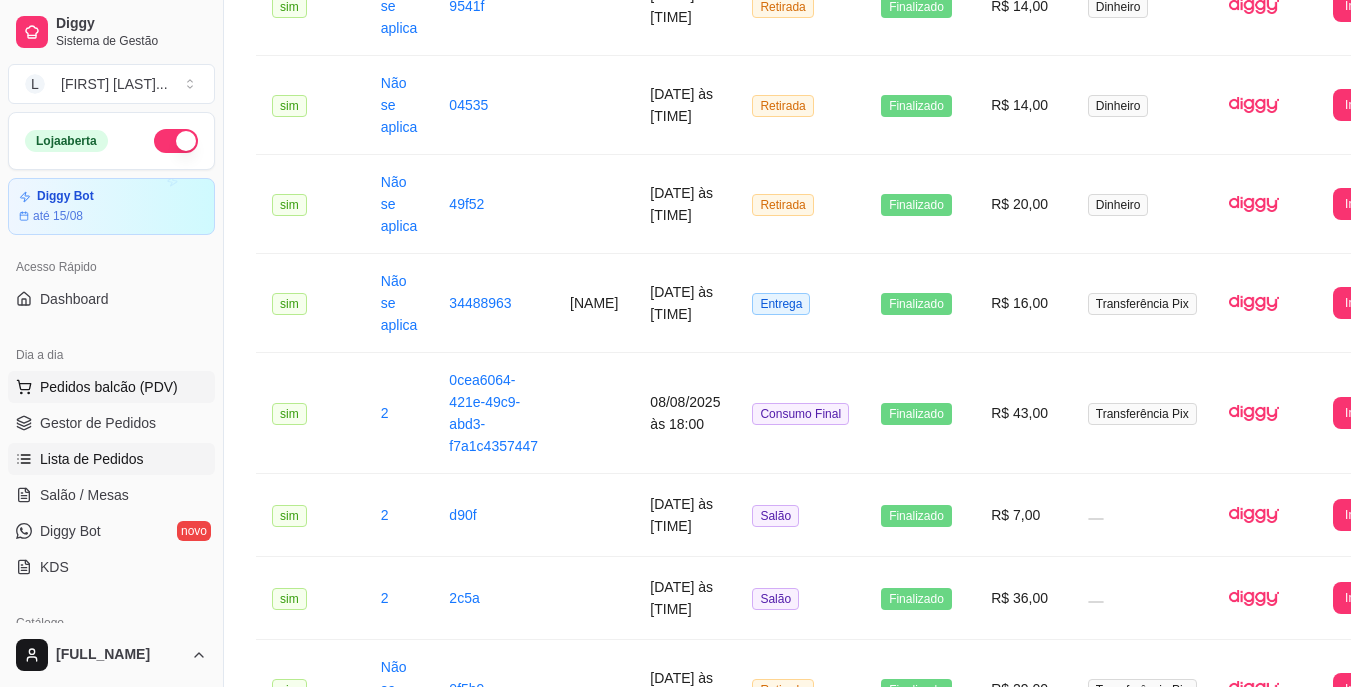 drag, startPoint x: 224, startPoint y: 399, endPoint x: 73, endPoint y: 394, distance: 151.08276 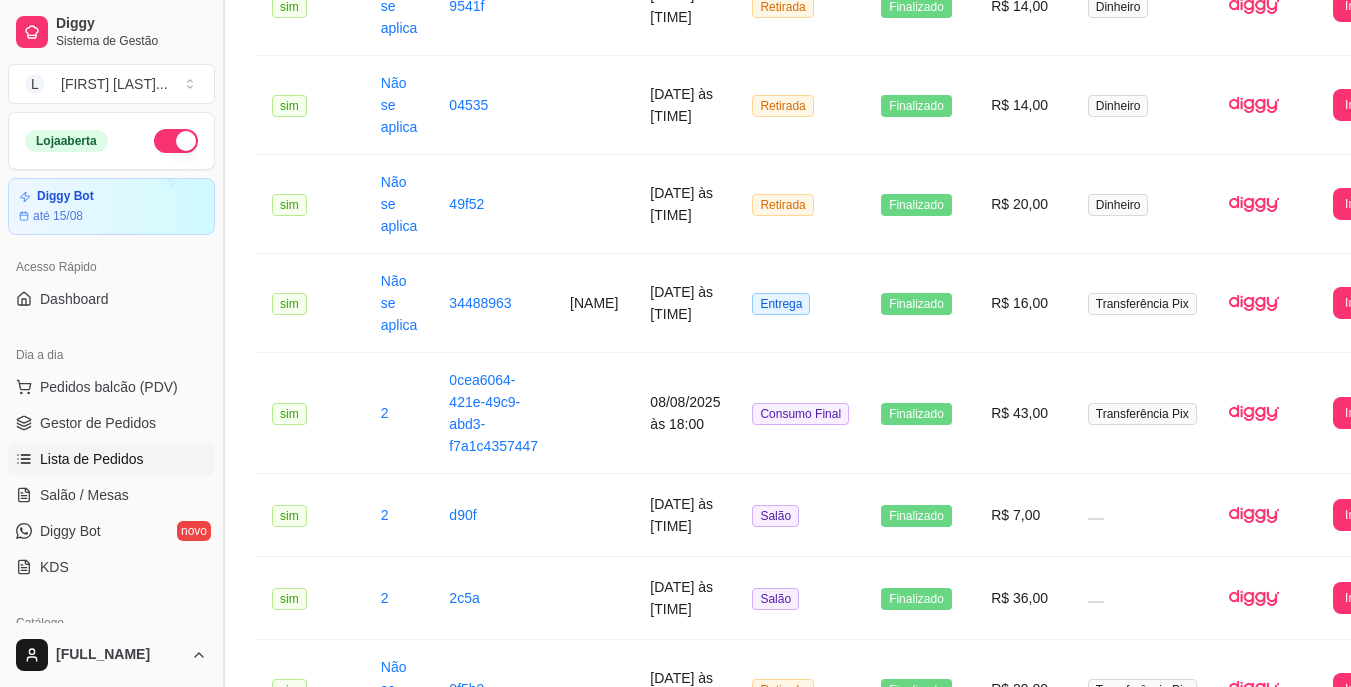 click at bounding box center (223, 343) 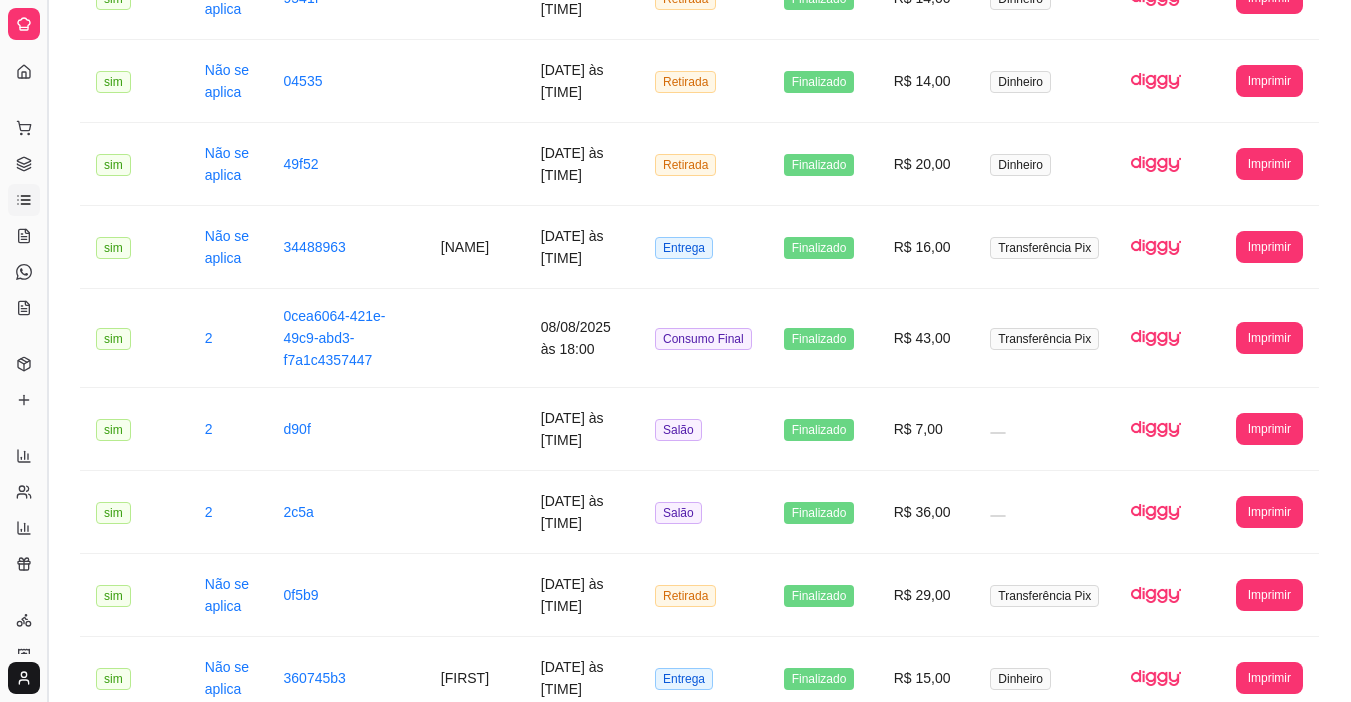 click at bounding box center [47, 351] 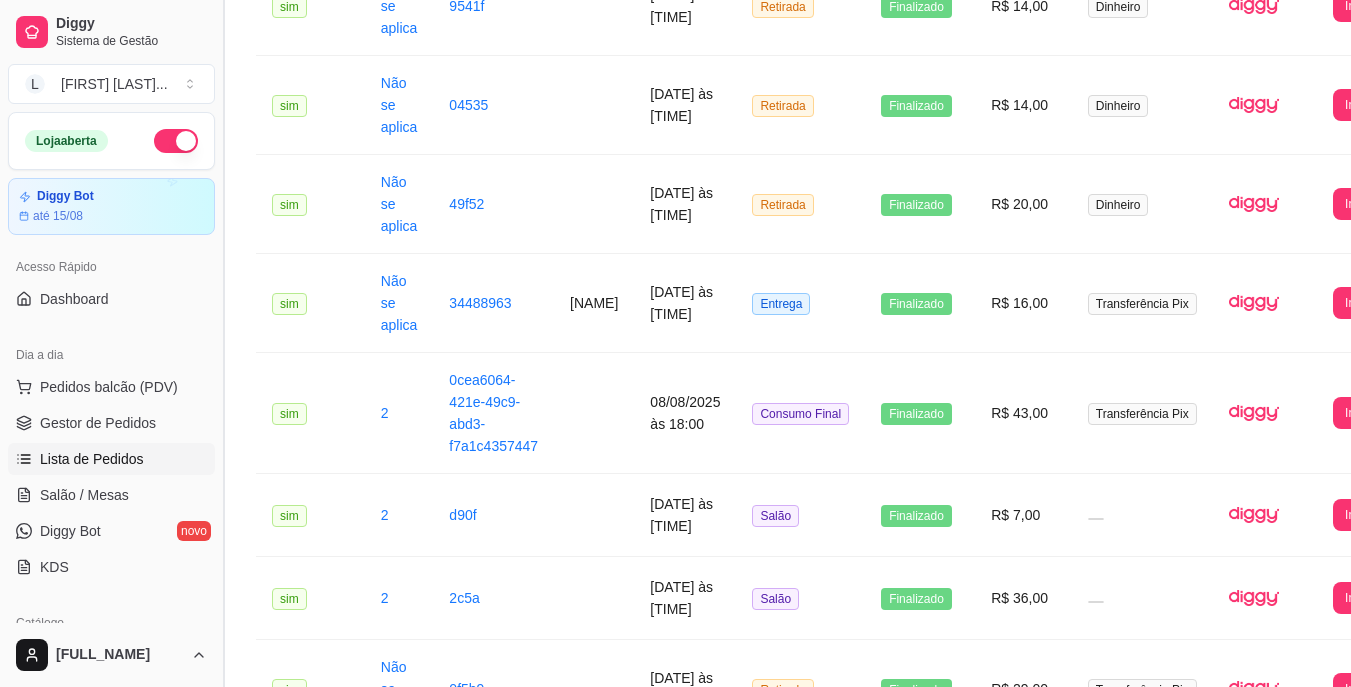 click at bounding box center [223, 343] 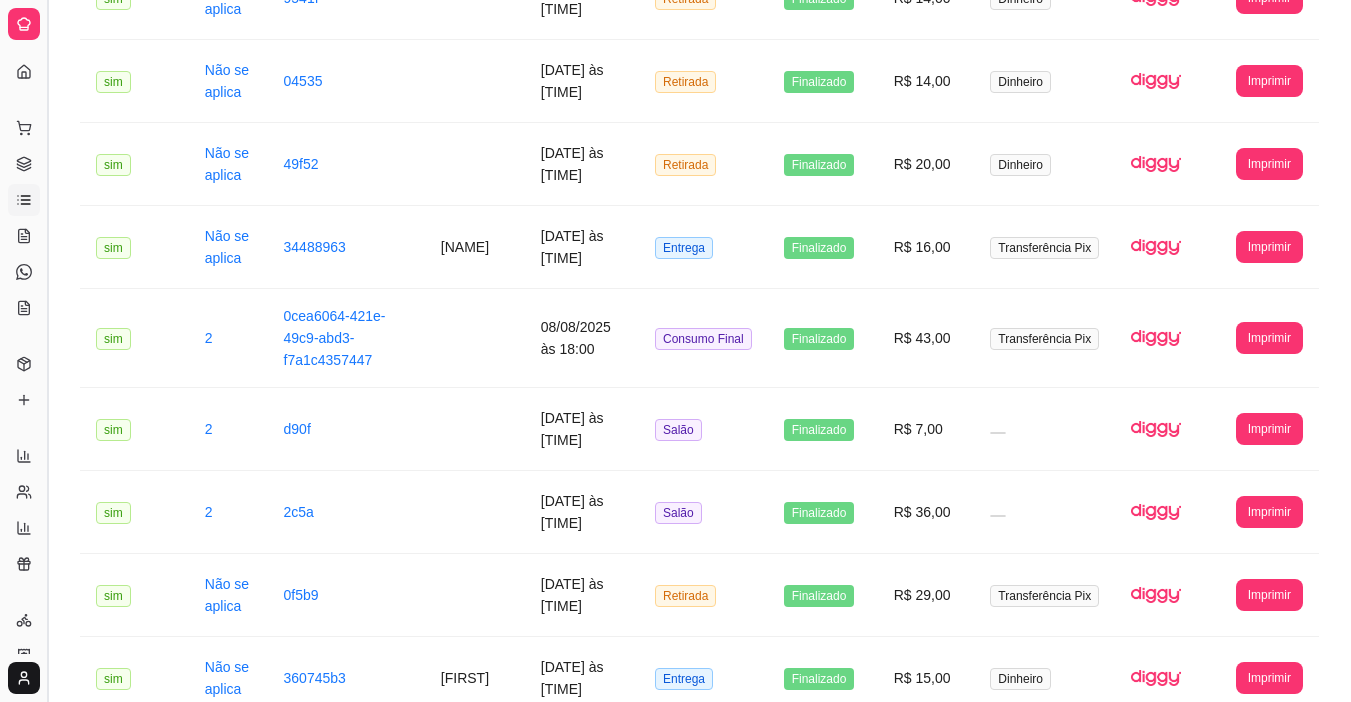 click at bounding box center (47, 351) 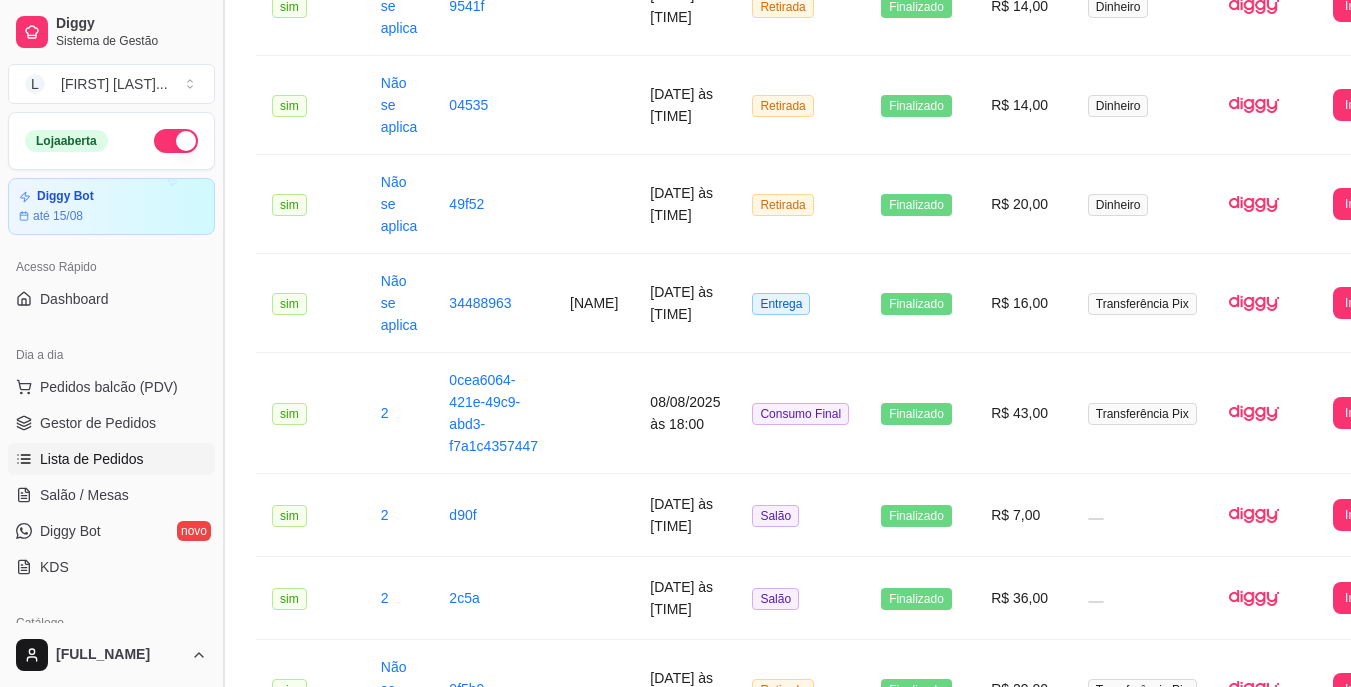 click at bounding box center (223, 343) 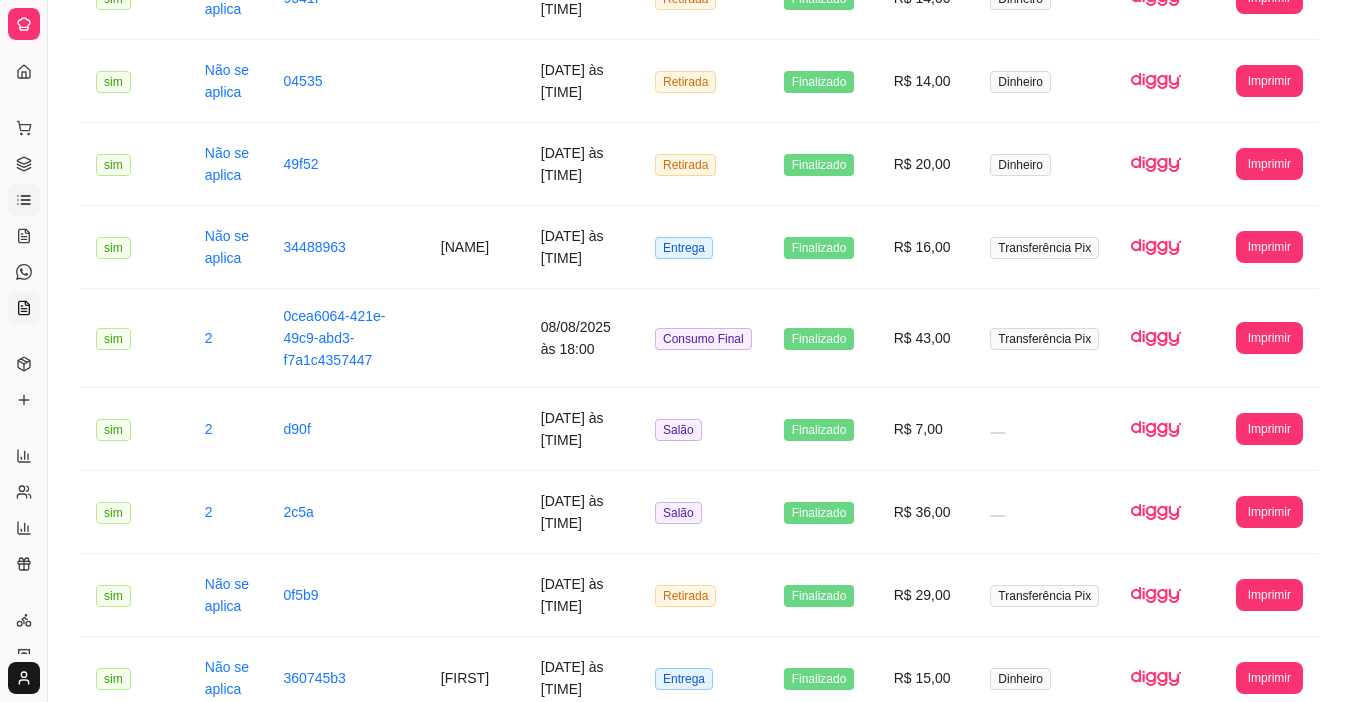 click 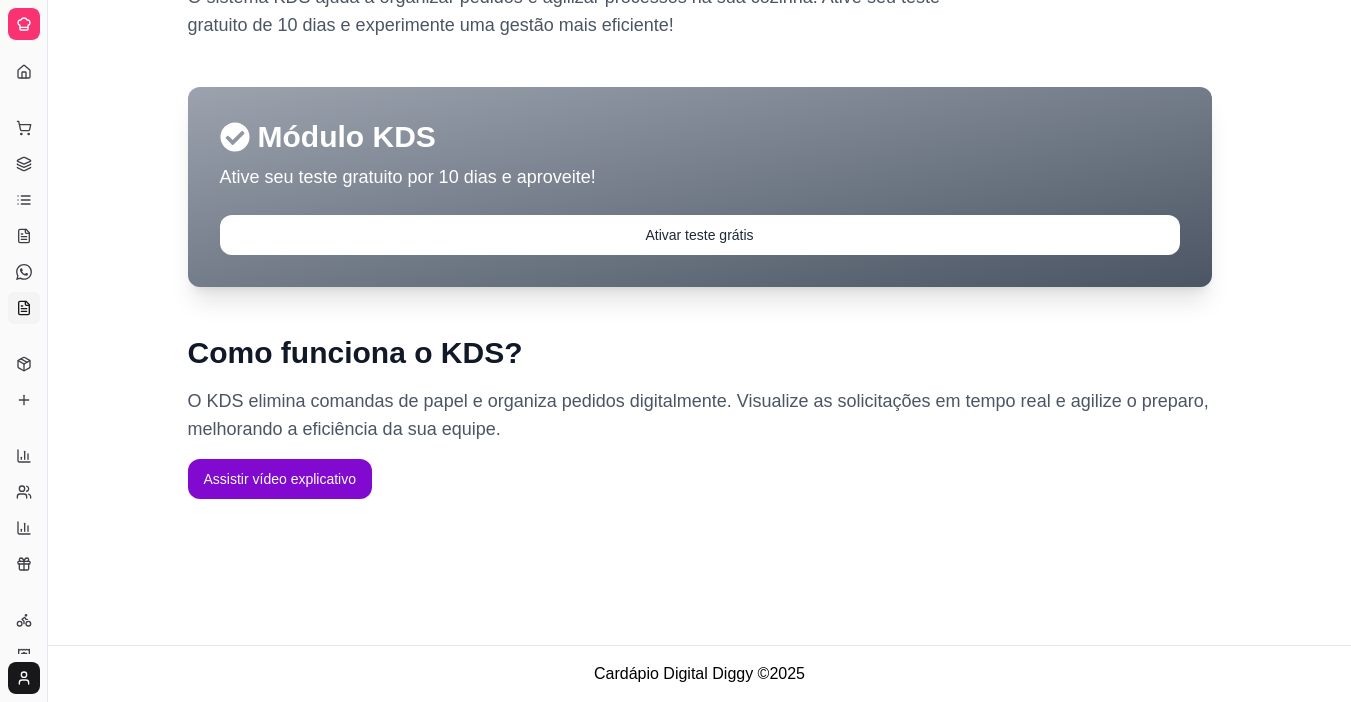 scroll, scrollTop: 0, scrollLeft: 0, axis: both 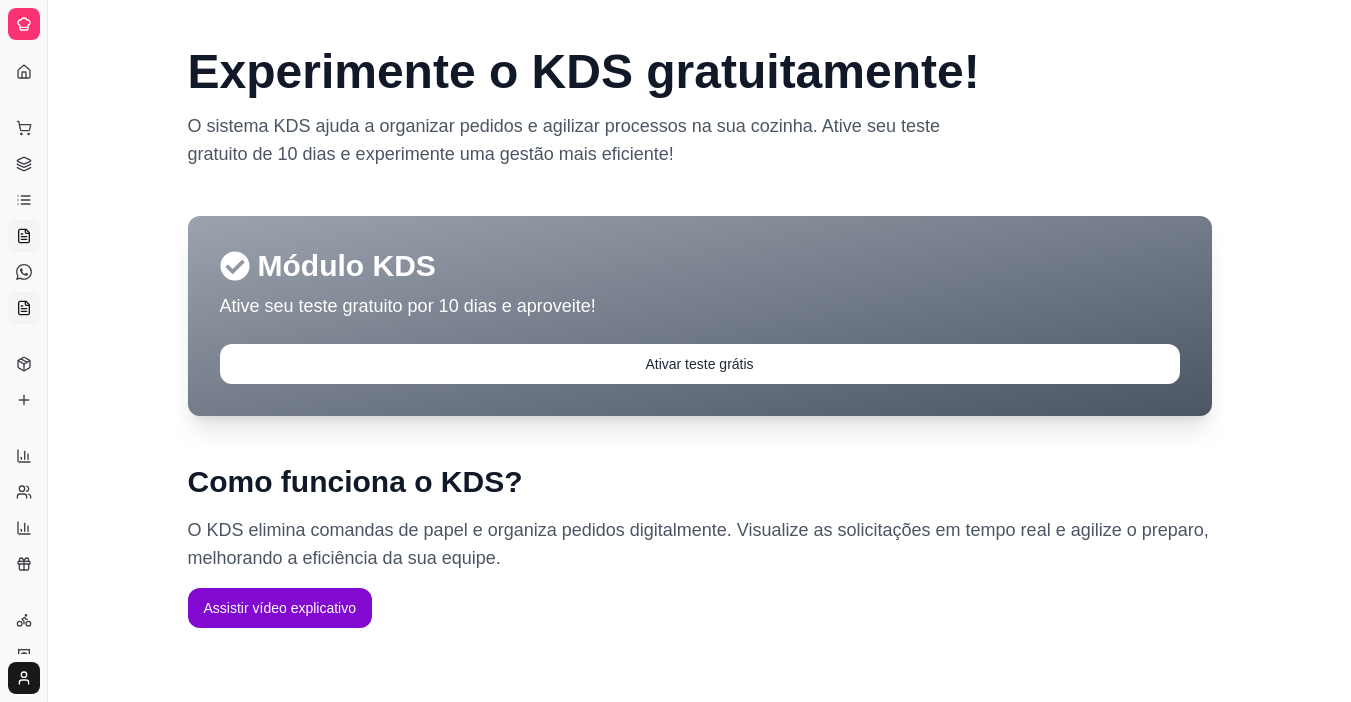 click 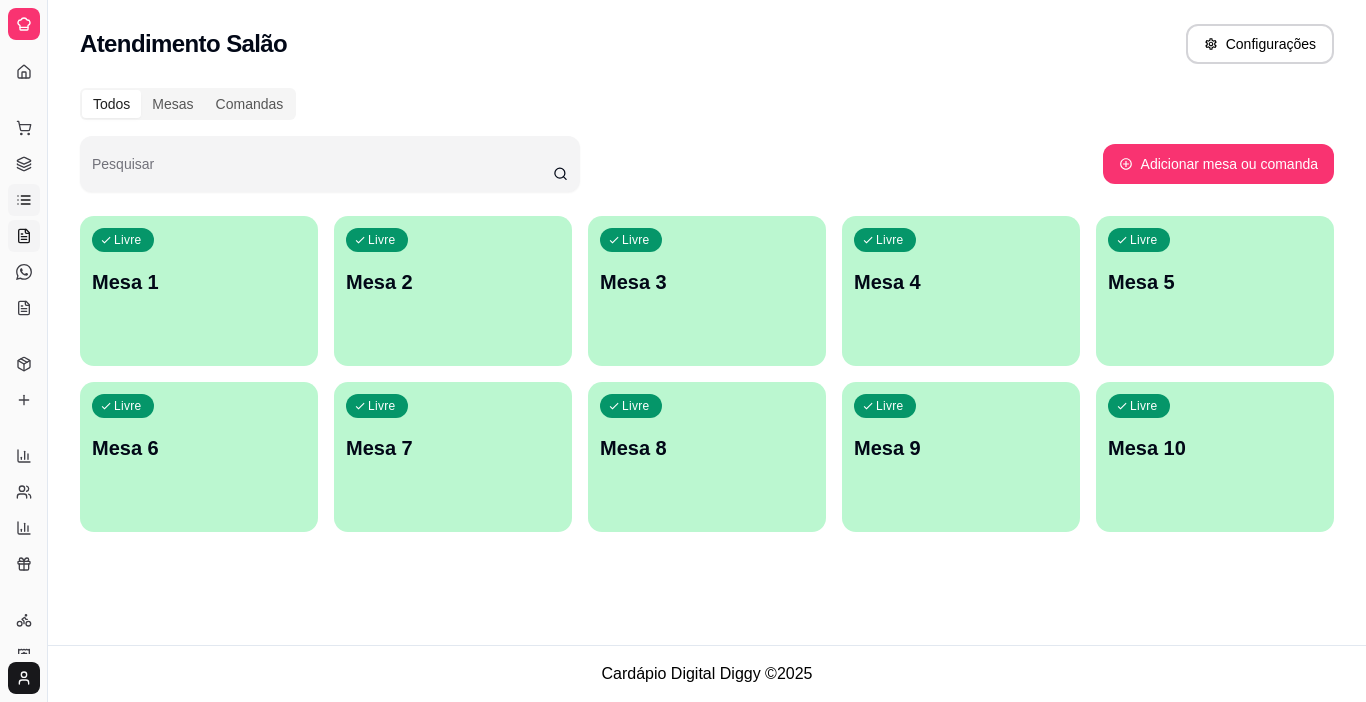 click 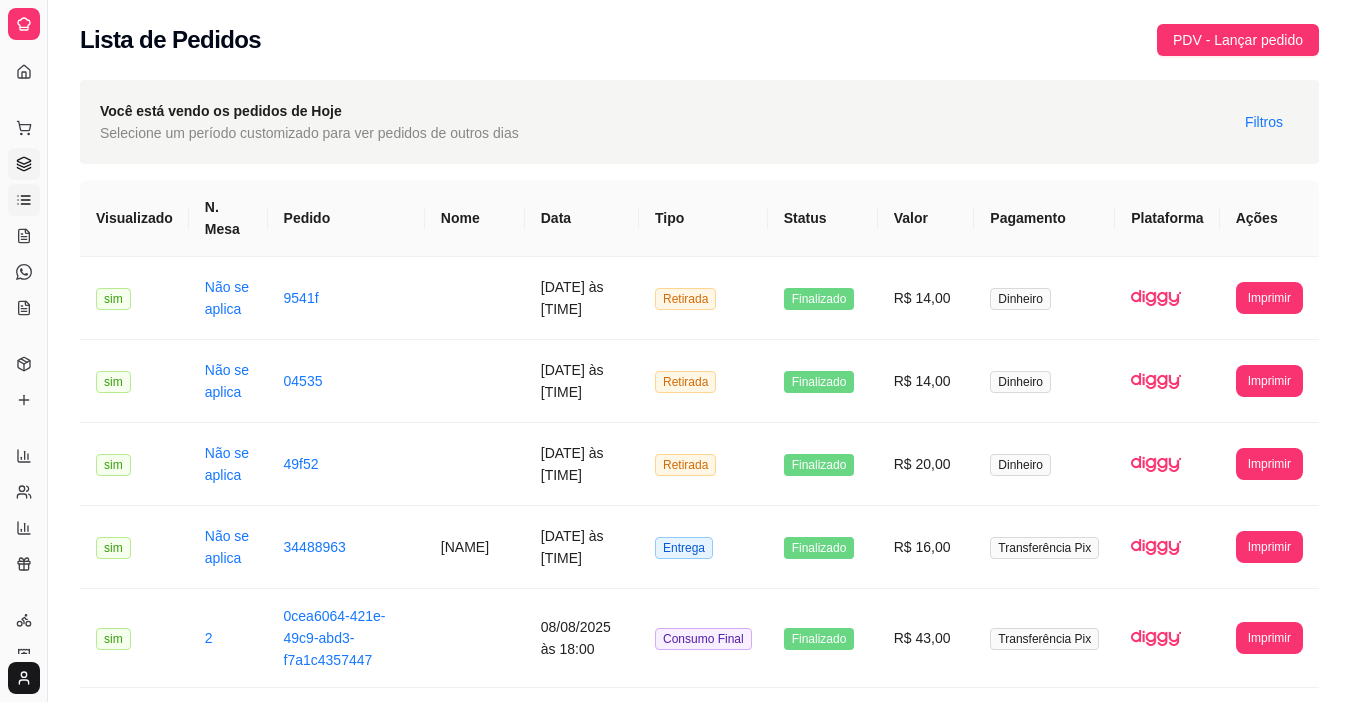 click 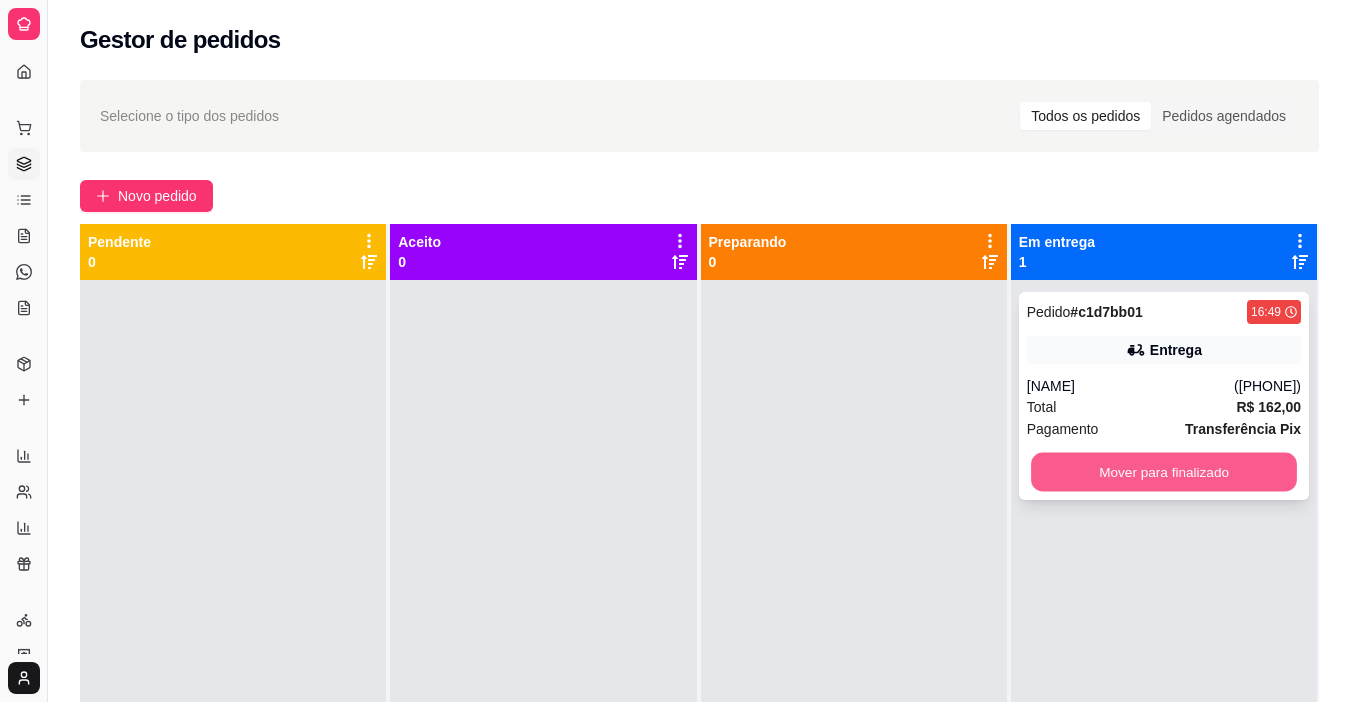 click on "Mover para finalizado" at bounding box center [1164, 472] 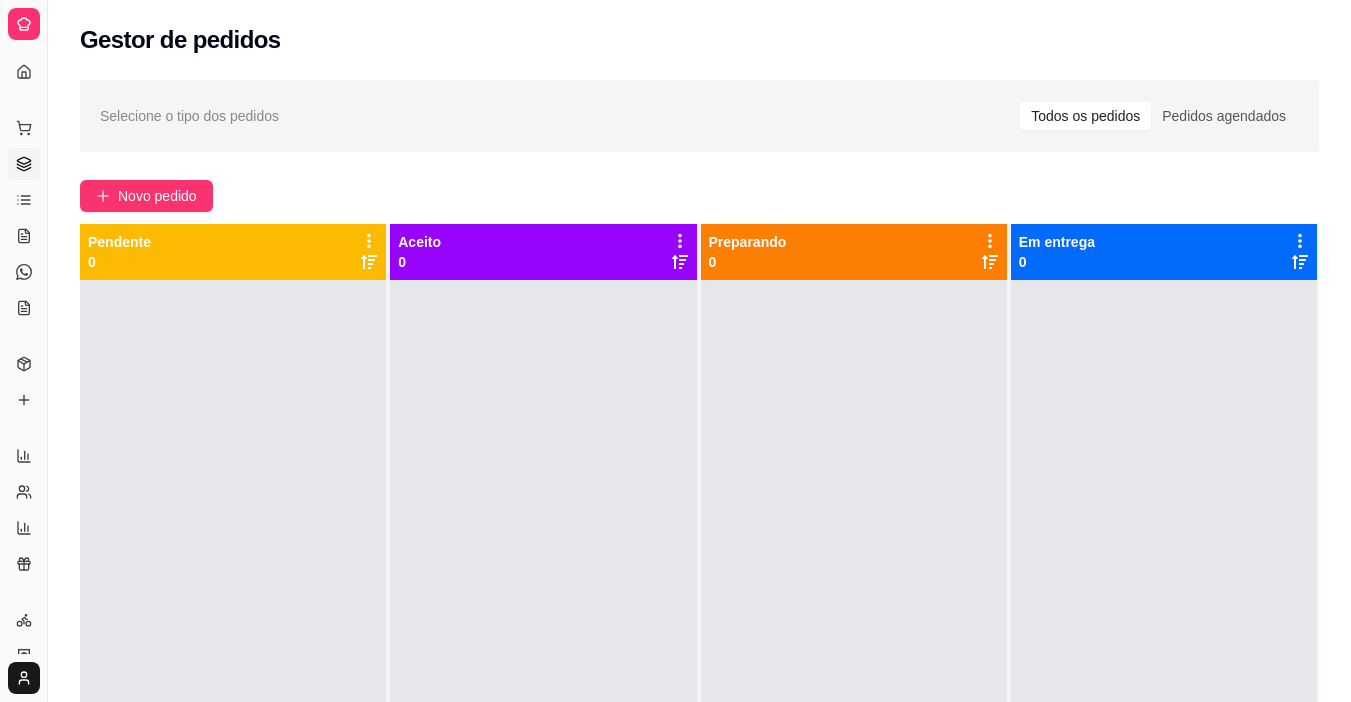 click on "Dia a dia" at bounding box center (23, 96) 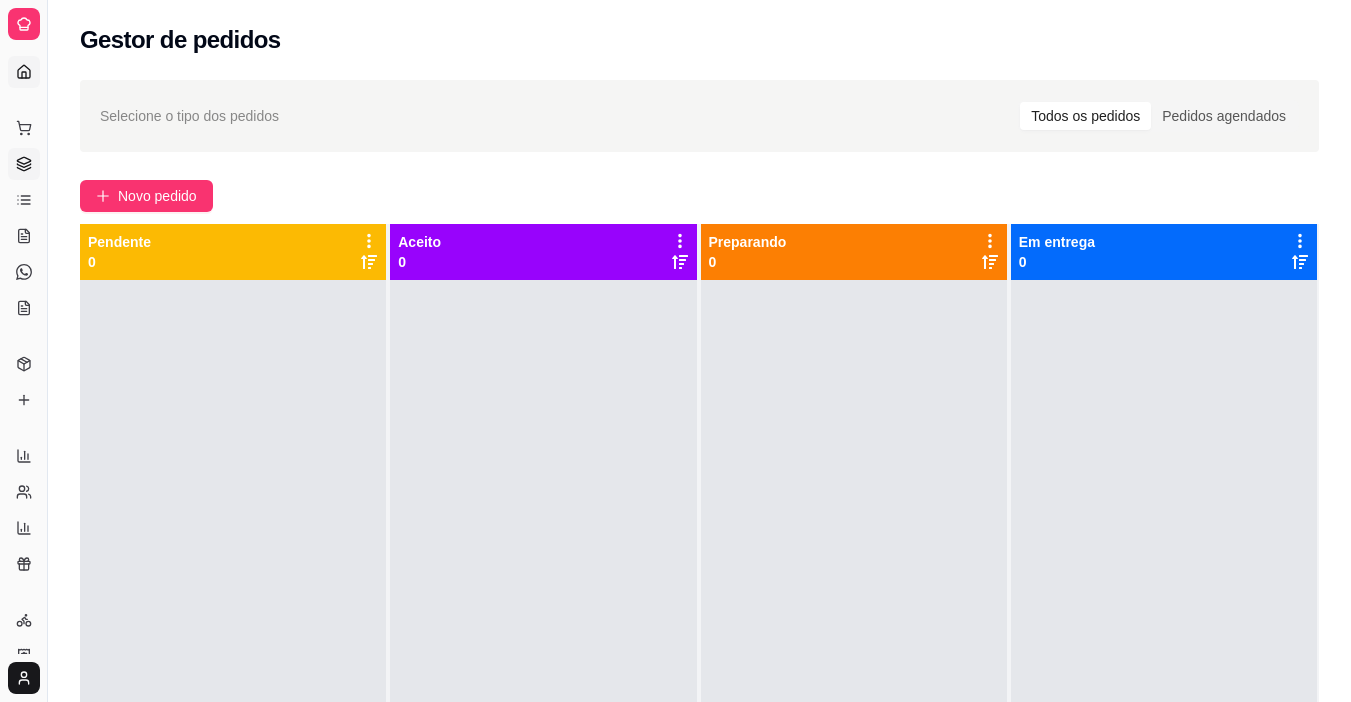 click 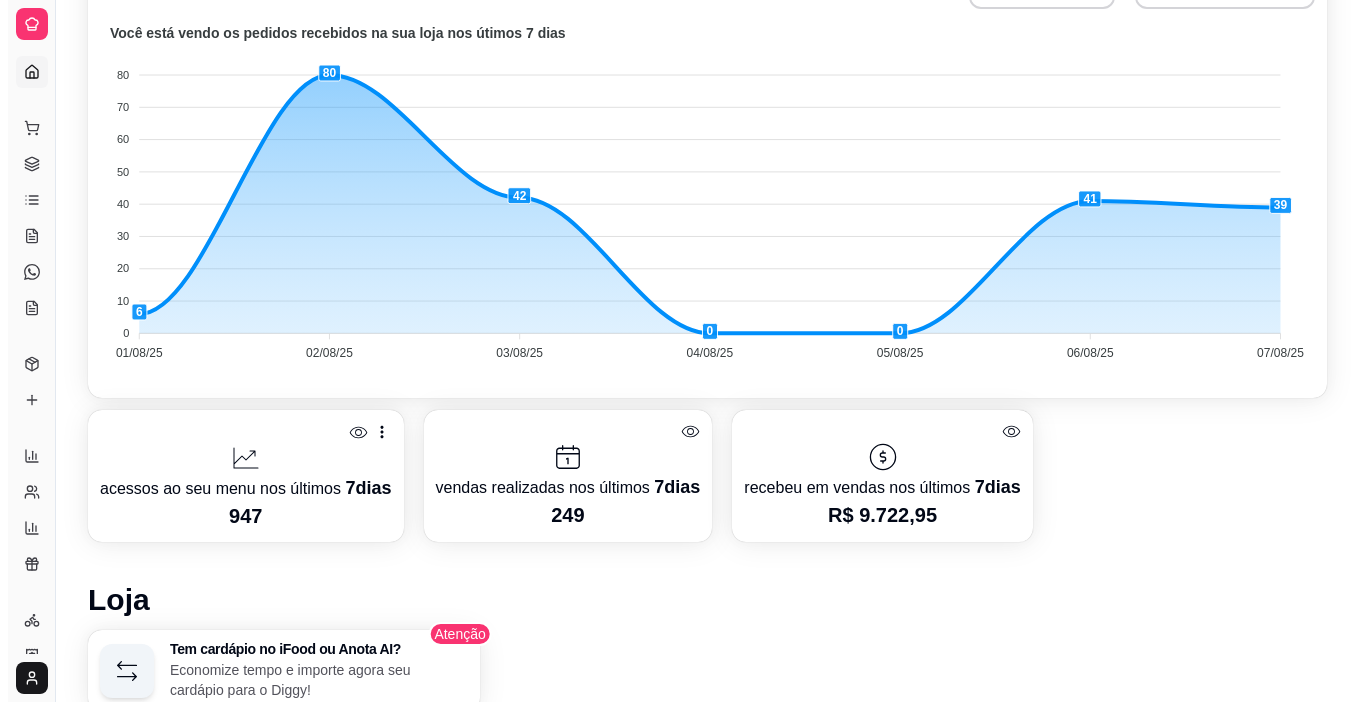 scroll, scrollTop: 500, scrollLeft: 0, axis: vertical 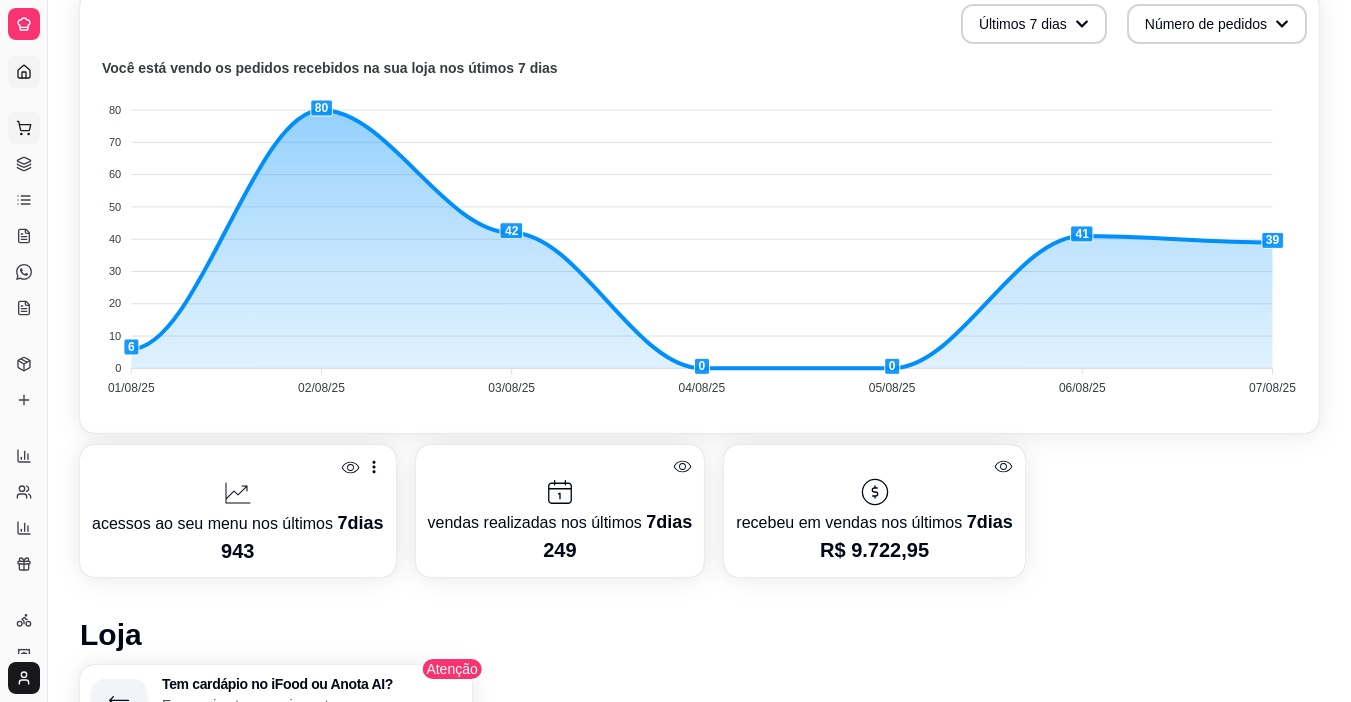 click on "Pedidos balcão (PDV)" at bounding box center (24, 128) 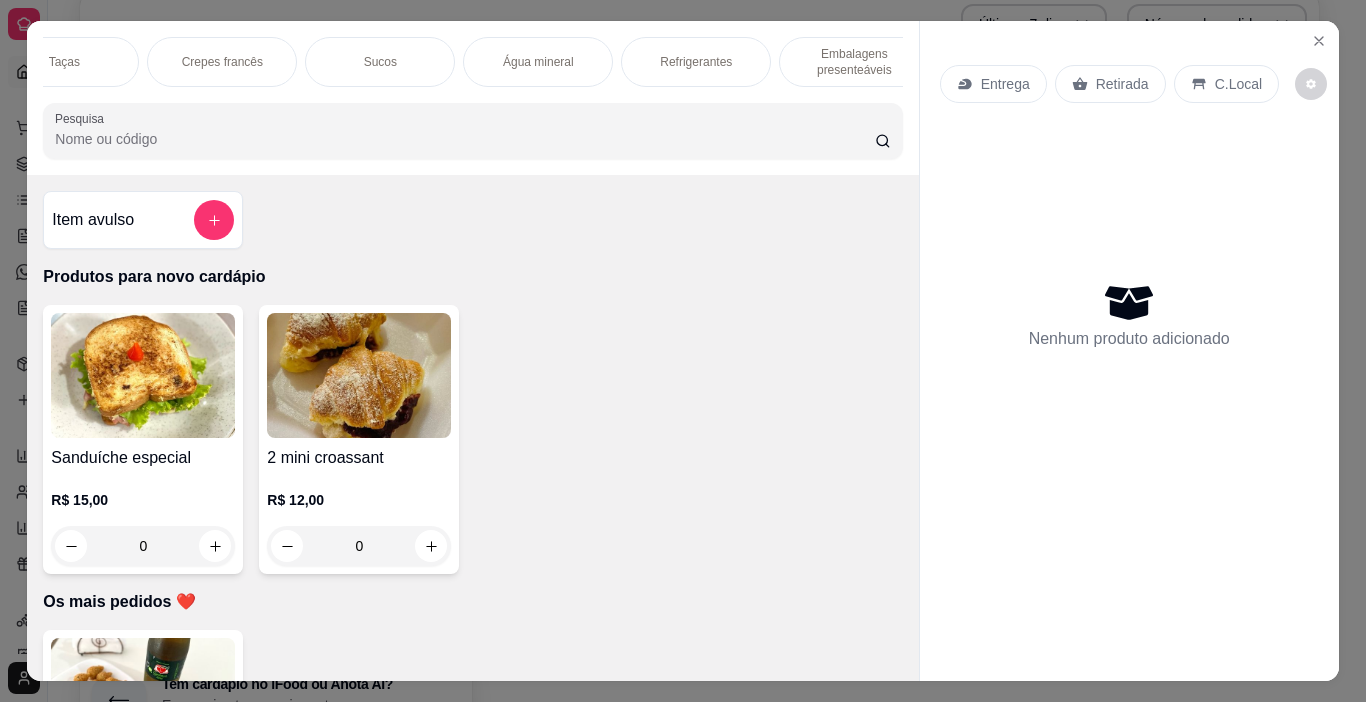 scroll, scrollTop: 0, scrollLeft: 2274, axis: horizontal 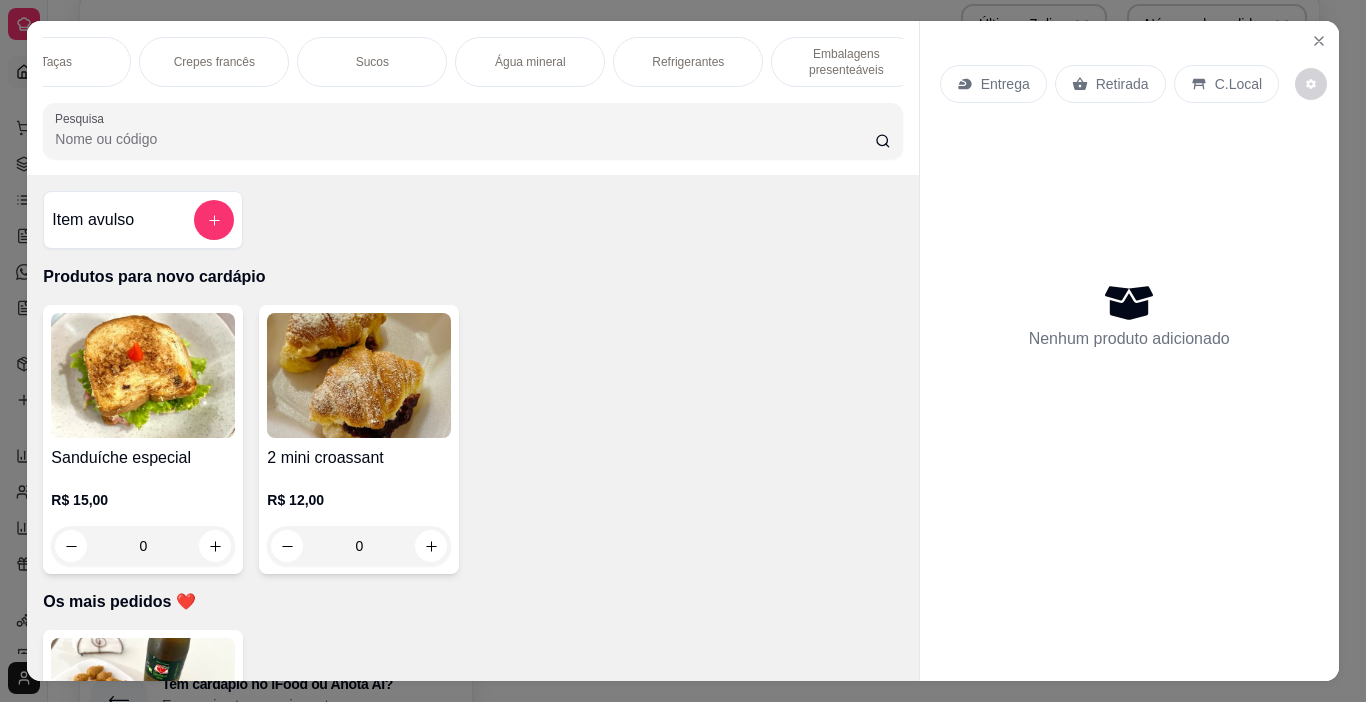 click on "Água mineral" at bounding box center (530, 62) 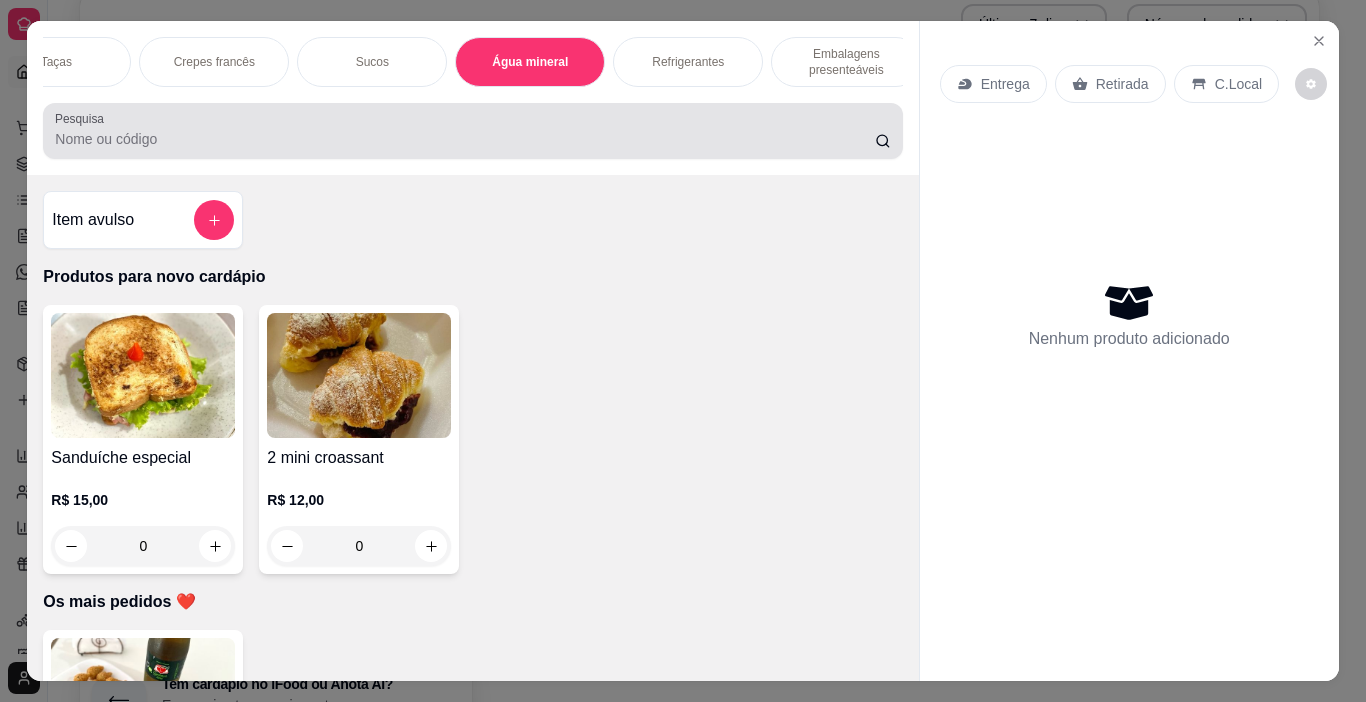 scroll, scrollTop: 8564, scrollLeft: 0, axis: vertical 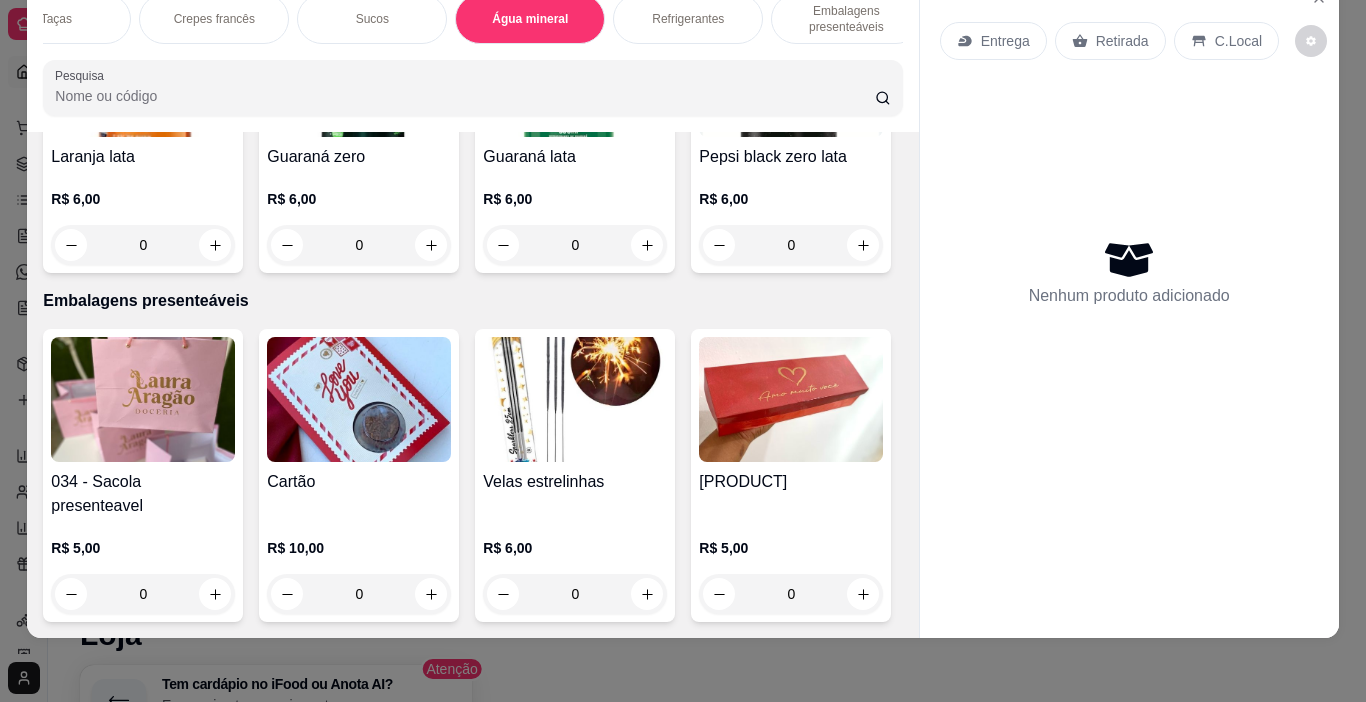 click 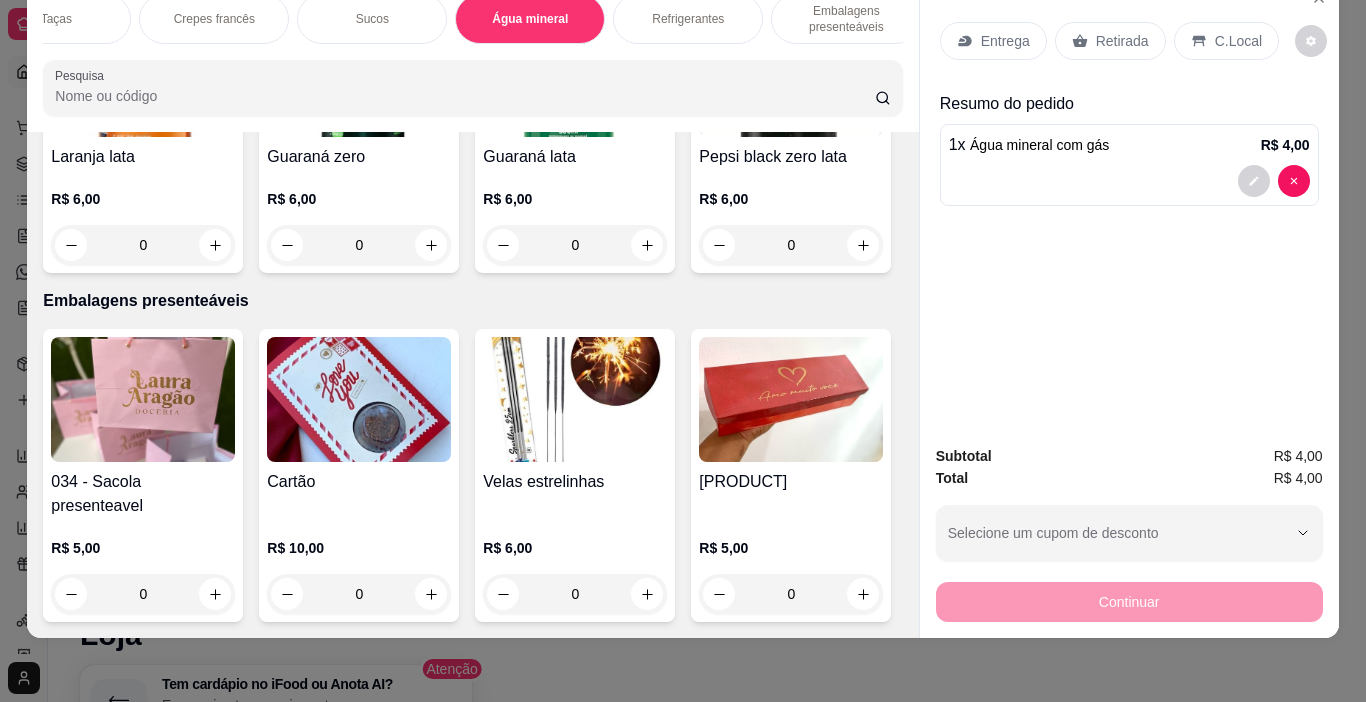 click on "Retirada" at bounding box center (1122, 41) 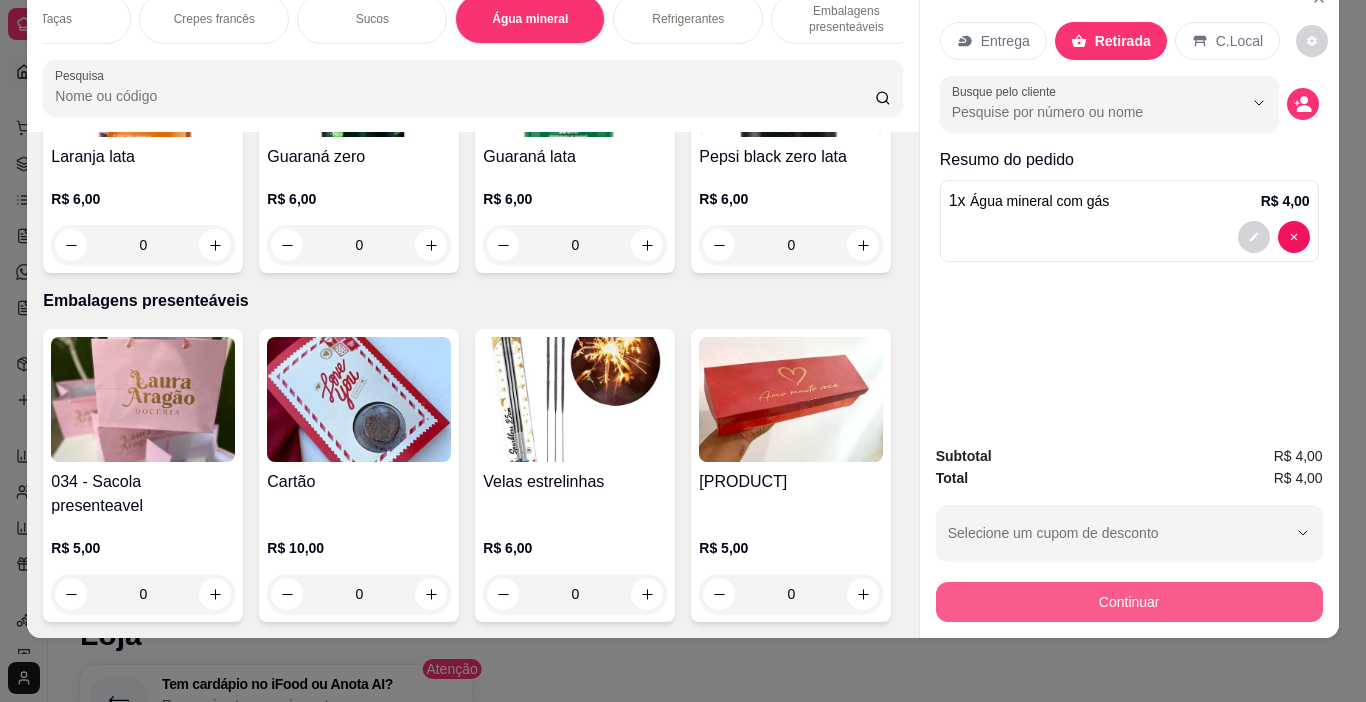 click on "Continuar" at bounding box center (1129, 602) 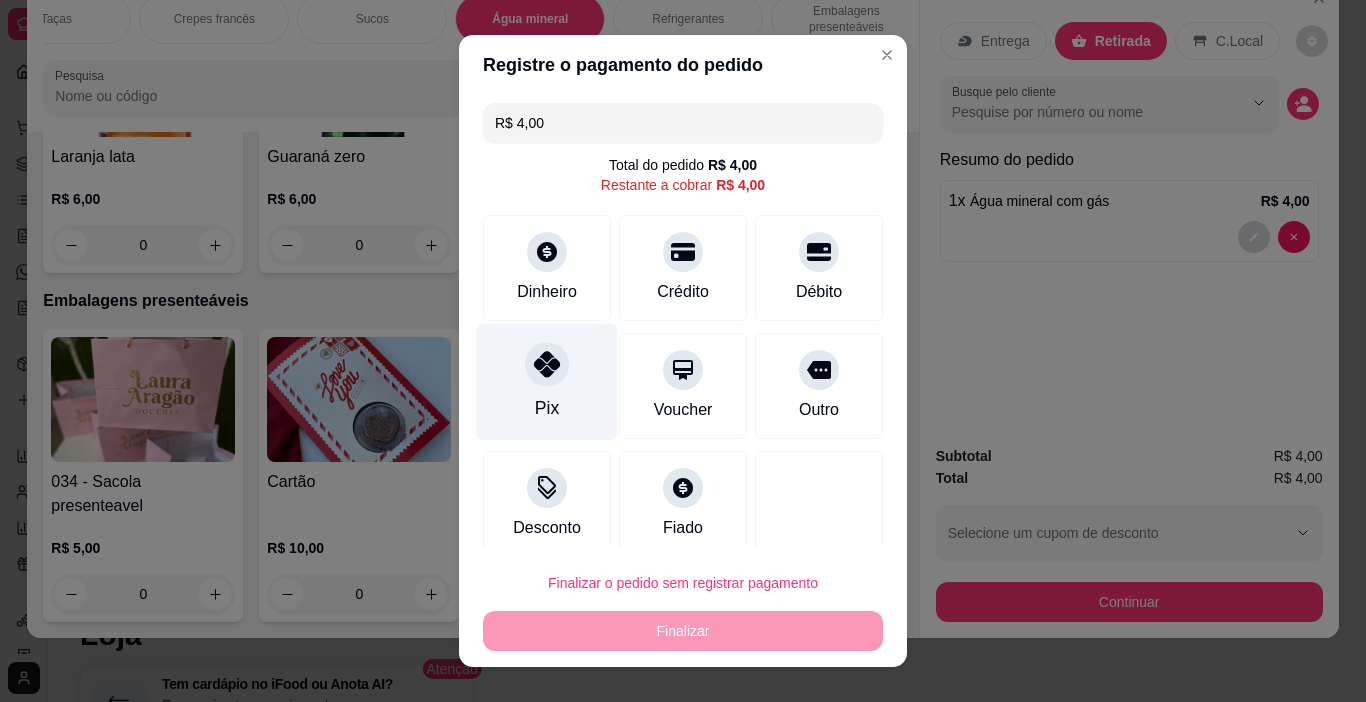 click 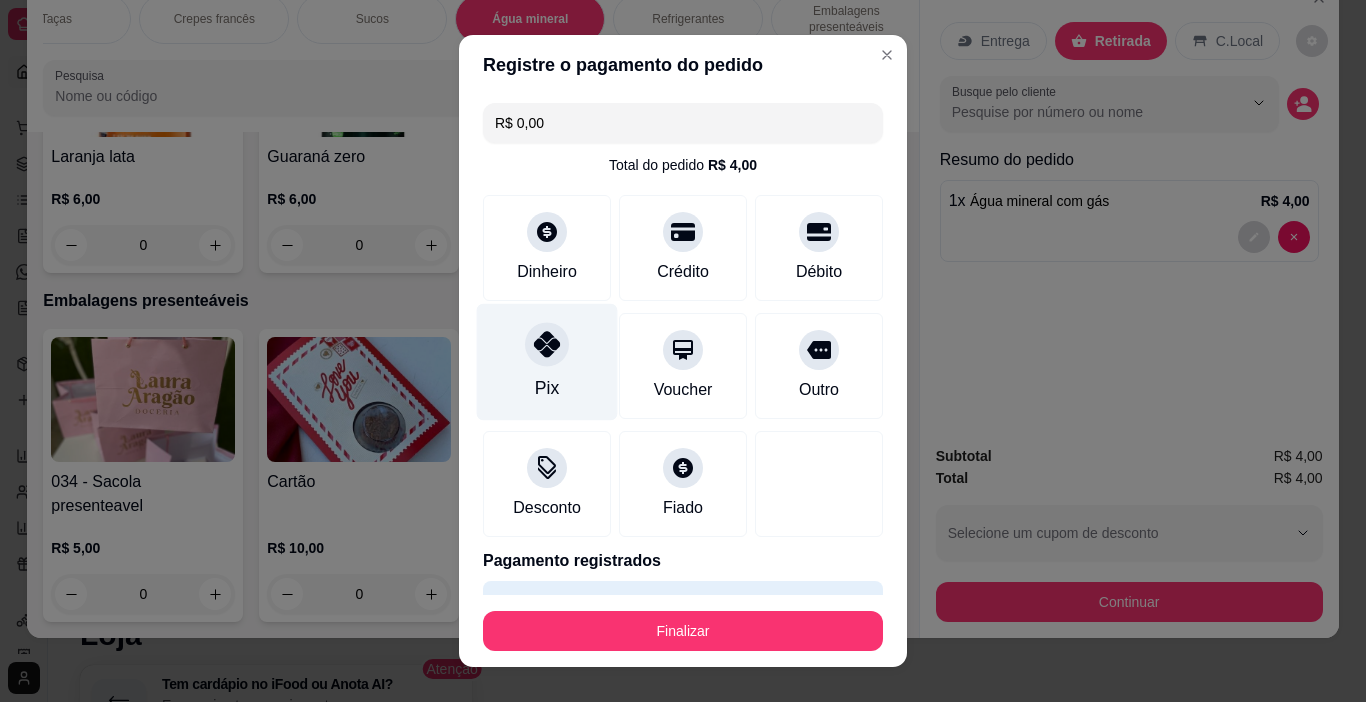 type on "R$ 0,00" 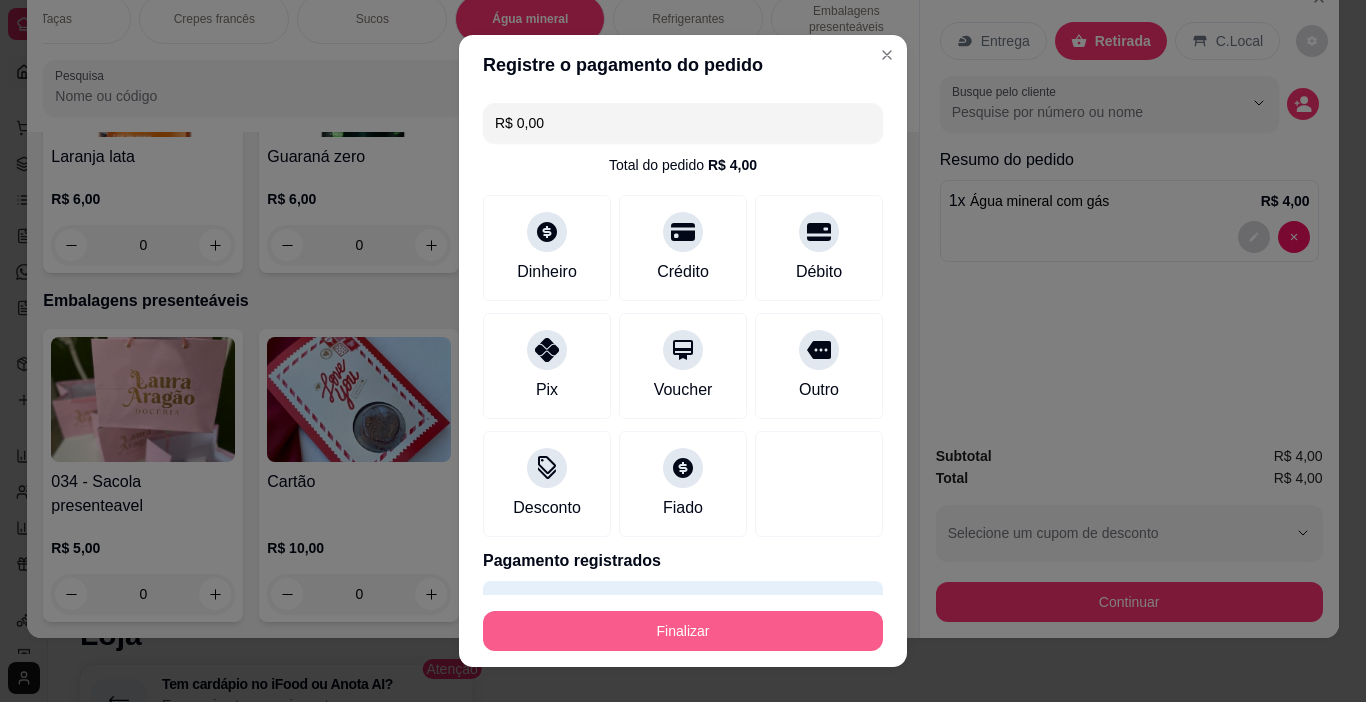 click on "Finalizar" at bounding box center (683, 631) 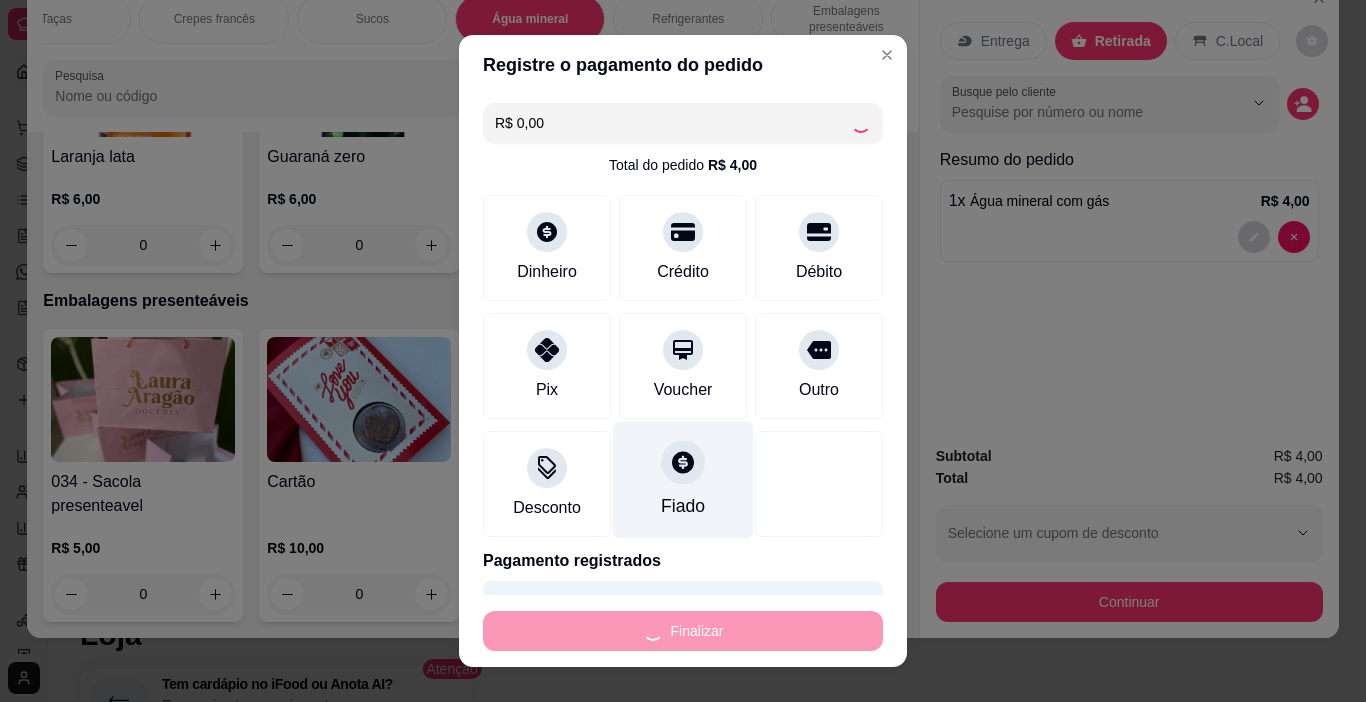type on "0" 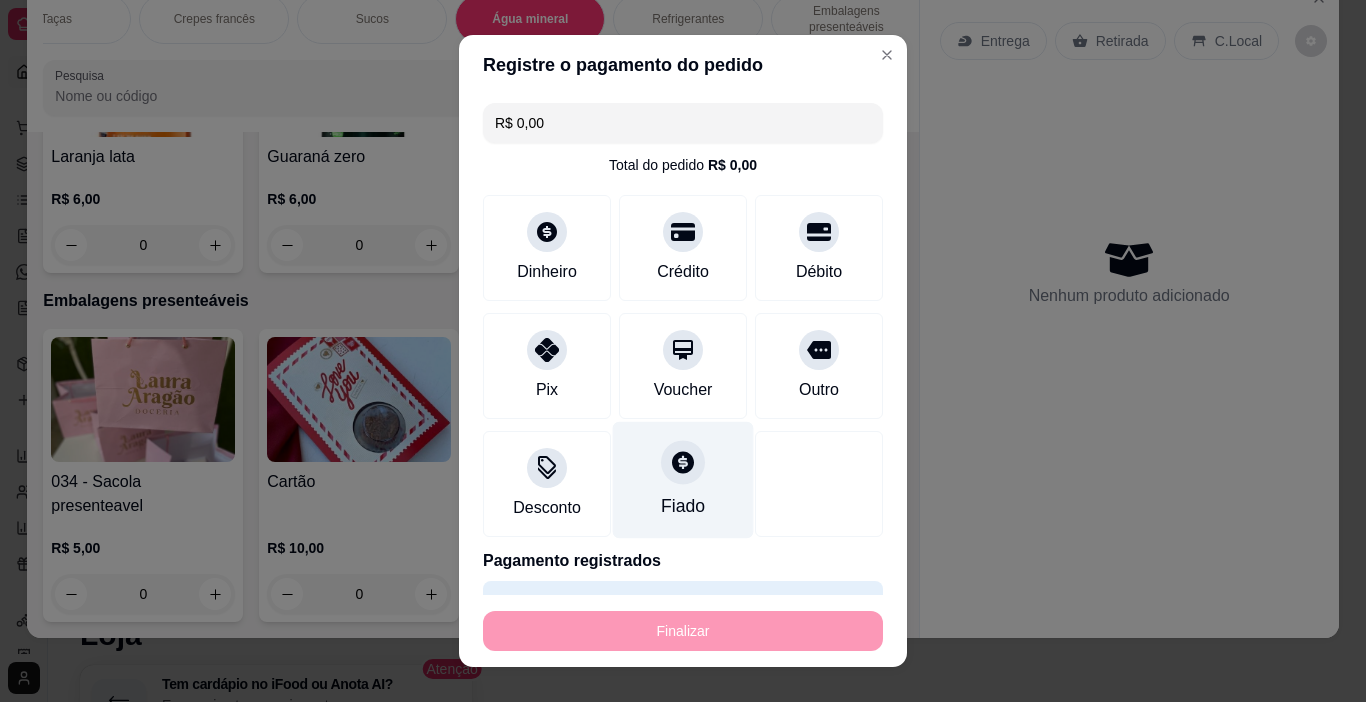type on "-R$ 4,00" 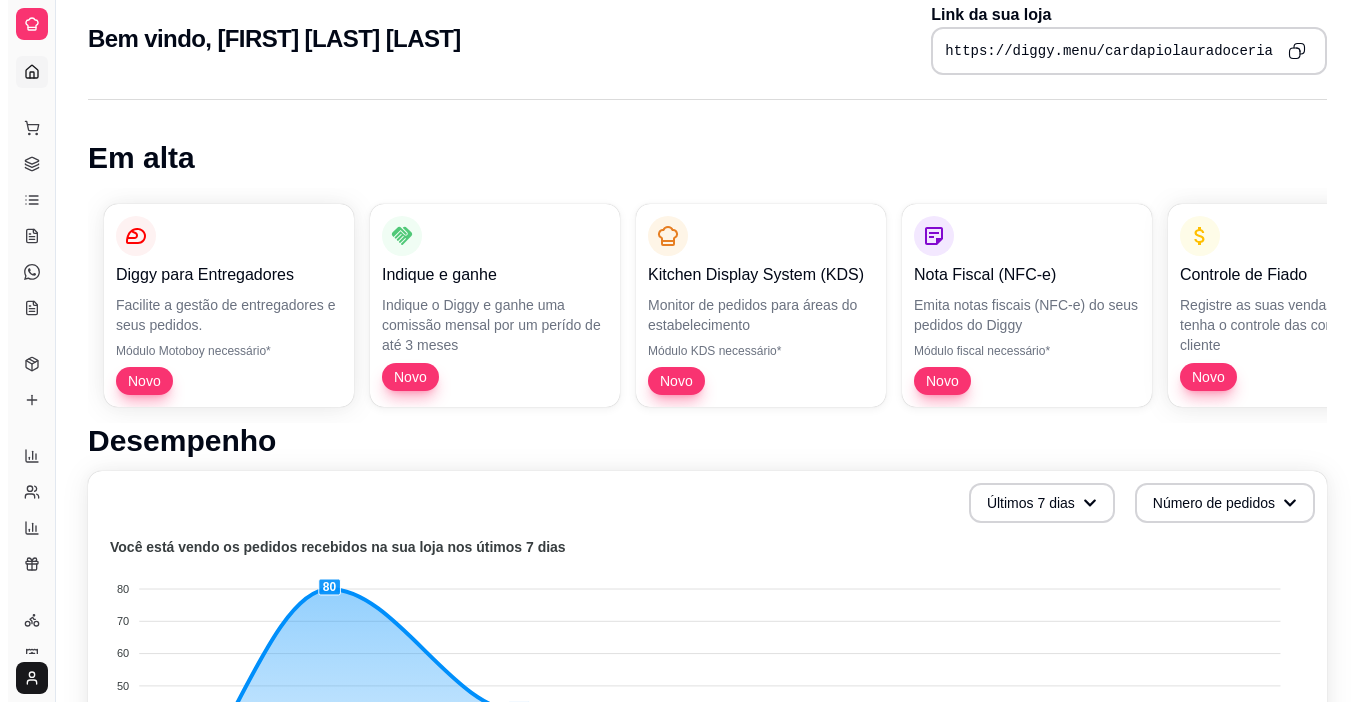scroll, scrollTop: 600, scrollLeft: 0, axis: vertical 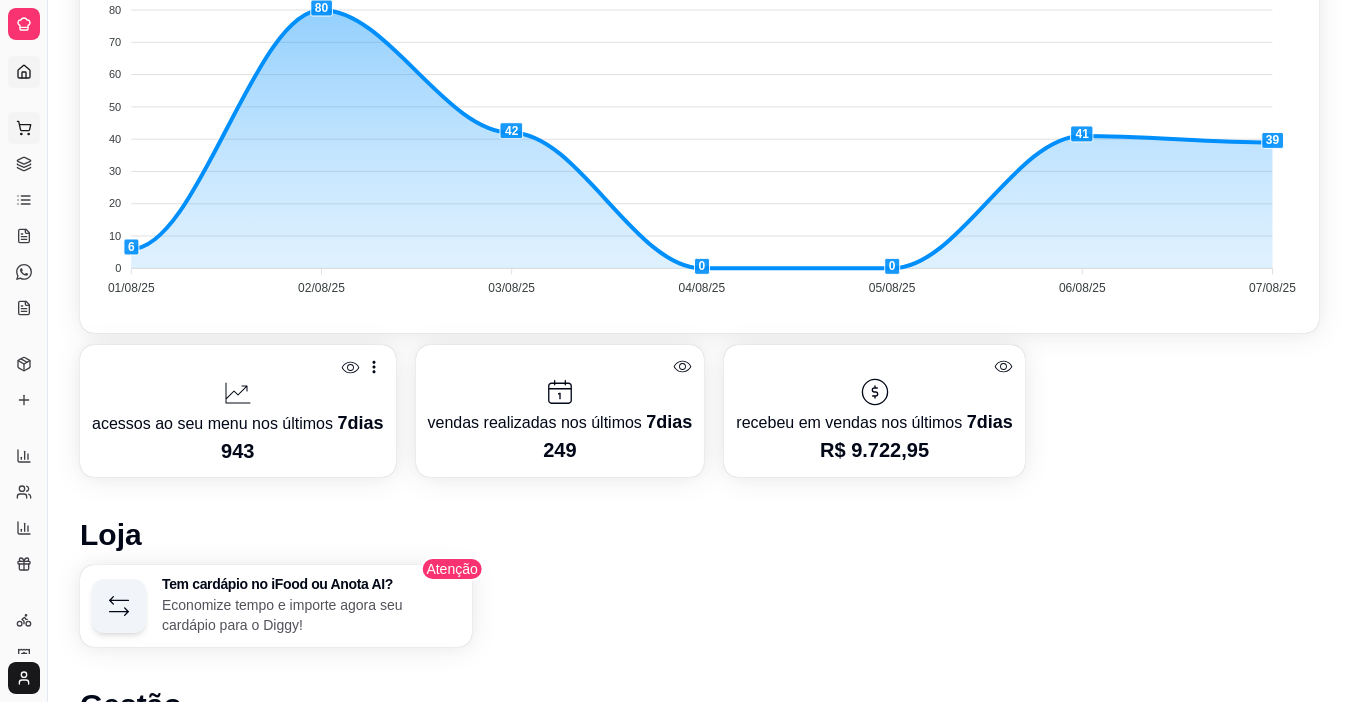 click 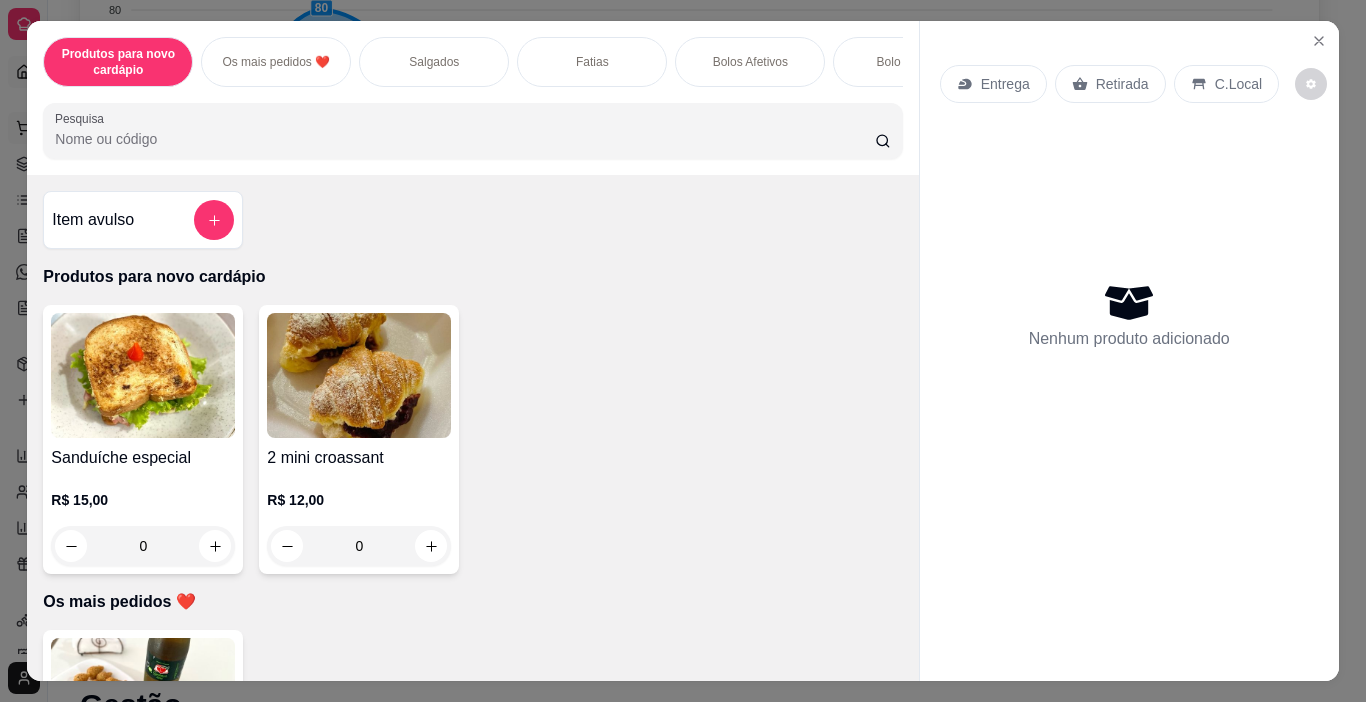 click on "Sanduíche especial   R$ 15,00 0 2 mini croassant    R$ 12,00 0 Os mais pedidos ❤️ Combo rapidinho    R$ 88,00 0 Salgados  004 - Cento de salgados (100 mini salgados)   R$ 85,00 0 Meio cento de salgados(50 mini salgados)   R$ 43,00 0 Porção de mini salgados   R$ 8,00 0 Bomba frita de carne de sol com requeijão    R$ 7,00 0 006 - Coxinha de carne de sol   R$ 7,00 0 007 - Coxinha de frango    R$ 7,00 0 Empada de frango M   R$ 7,00 0 Torta de frango cremosa    R$ 15,00 0 Bomba de frita de calabresa acebolada   R$ 7,00 0 Salgado de forno salame    R$ 7,00 0 Tomate & cia    R$ 7,00 0 Fatias  Fatia de ninho e Nutella    R$ 14,00 0 Fatia de maracujá    R$ 14,00 0 Fatia meio amargo    R$ 14,00 0 Fatia olho de sogra    R$ 14,00 0 Fatia de frutas vermelhas   R$ 14,00 0 Torta kinder Bueno    R$ 14,00 0 Bolos Afetivos Bolo PP ( decoração a gosto do cliente )   R$ 70,00 0 Bolo P (decoração a gosto do cliente)   R$ 140,00 0   R$ 38,00 0   0" at bounding box center [472, 428] 